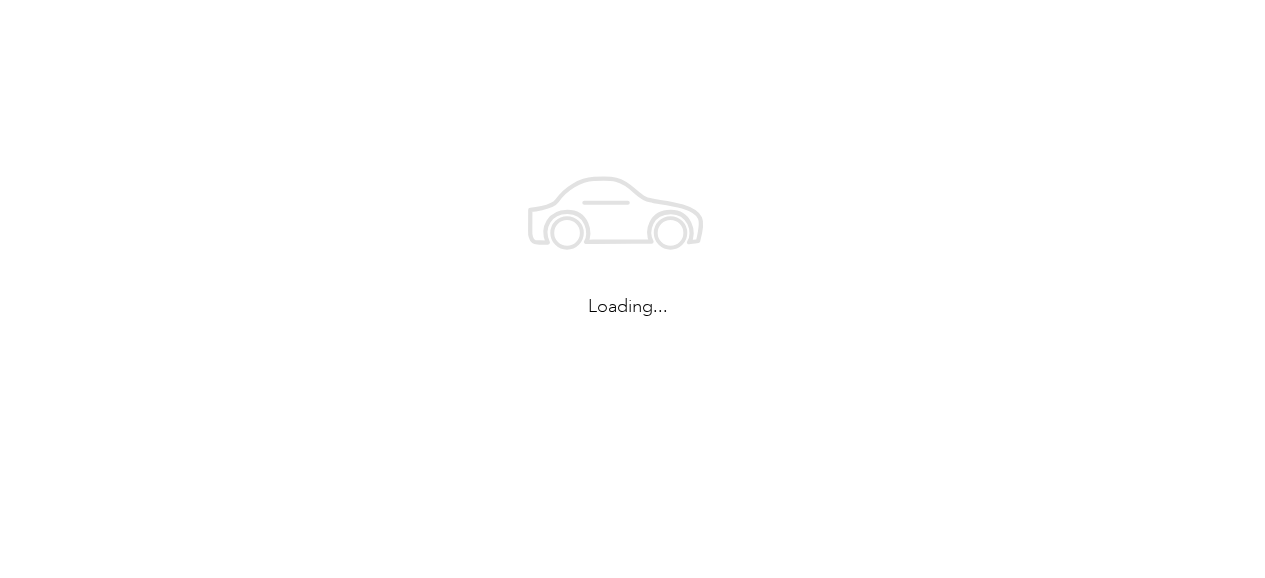 scroll, scrollTop: 0, scrollLeft: 0, axis: both 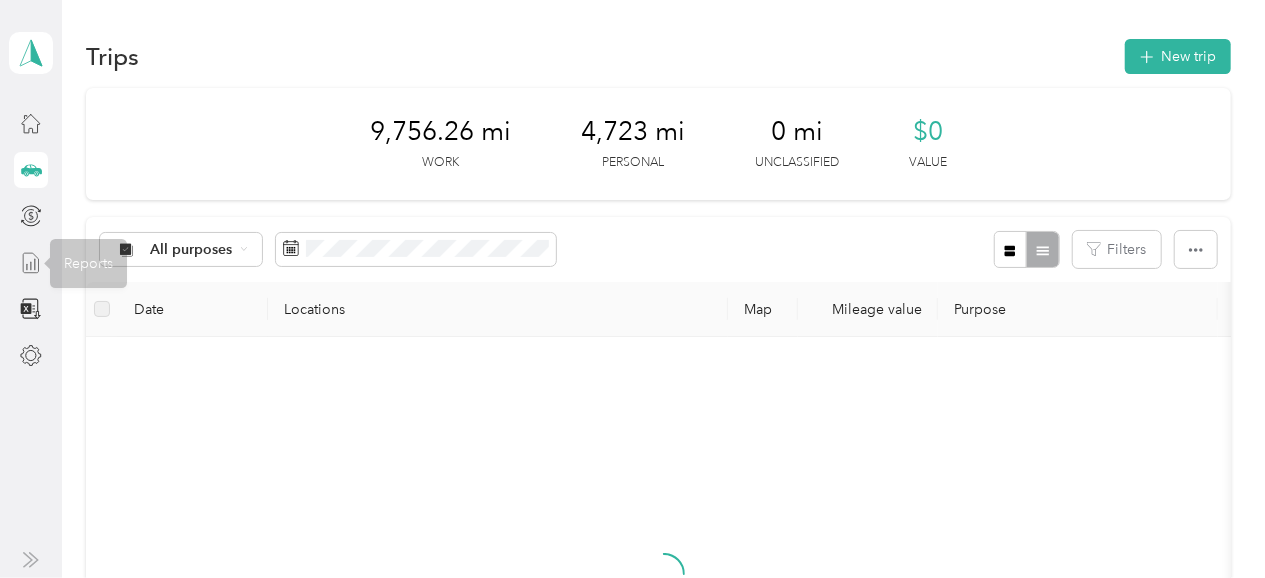 click 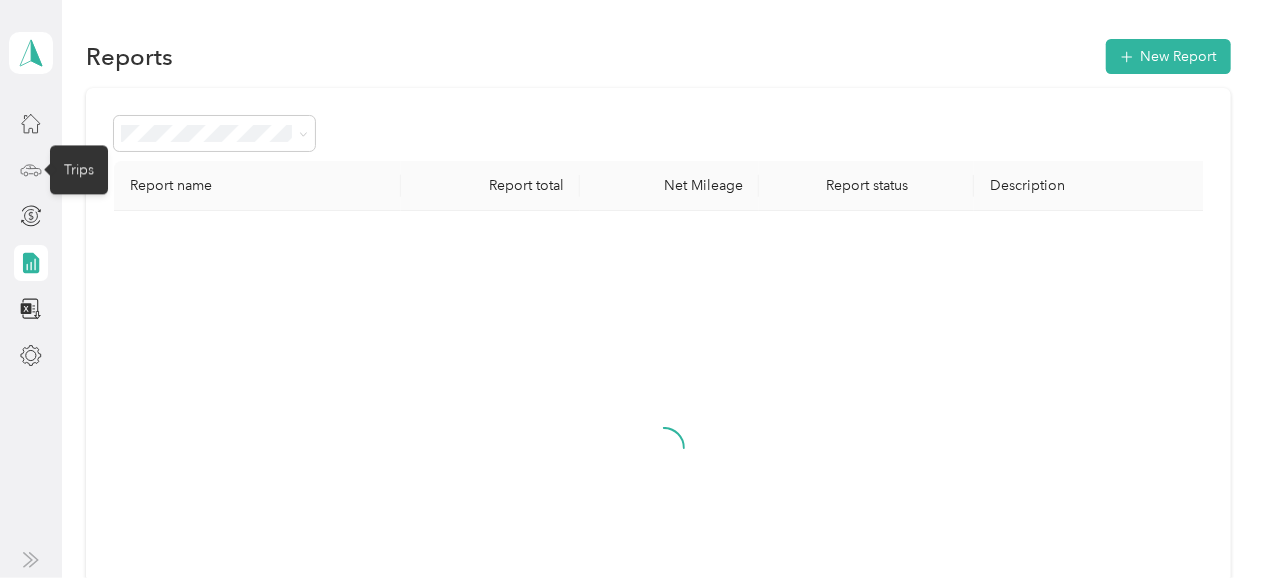 click 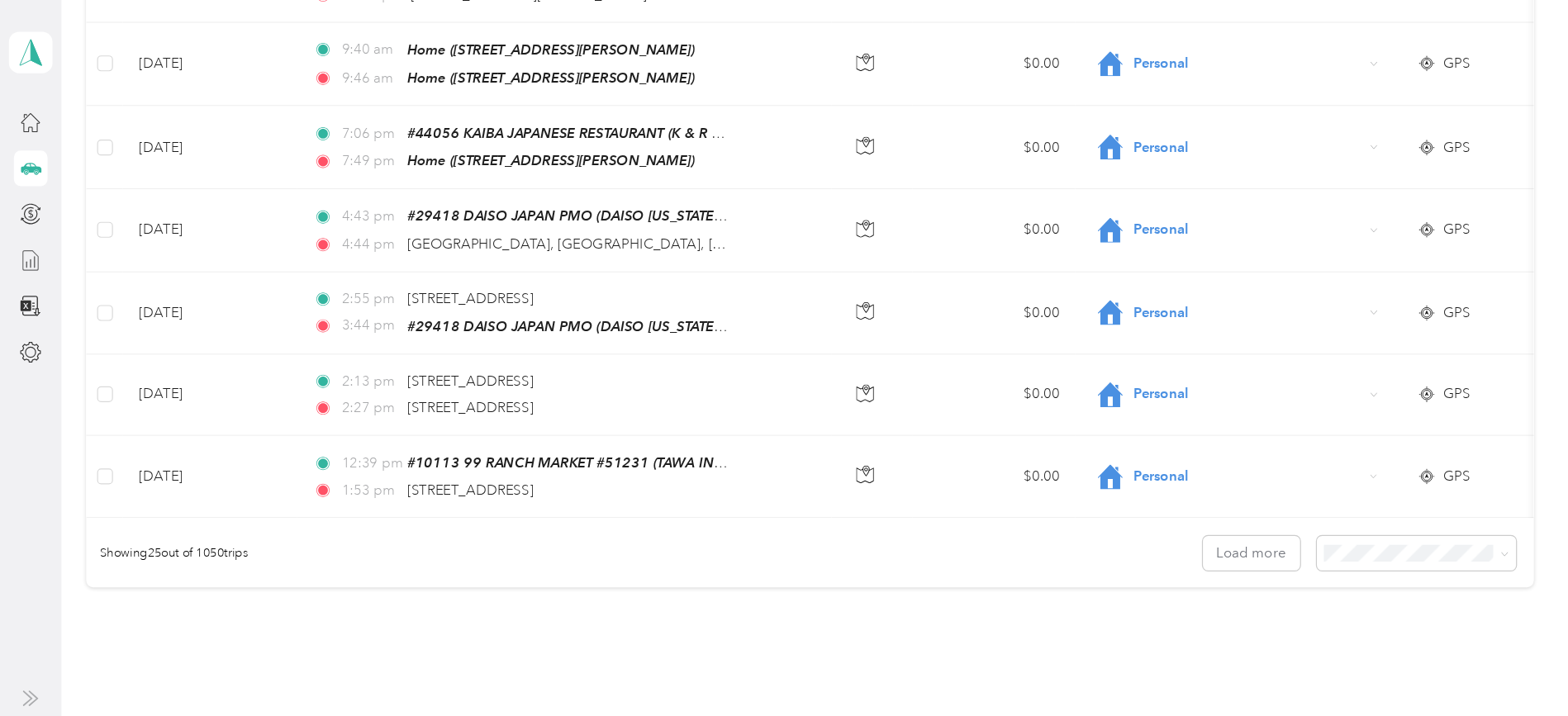scroll, scrollTop: 1547, scrollLeft: 0, axis: vertical 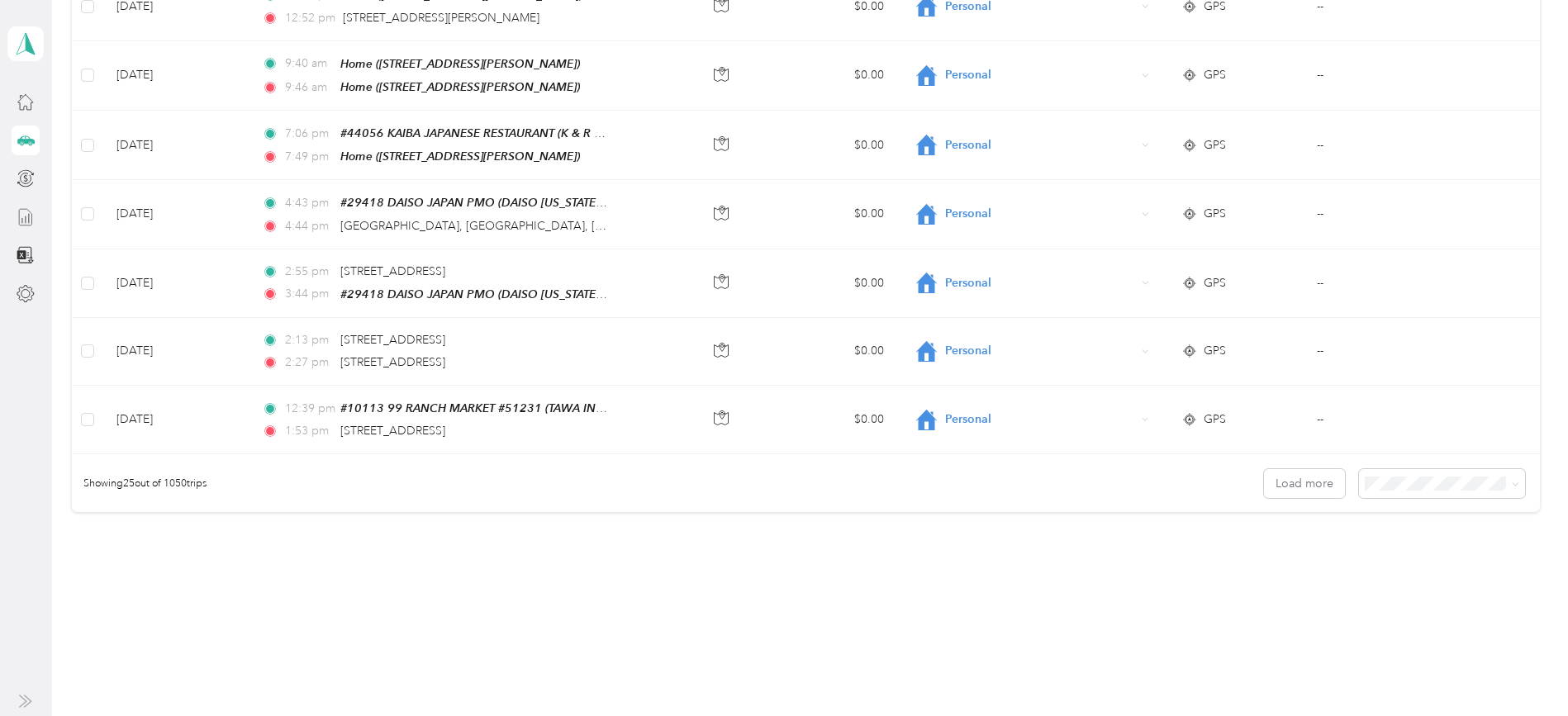 click on "Trips New trip 9,756.26   mi Work 4,723   mi Personal 0   mi Unclassified $0 Value All purposes Filters Date Locations Map Mileage value Purpose Track Method Report                   [DATE] 10:50 am Home ([STREET_ADDRESS][PERSON_NAME]) 11:03 am Home ([STREET_ADDRESS][PERSON_NAME]) $0.00 Personal GPS -- [DATE] 6:42 pm #48663 GW SUPERMARKET OF [PERSON_NAME][GEOGRAPHIC_DATA] ([STREET_ADDRESS]) 7:03 pm Home ([STREET_ADDRESS][PERSON_NAME]) $0.00 Personal GPS -- [DATE] 5:52 pm Home ([STREET_ADDRESS][PERSON_NAME]) 6:25 pm #48663 [GEOGRAPHIC_DATA][PERSON_NAME] ([STREET_ADDRESS]) $0.00 Personal GPS -- [DATE] 1:51 pm [STREET_ADDRESS][PERSON_NAME][PERSON_NAME] 2:41 pm Home ([STREET_ADDRESS][PERSON_NAME]) $0.00 Personal GPS -- [DATE] 12:54 pm Home ([STREET_ADDRESS][PERSON_NAME]) 1:26 pm [STREET_ADDRESS][PERSON_NAME][PERSON_NAME] $0.00 Personal GPS -- [DATE] 12:35 pm --" at bounding box center (805, -443) 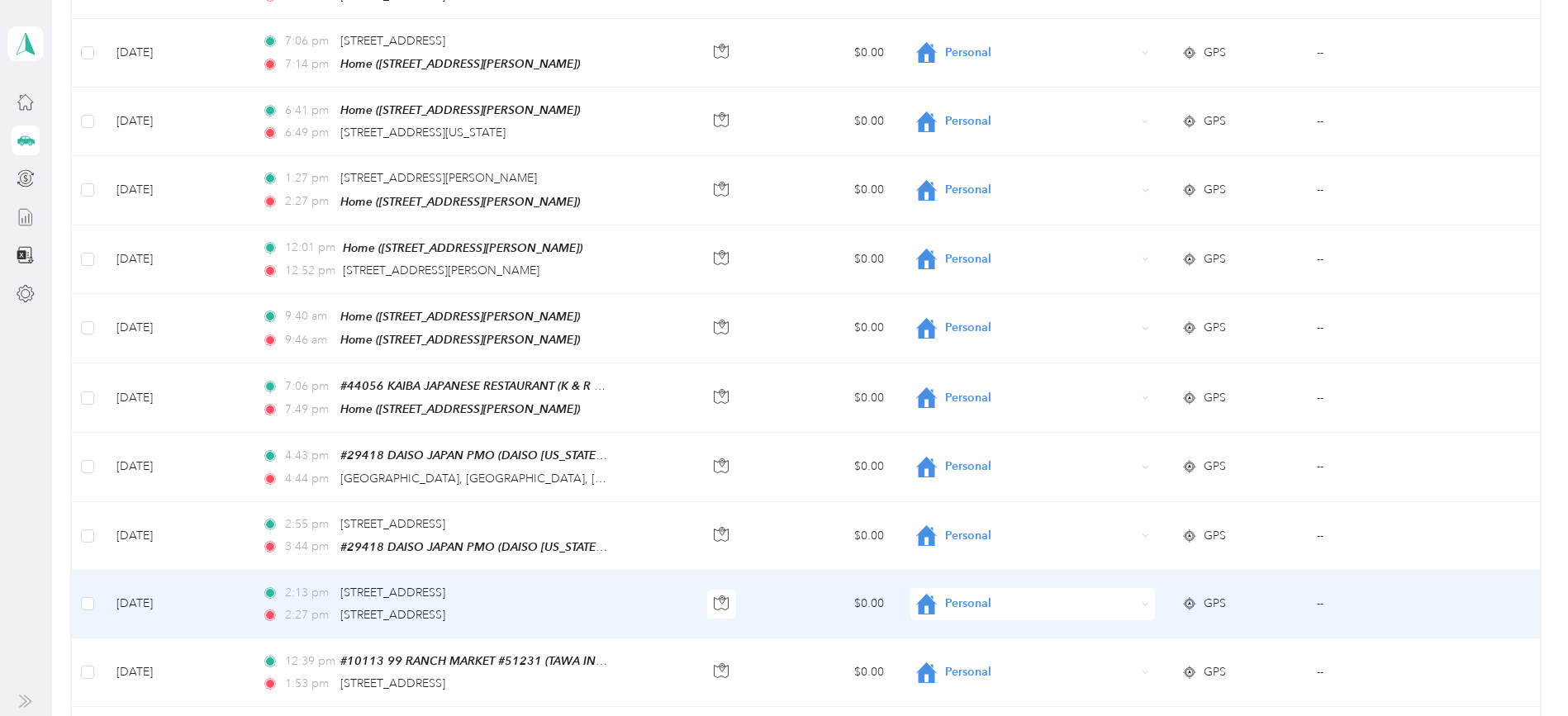 scroll, scrollTop: 1463, scrollLeft: 0, axis: vertical 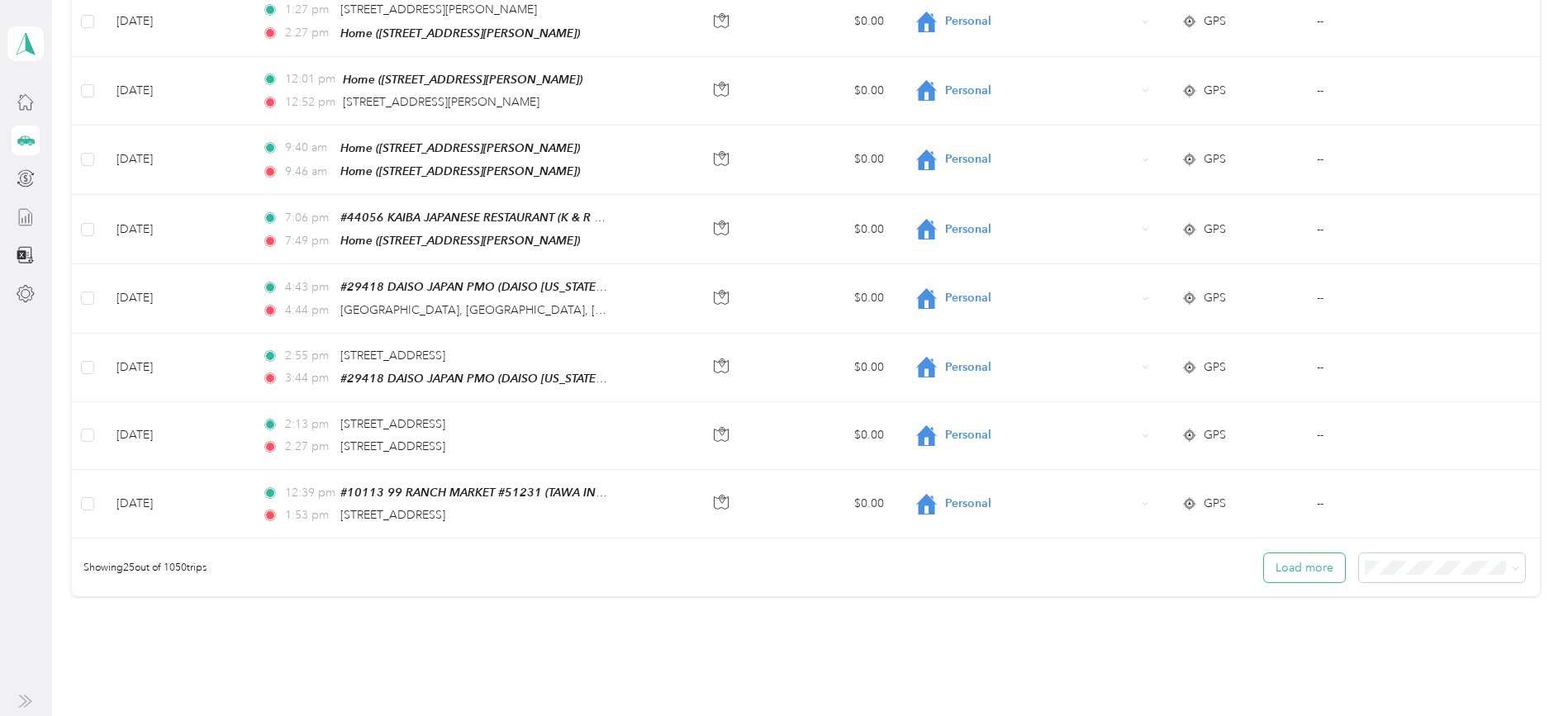 click on "Load more" at bounding box center (1304, 567) 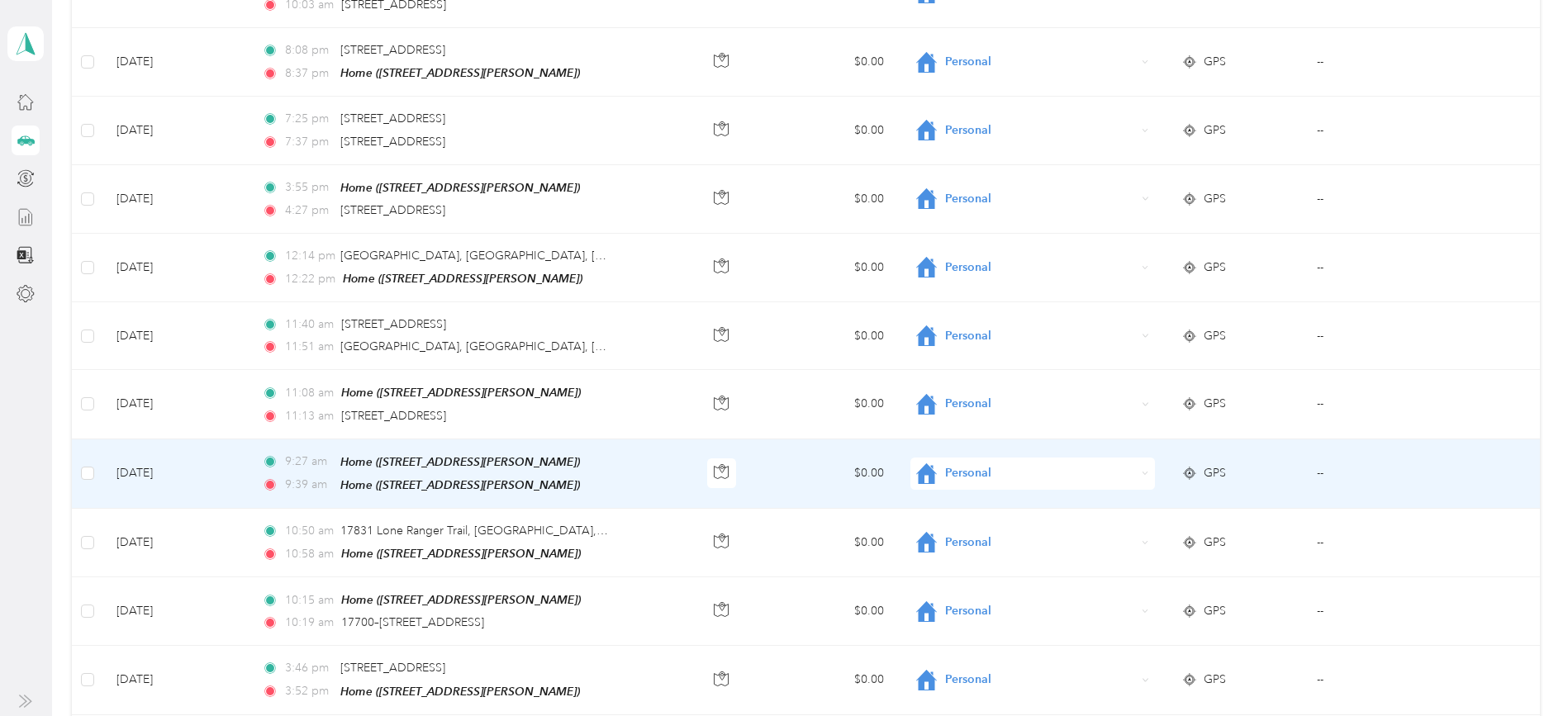 scroll, scrollTop: 2221, scrollLeft: 0, axis: vertical 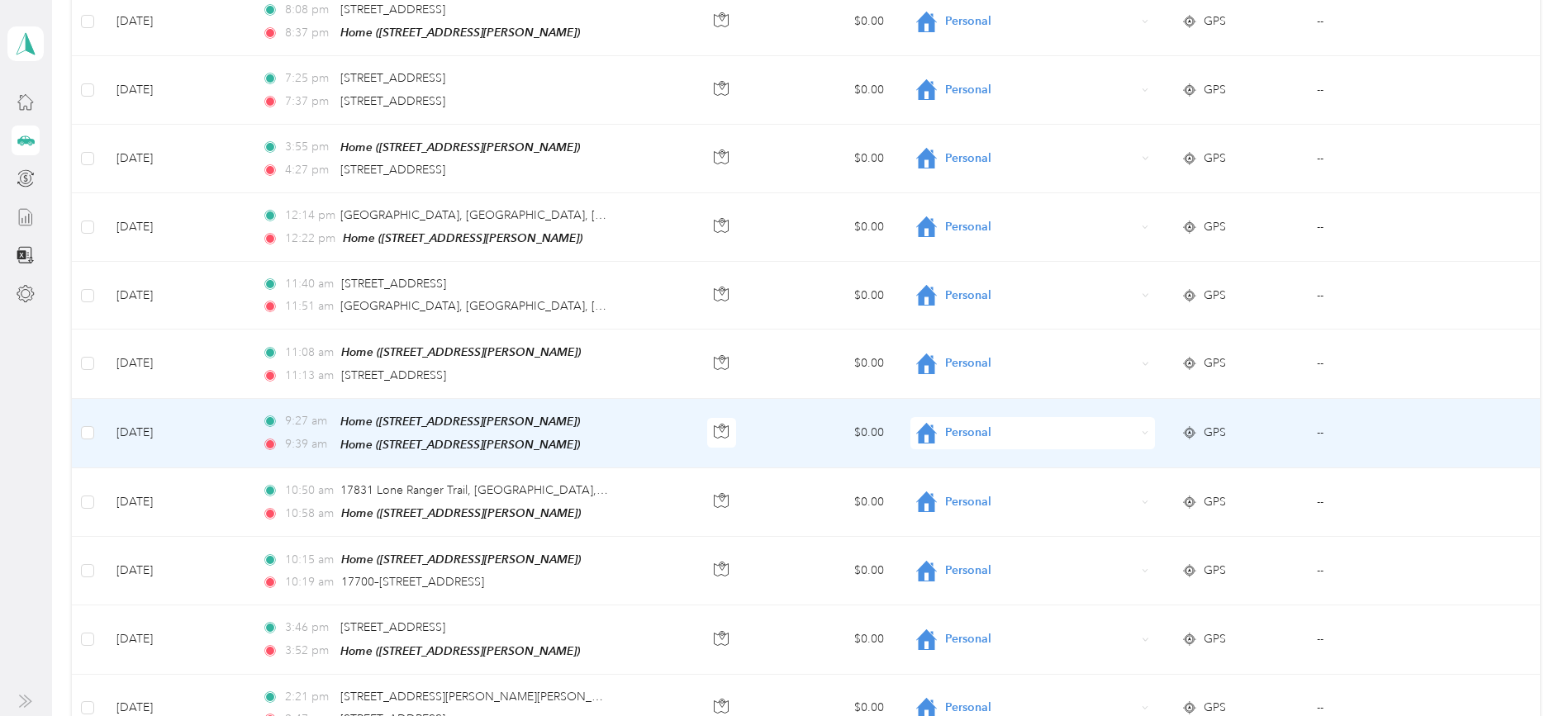 click on "9:27 am Home ([STREET_ADDRESS][PERSON_NAME]) 9:39 am Home ([STREET_ADDRESS][PERSON_NAME])" at bounding box center [471, 434] 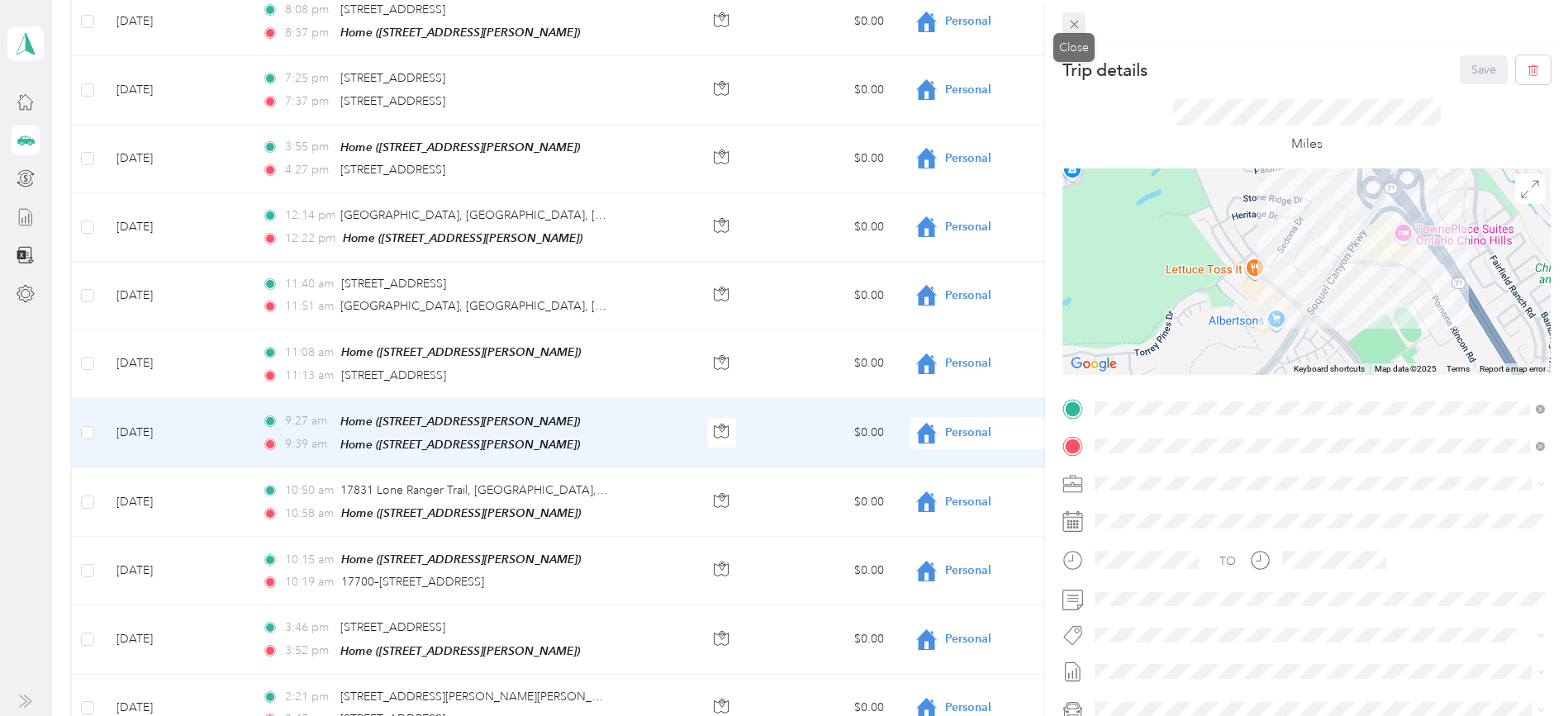 click 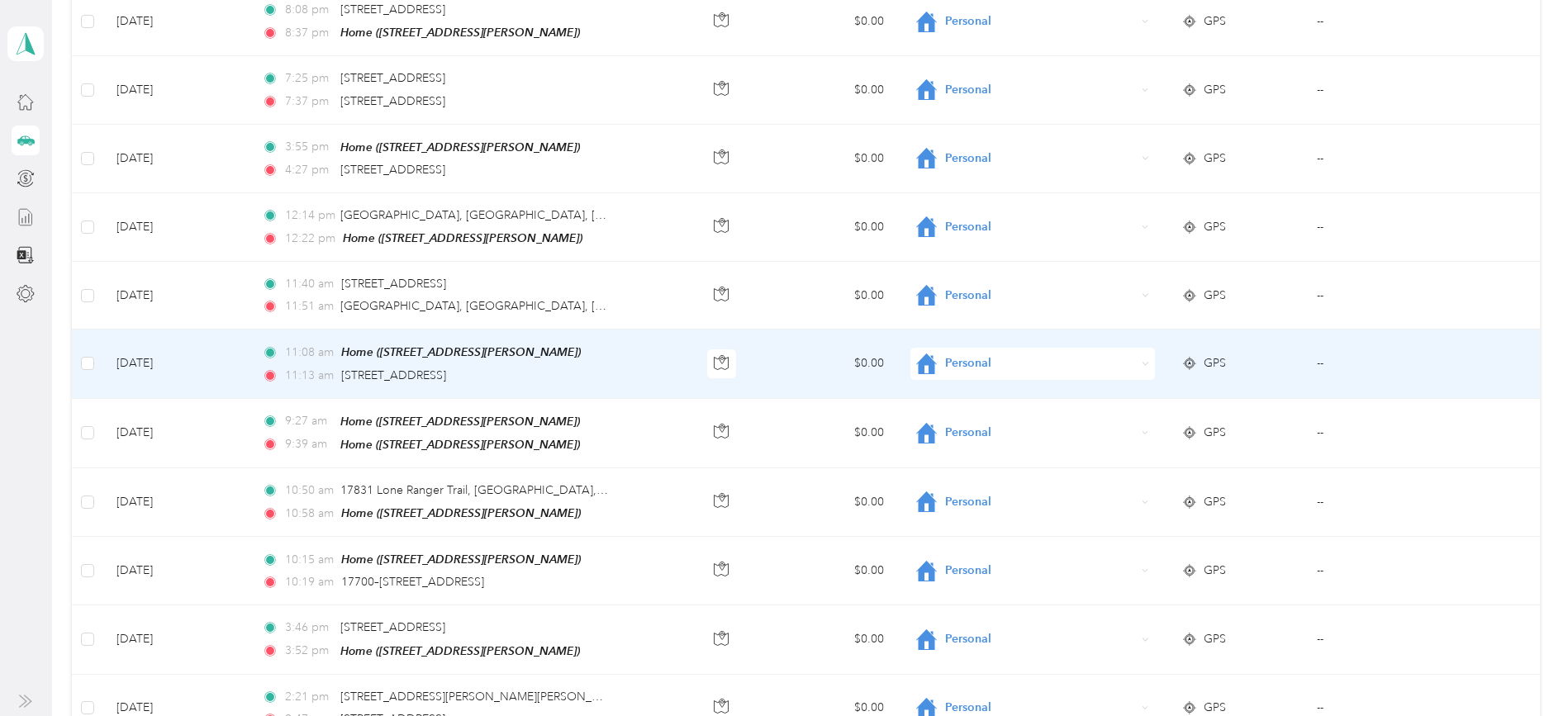 click on "11:08 am Home ([STREET_ADDRESS][PERSON_NAME]) 11:13 am [STREET_ADDRESS]" at bounding box center (471, 363) 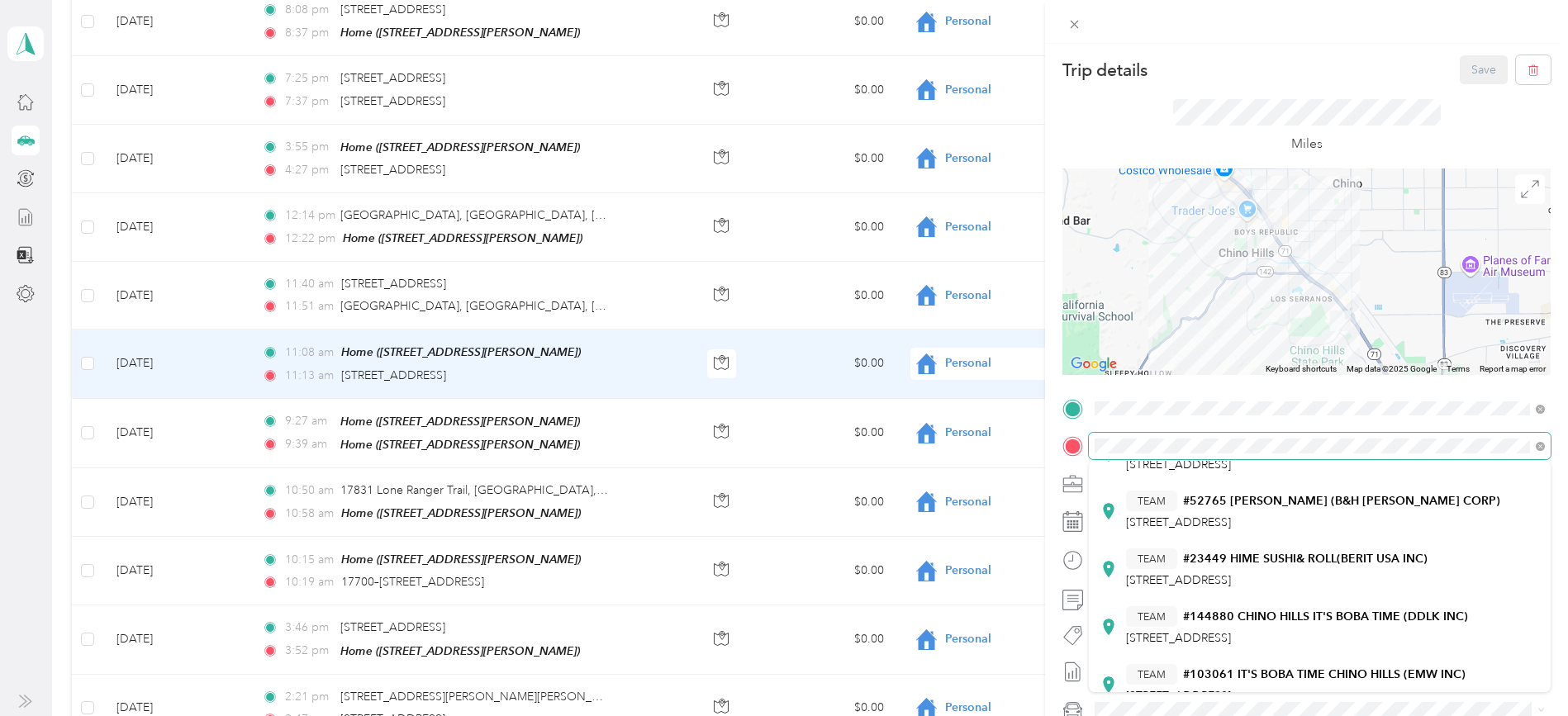 scroll, scrollTop: 0, scrollLeft: 0, axis: both 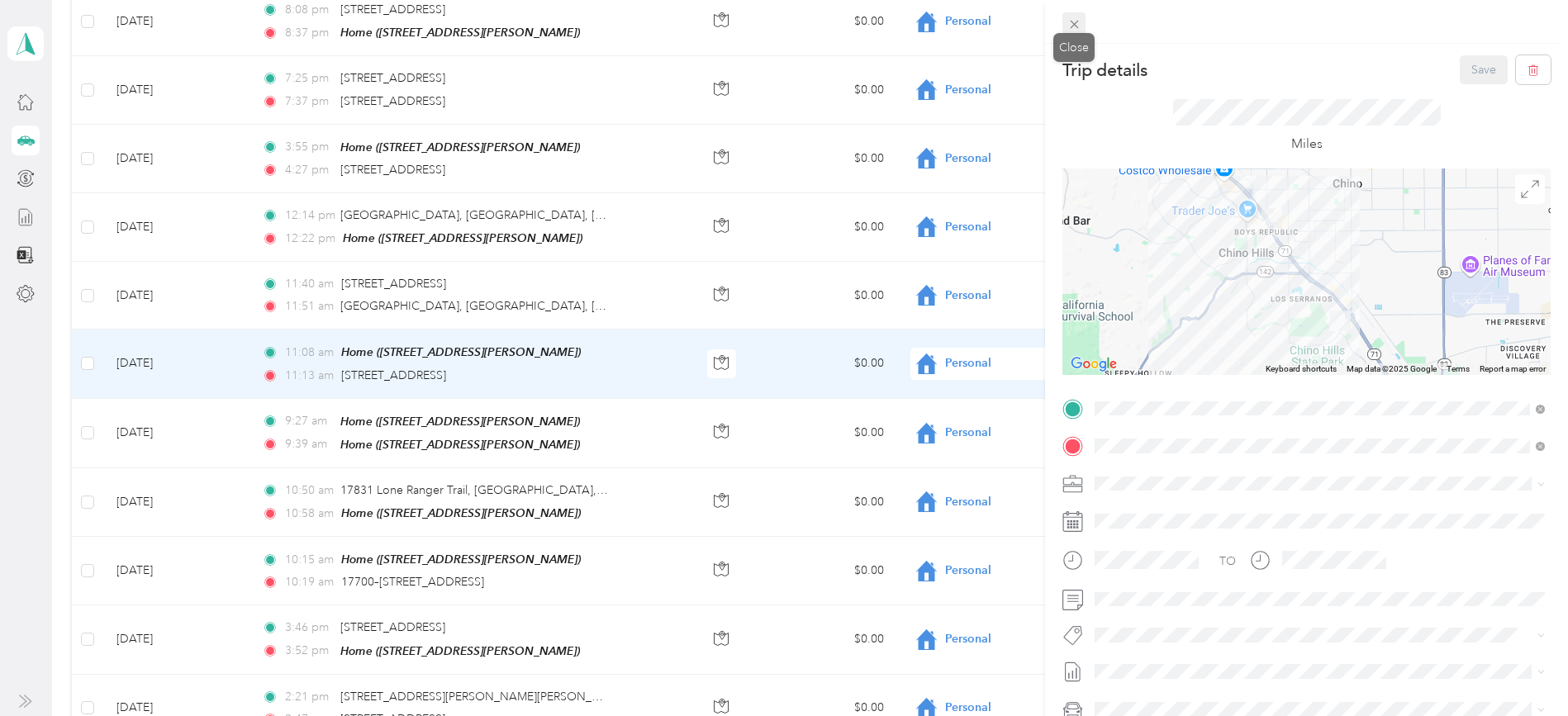 click 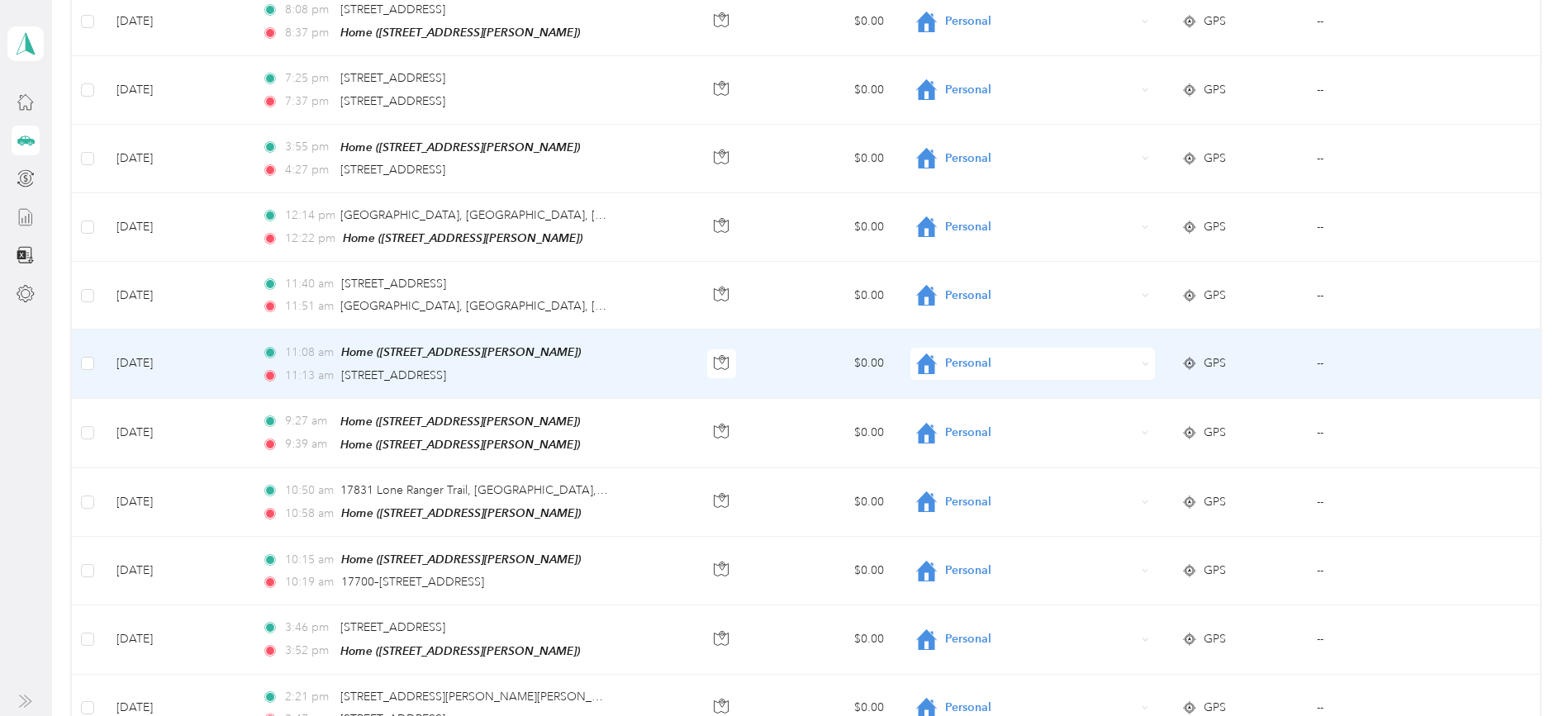 click on "Personal" at bounding box center (1040, 363) 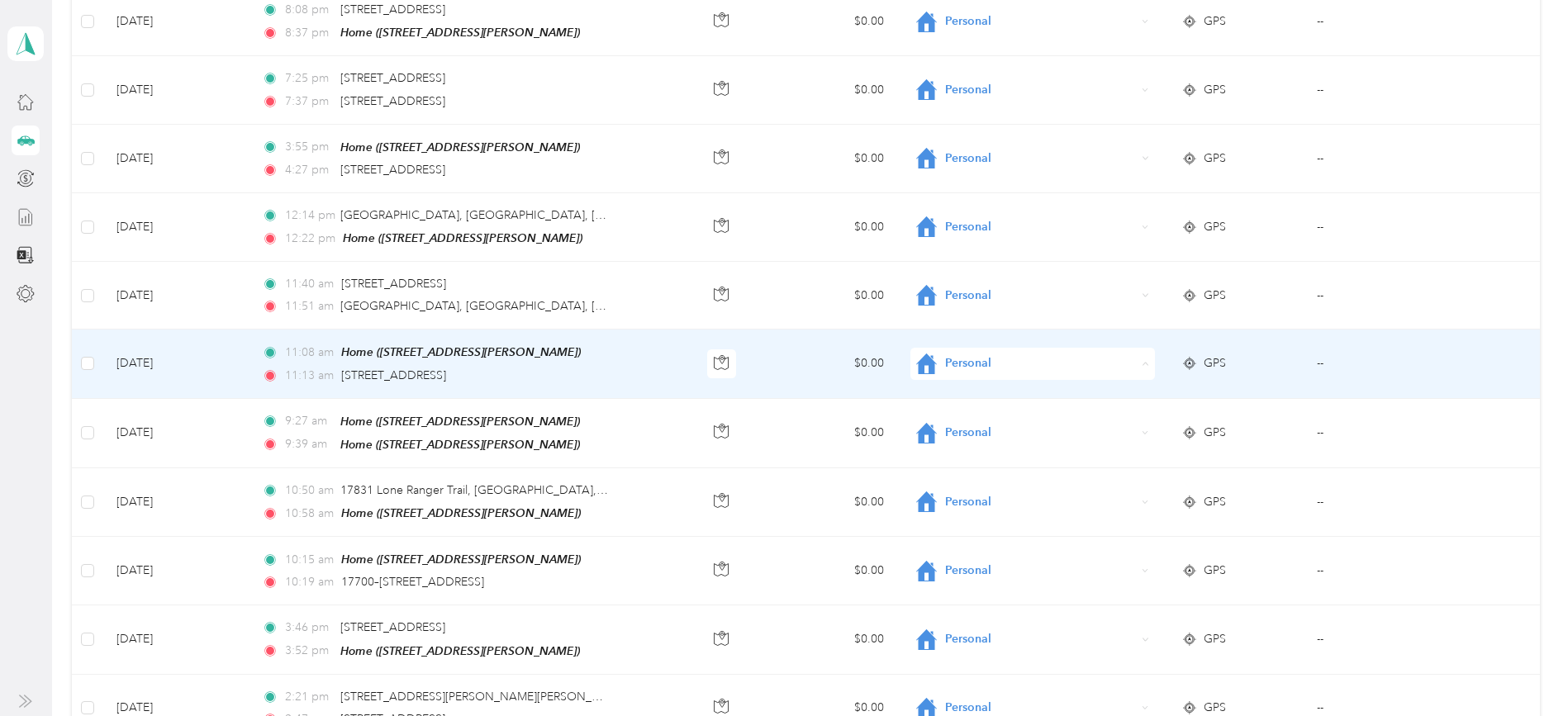 click on "Wismettac Asian Foods" at bounding box center (1047, 366) 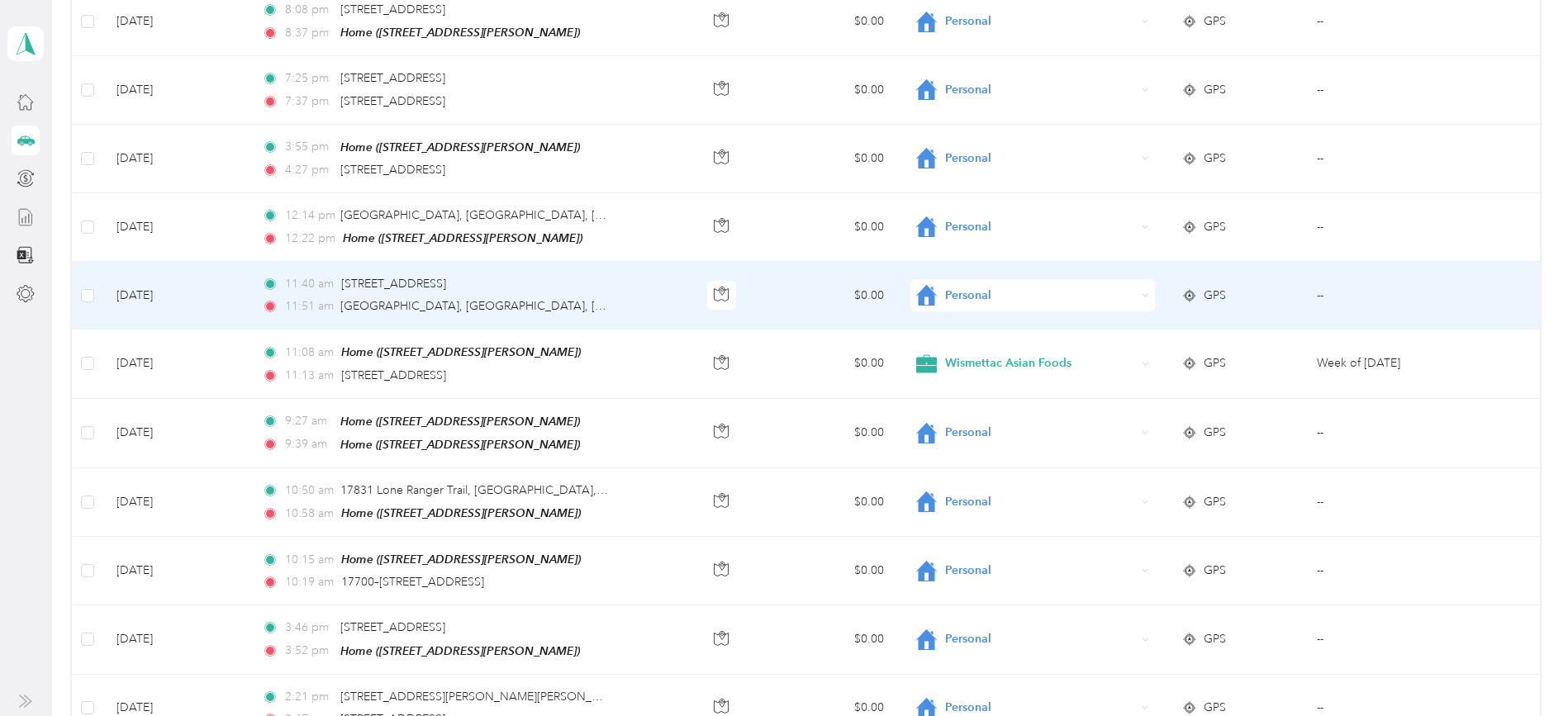 click on "$0.00" at bounding box center [829, 296] 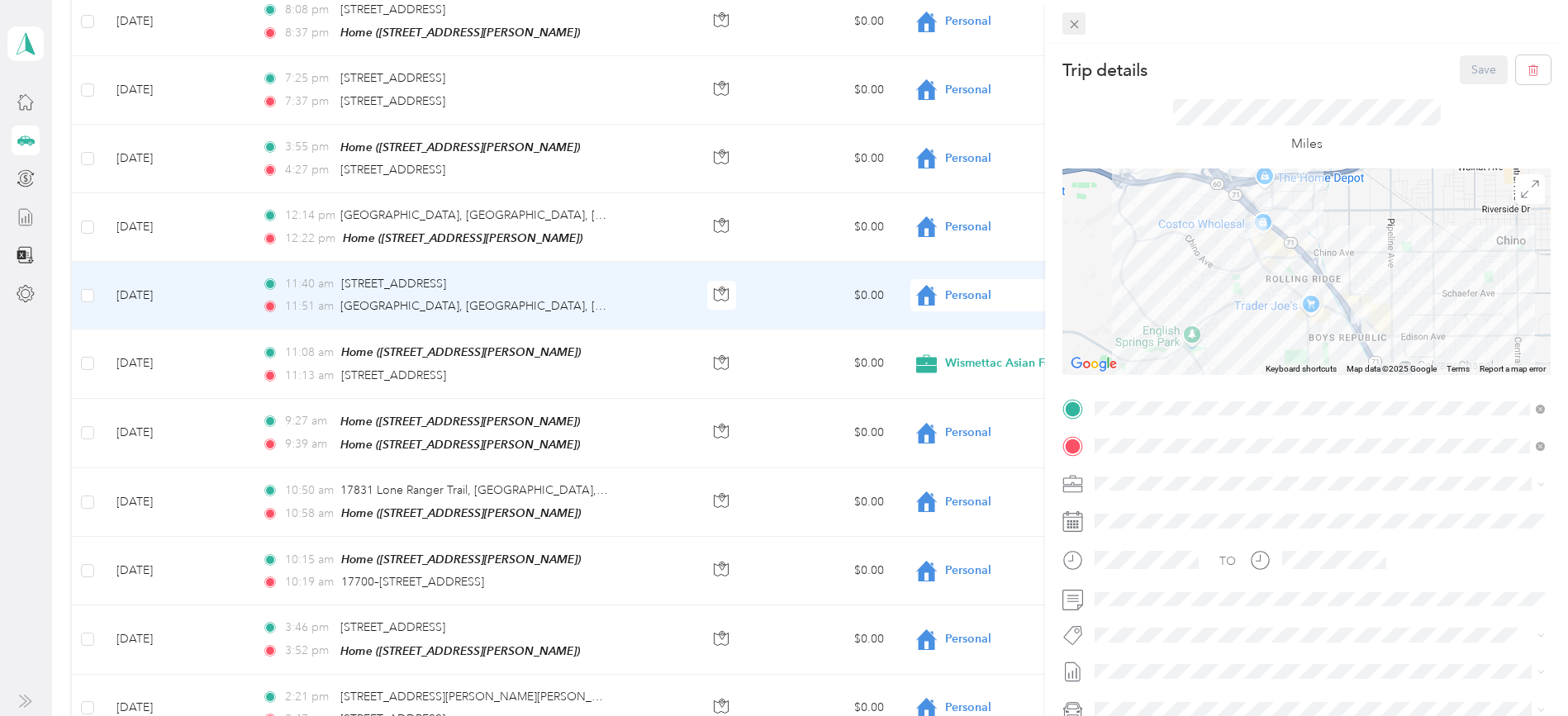 click 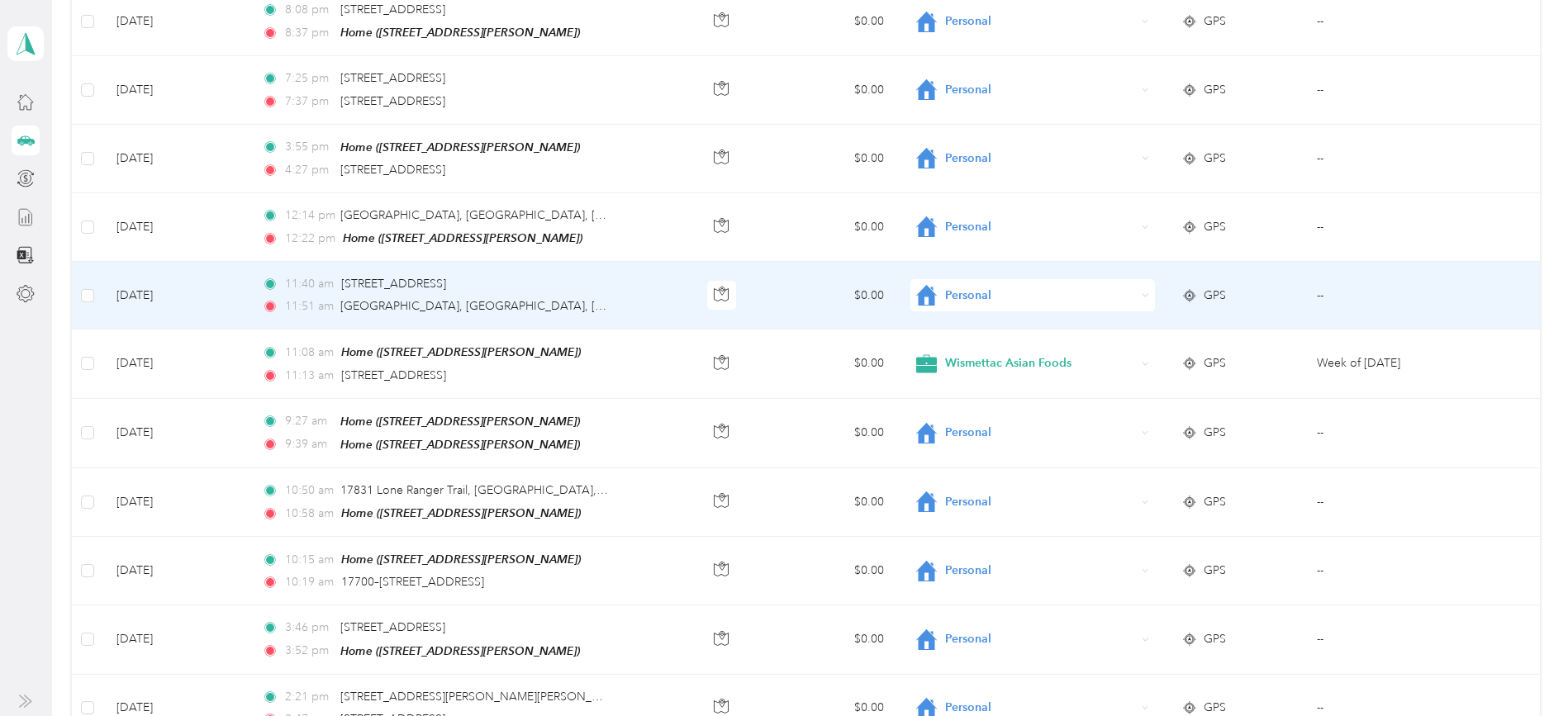 click on "Personal" at bounding box center (1040, 296) 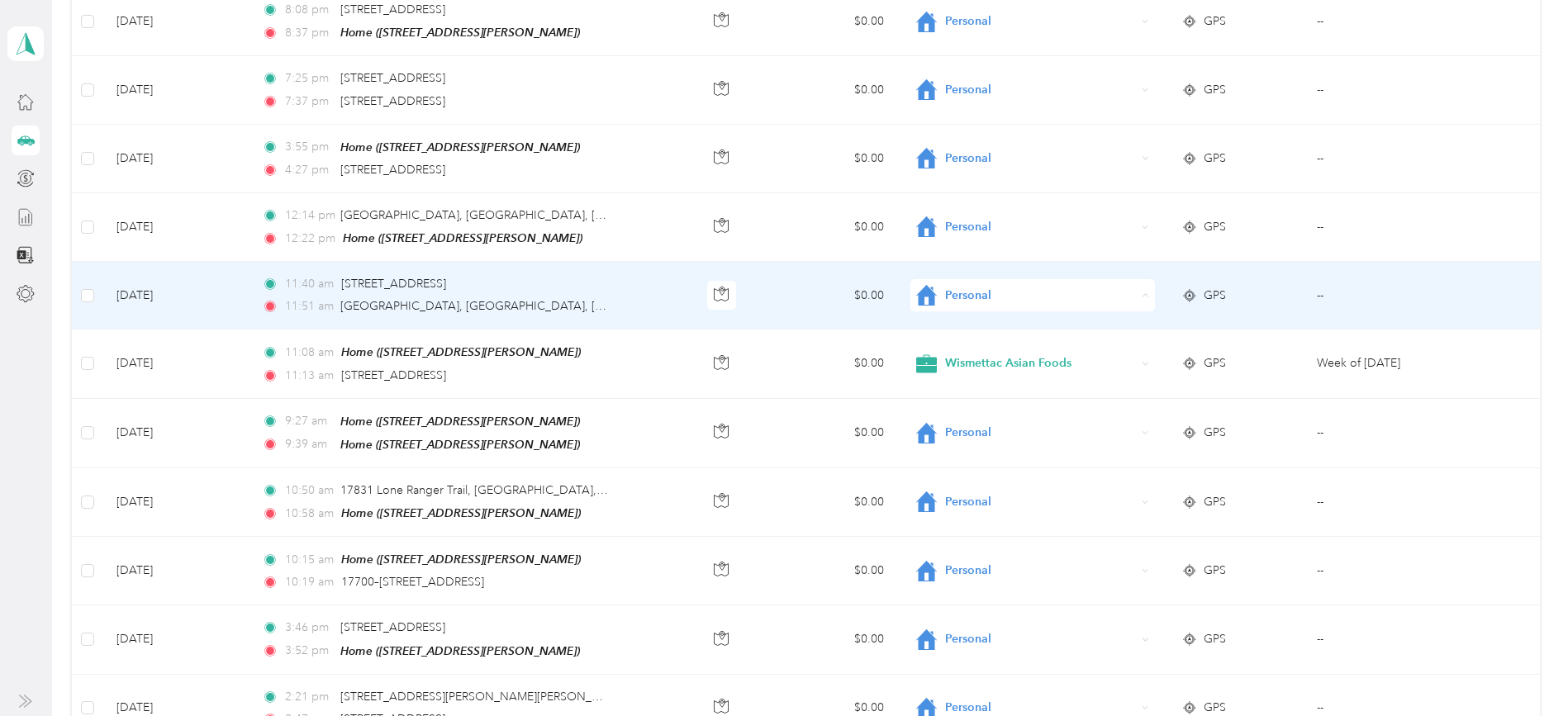 click on "Wismettac Asian Foods" at bounding box center [1047, 298] 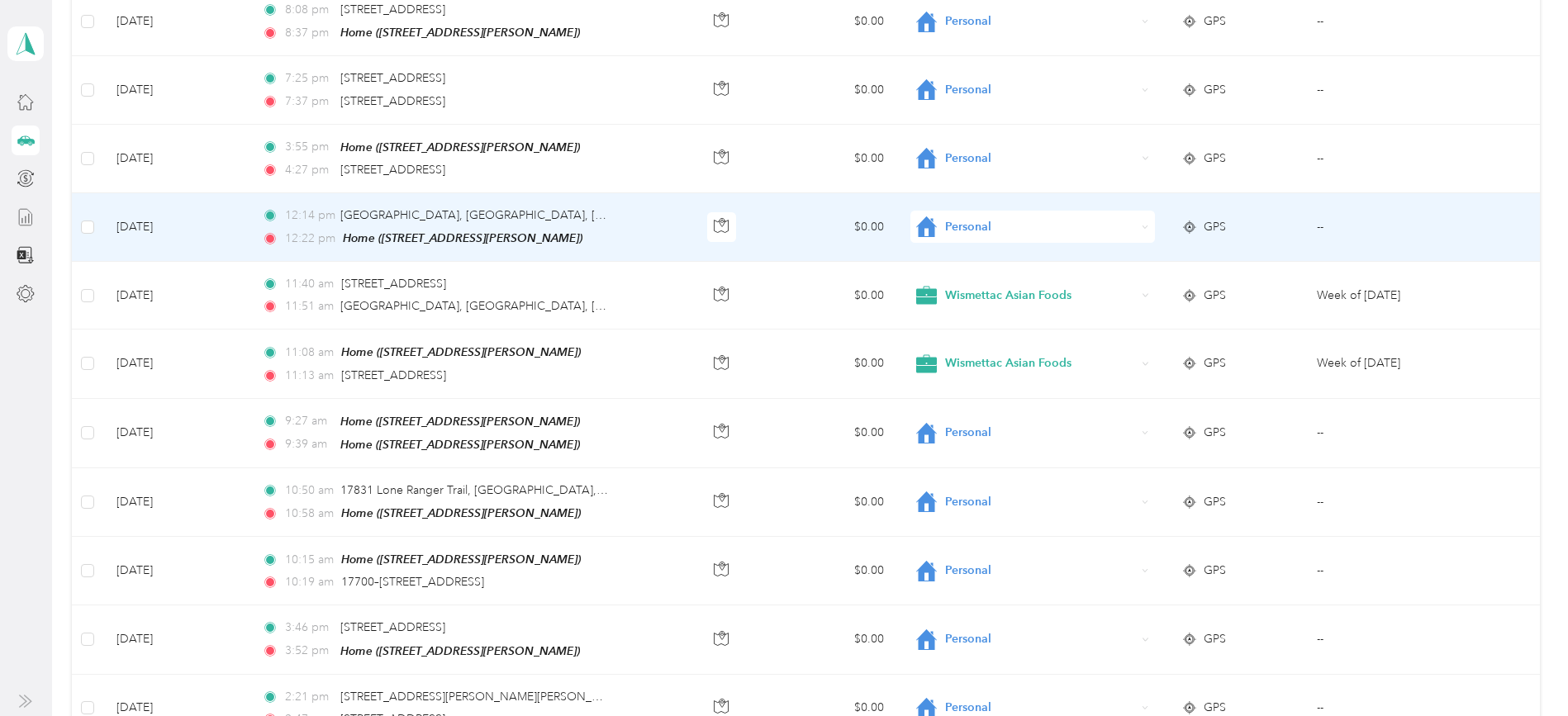 click on "$0.00" at bounding box center [829, 227] 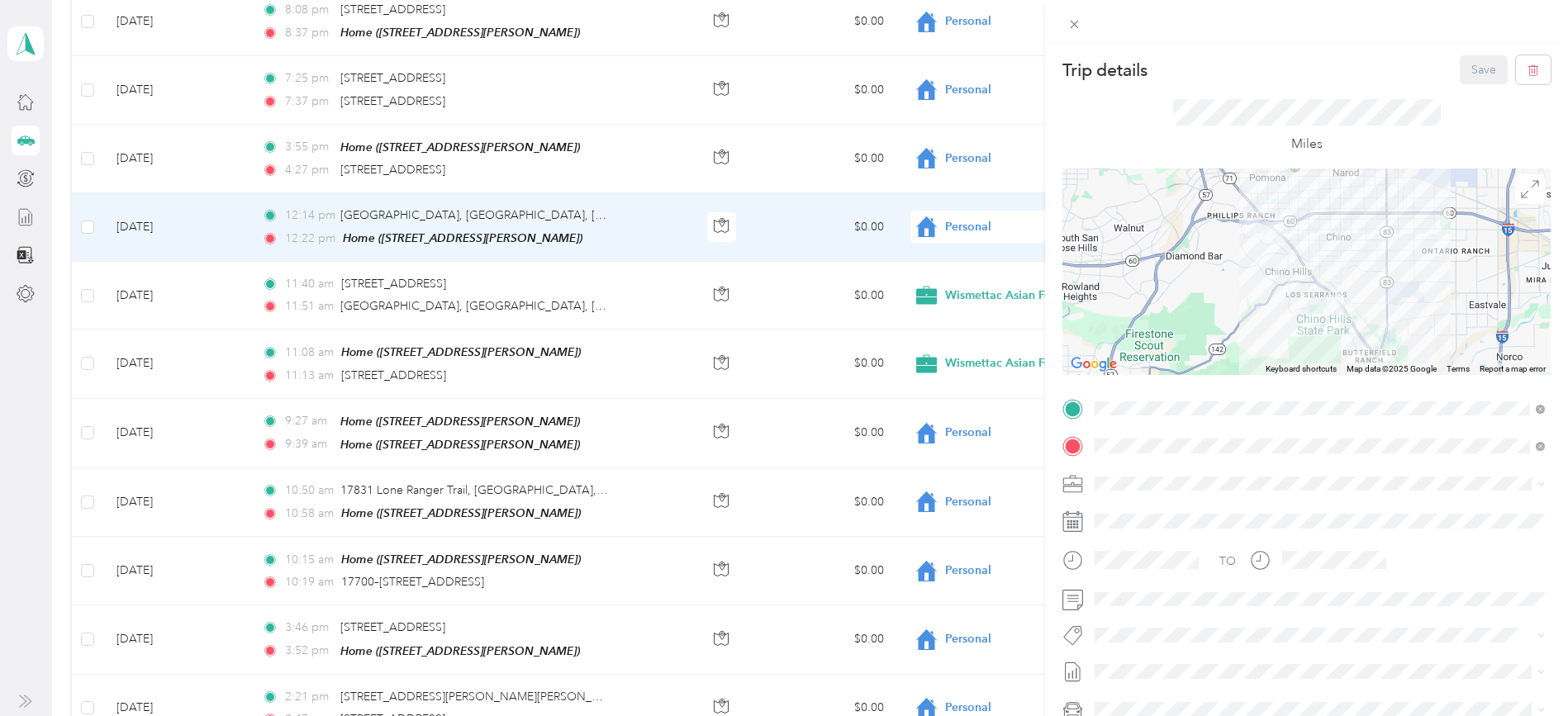 click on "#105629 ALL THAT [PERSON_NAME] (ALL THAT SUSHI INC)" at bounding box center [1348, 514] 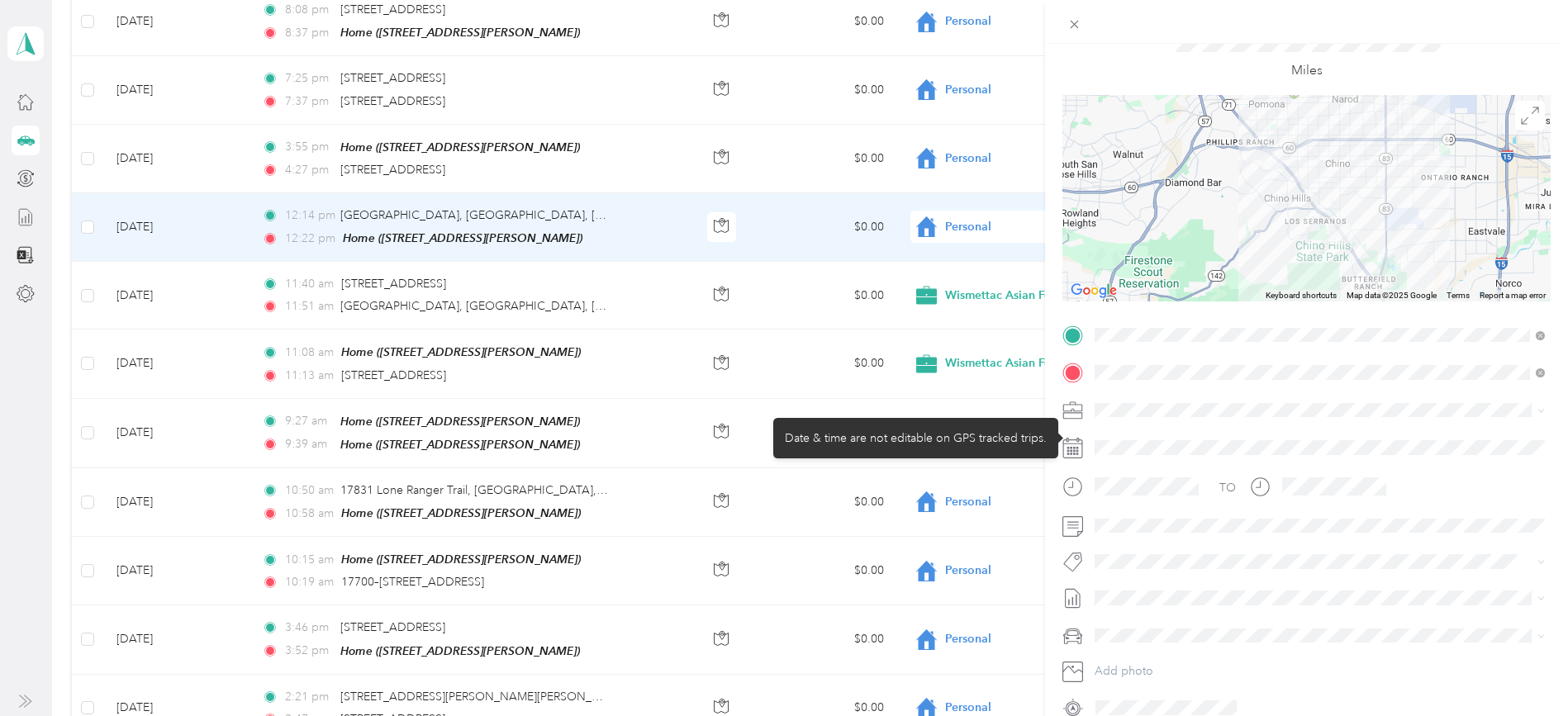 scroll, scrollTop: 84, scrollLeft: 0, axis: vertical 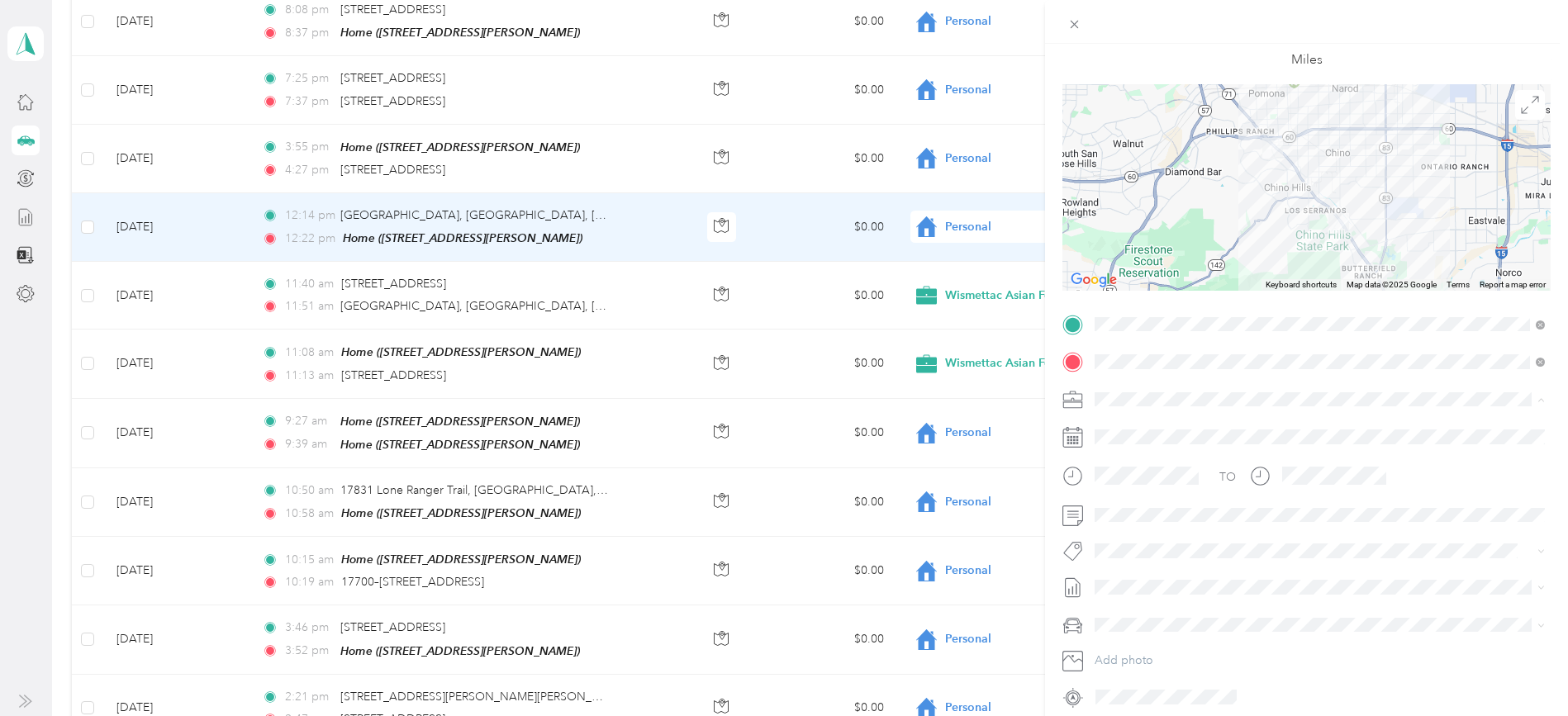 click on "Wismettac Asian Foods" at bounding box center (1319, 428) 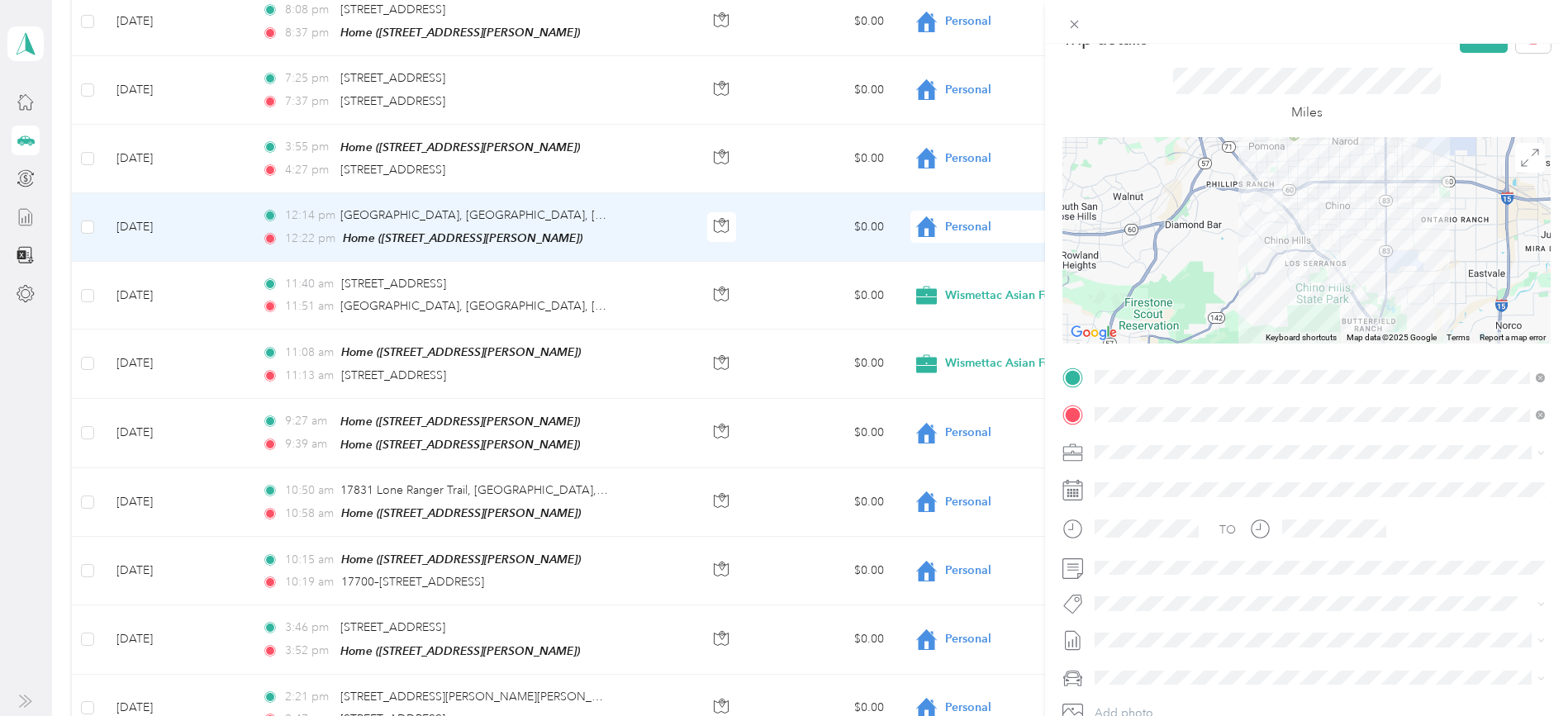 scroll, scrollTop: 0, scrollLeft: 0, axis: both 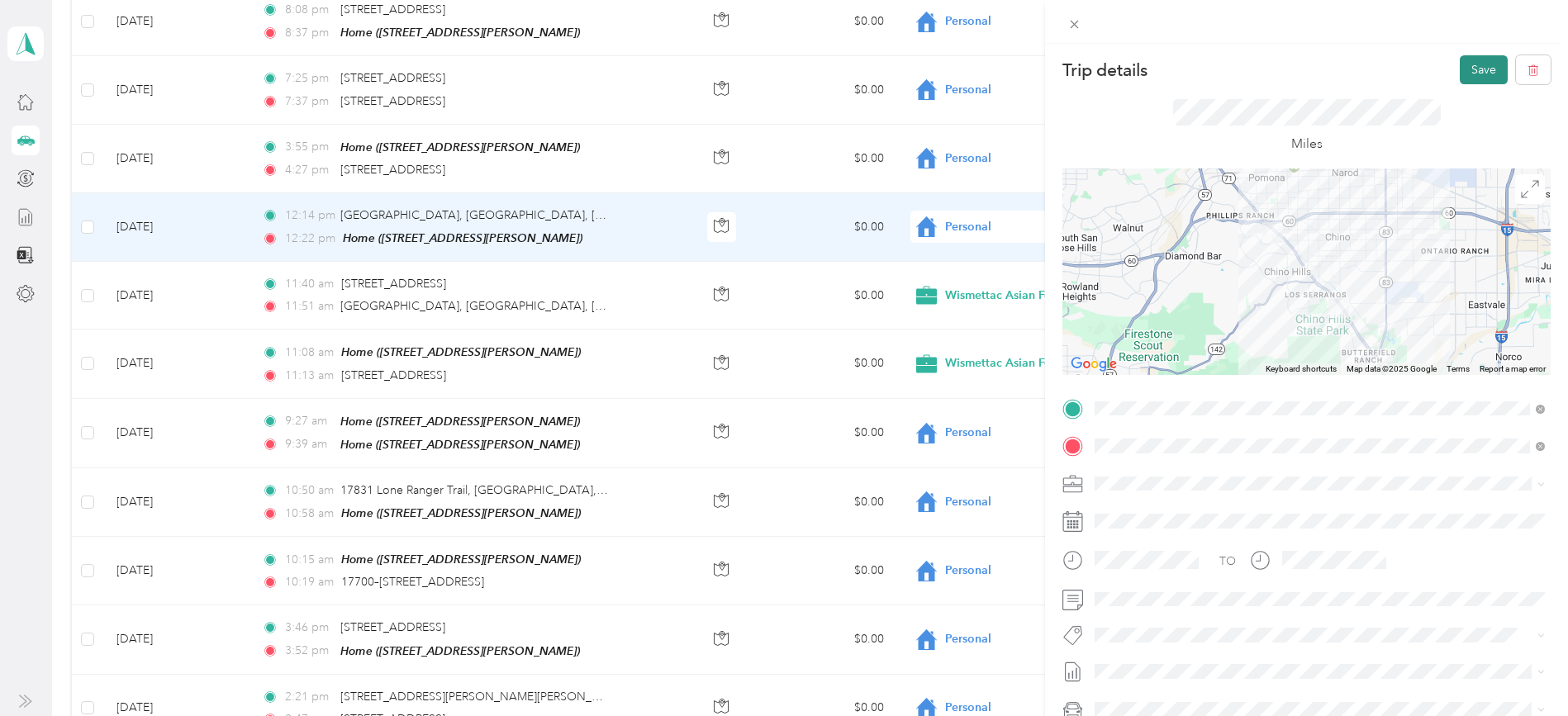 click on "Save" at bounding box center [1484, 69] 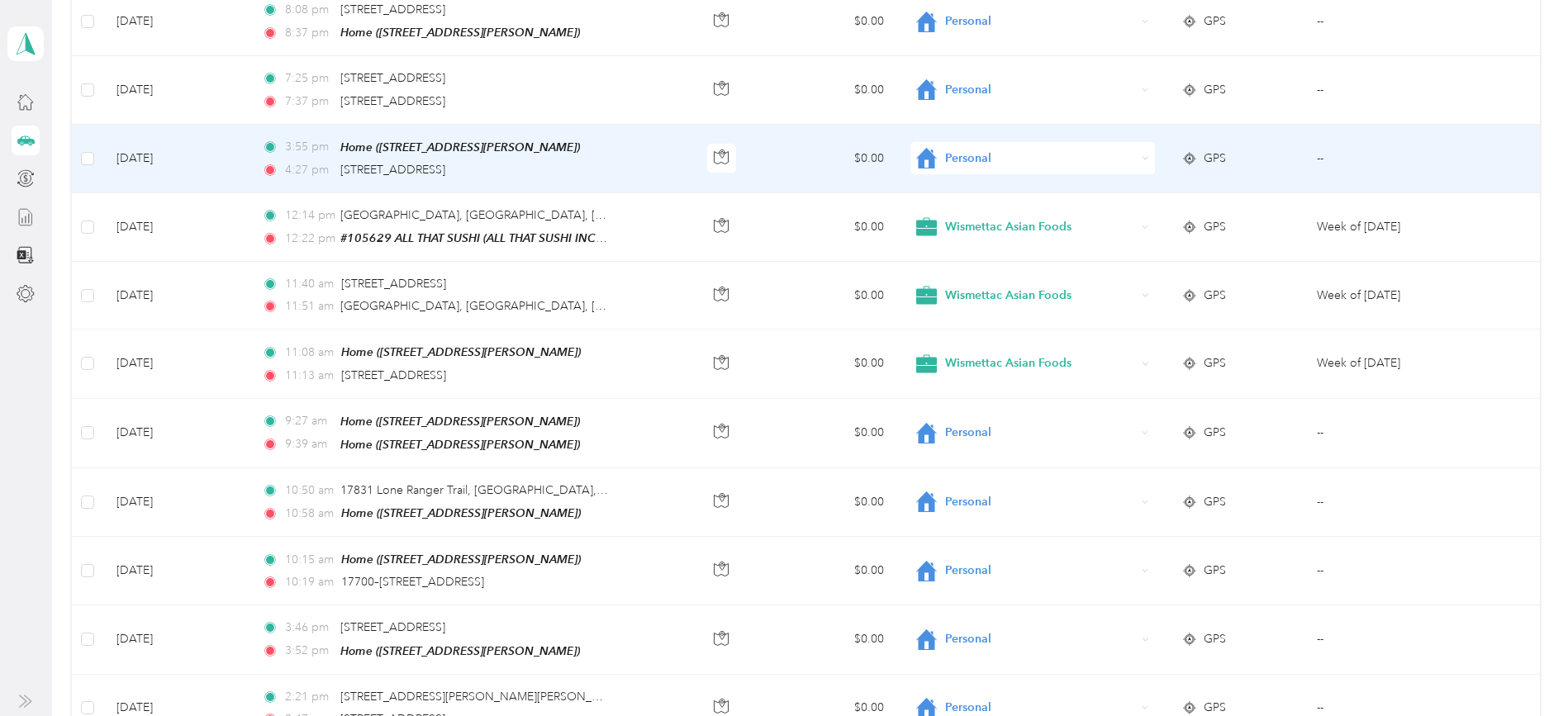 click on "$0.00" at bounding box center (829, 159) 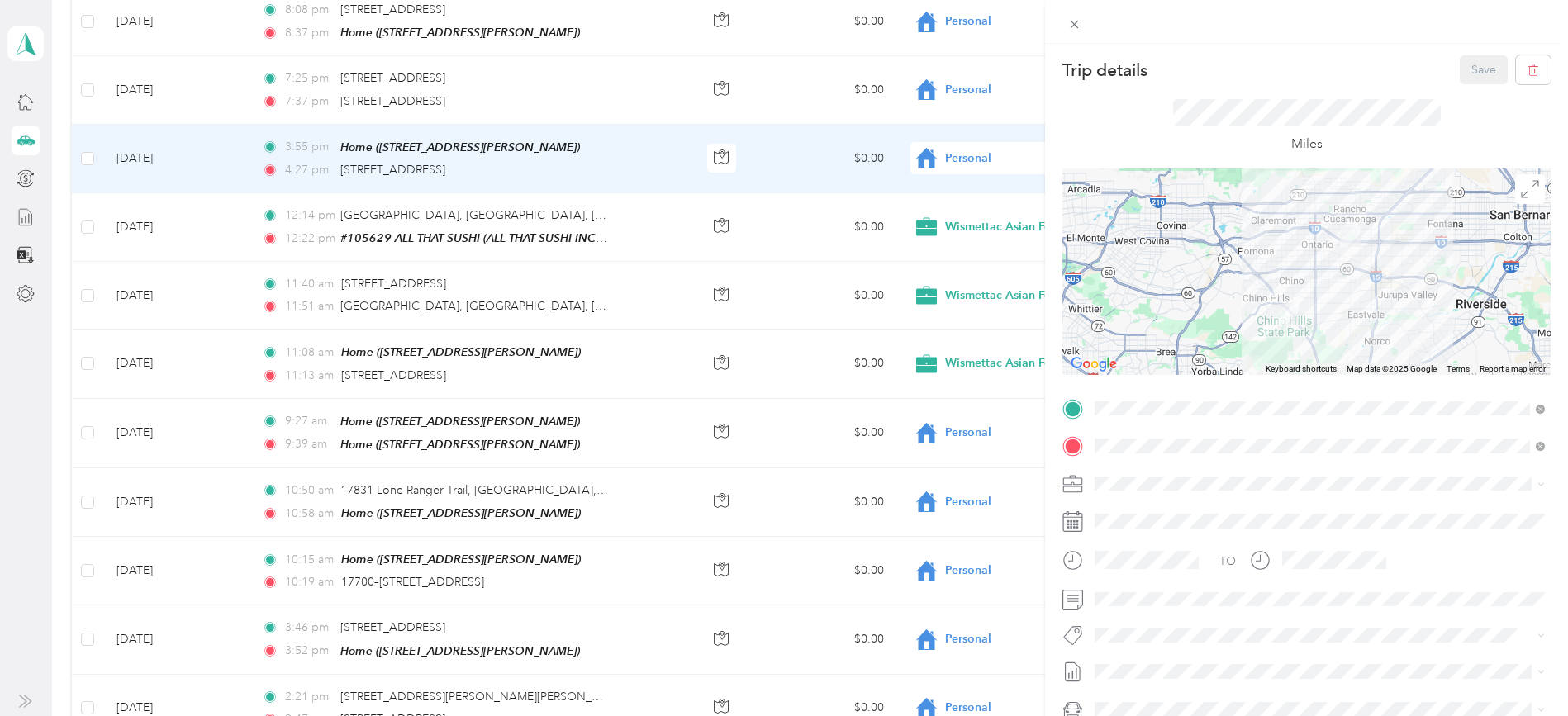 click on "TEAM #105629 ALL THAT [PERSON_NAME] (ALL THAT SUSHI INC)" at bounding box center [1320, 477] 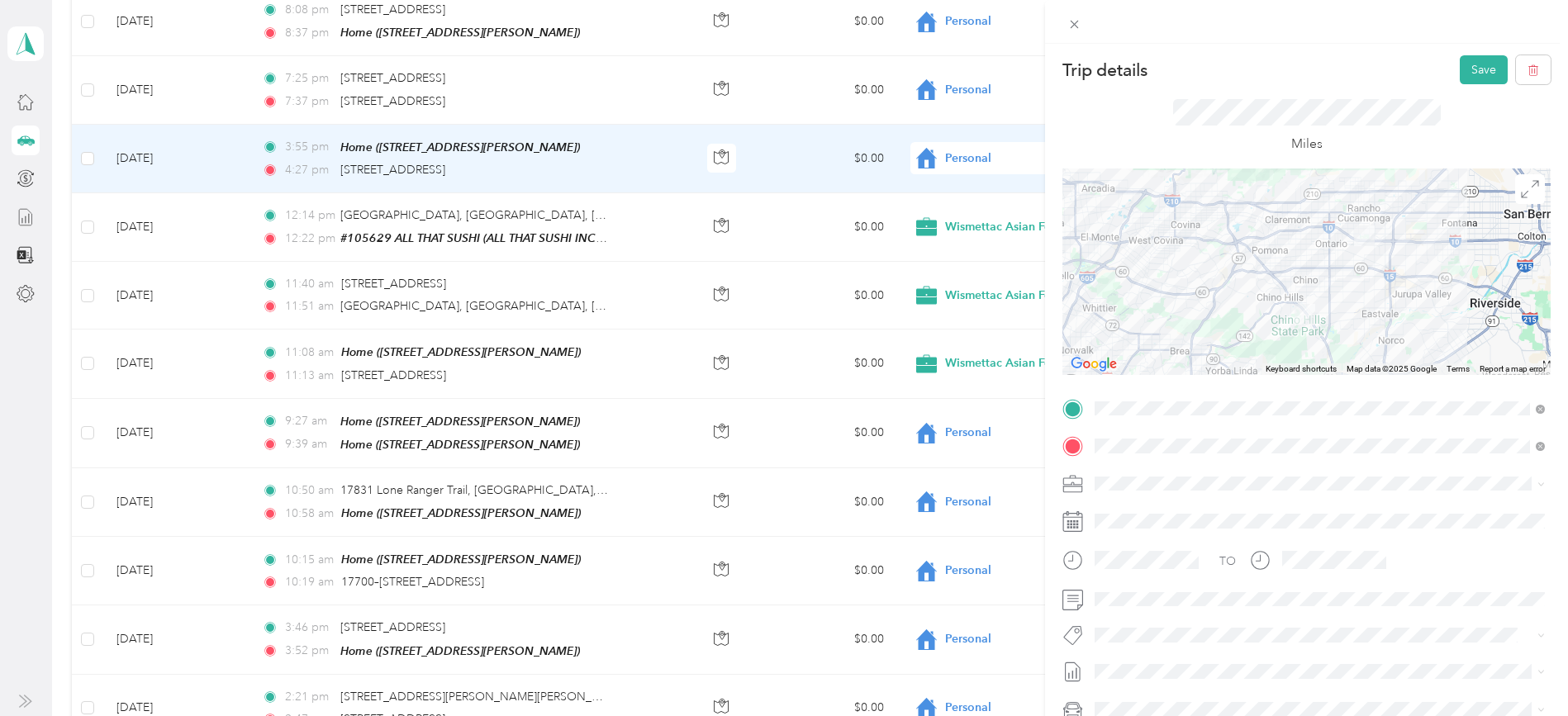 click on "TEAM #193047 [PERSON_NAME] (BENGEE KITCHEN INC)" at bounding box center (1300, 514) 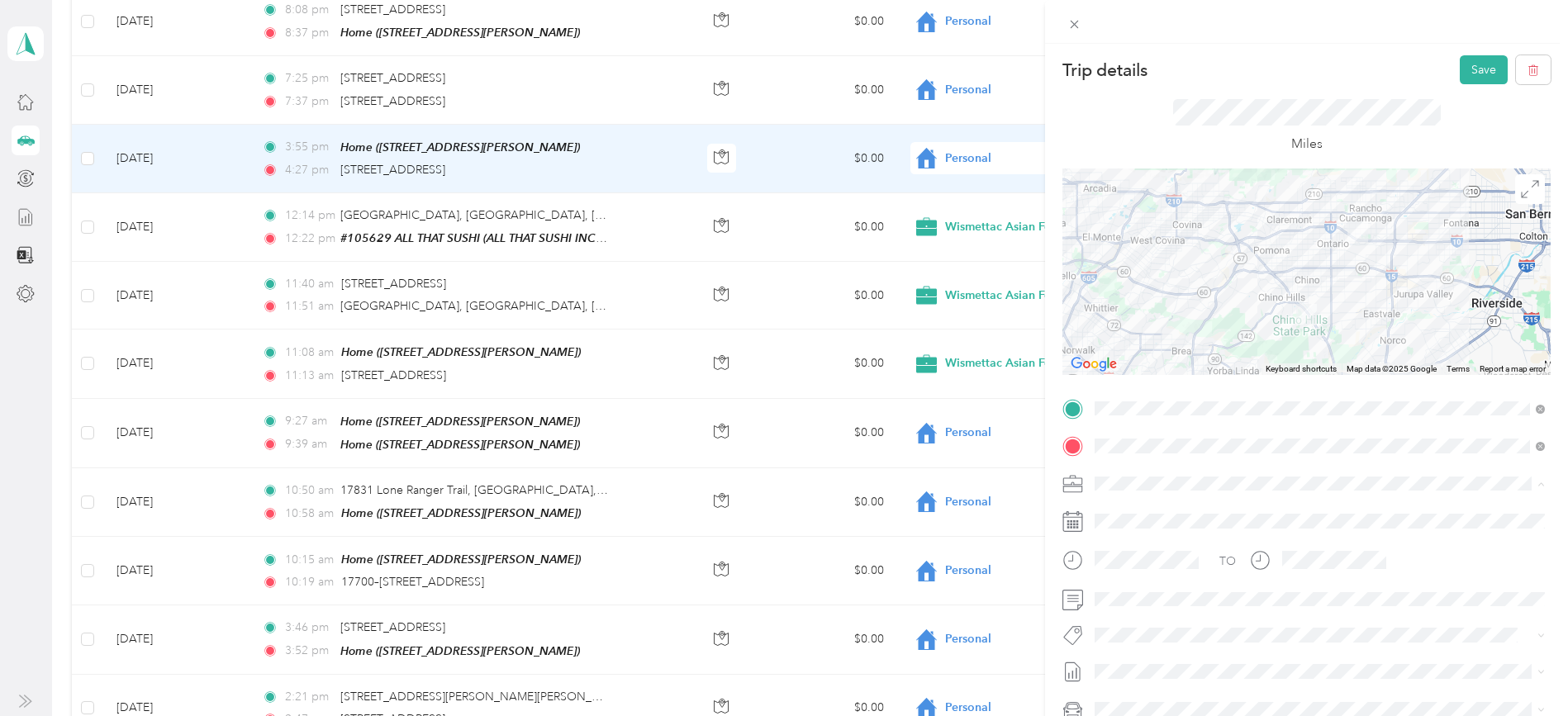 click on "Wismettac Asian Foods" at bounding box center [1161, 512] 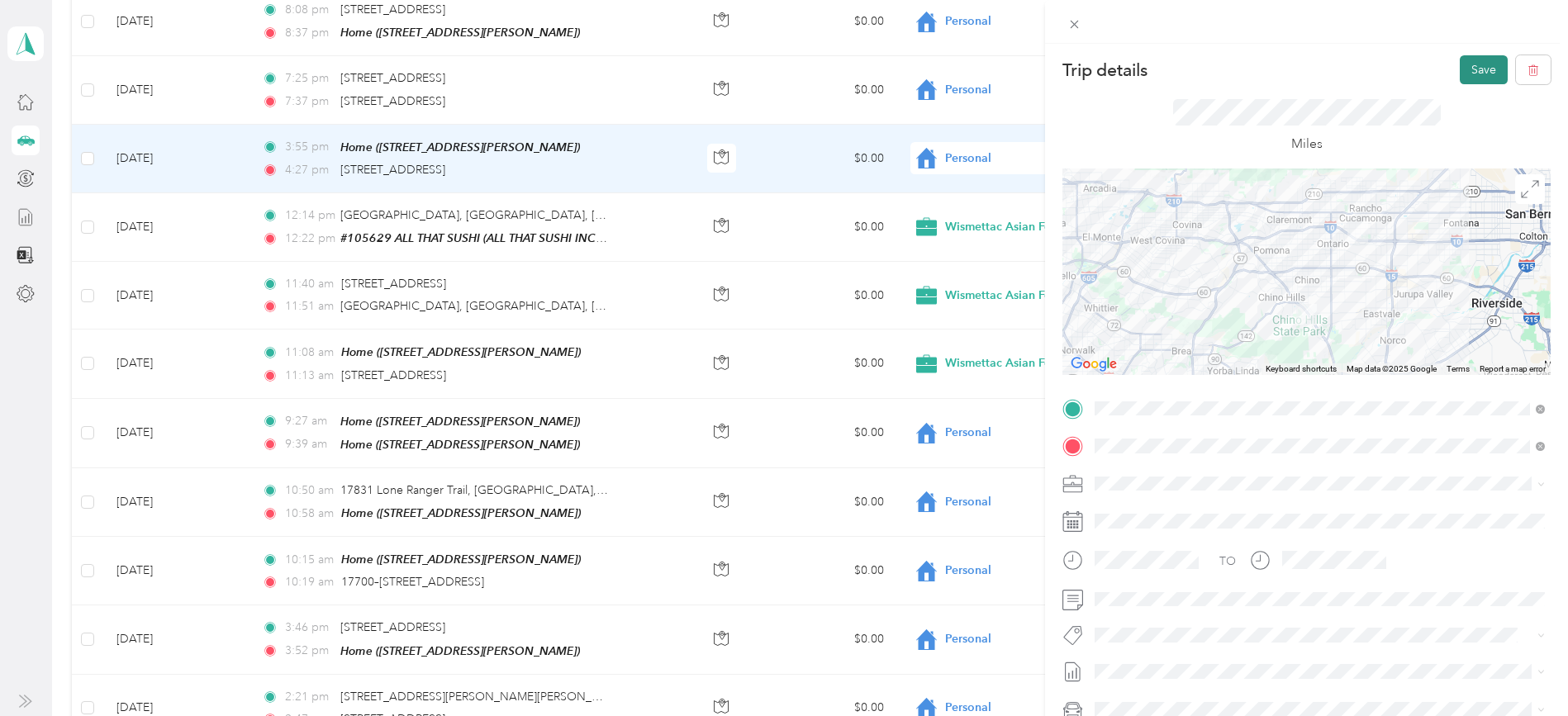 click on "Save" at bounding box center [1484, 69] 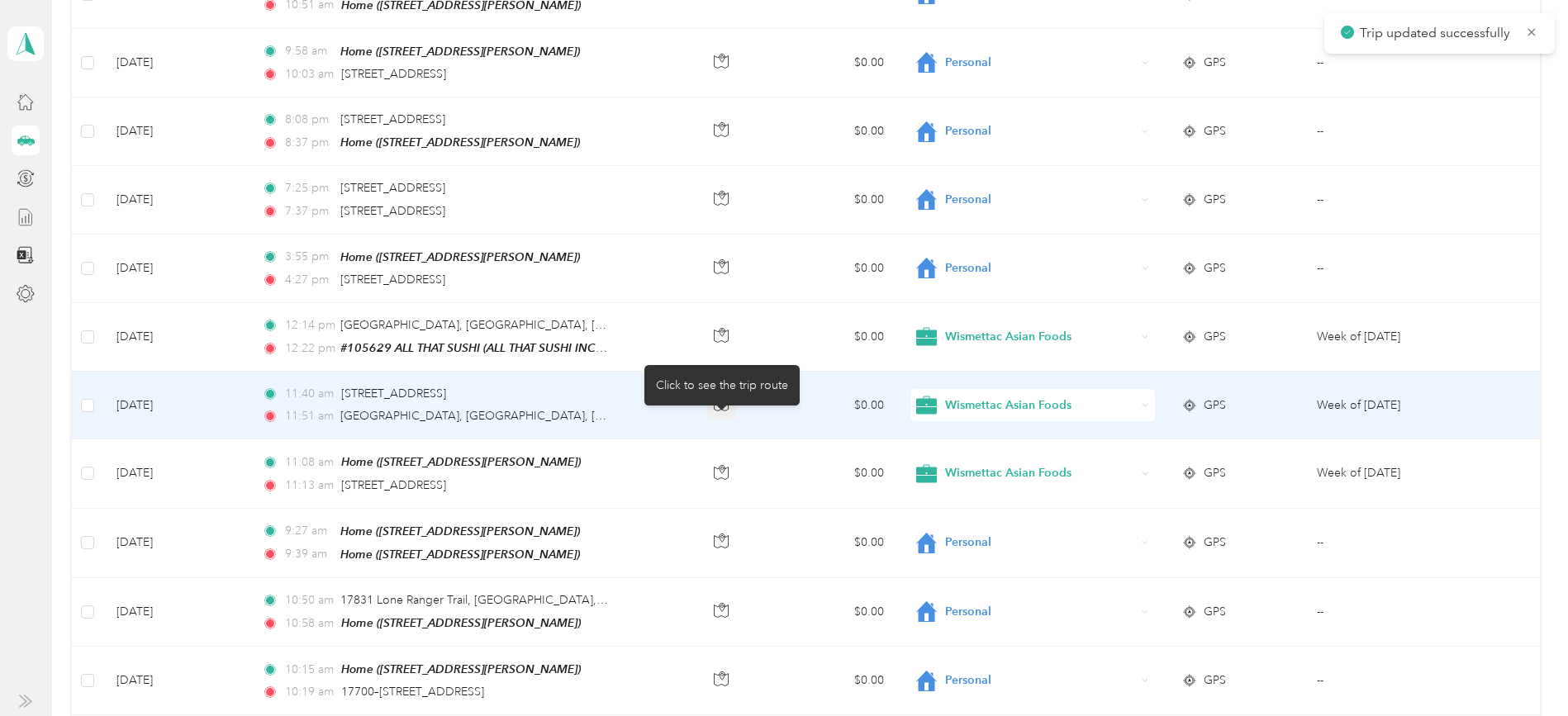 scroll, scrollTop: 2052, scrollLeft: 0, axis: vertical 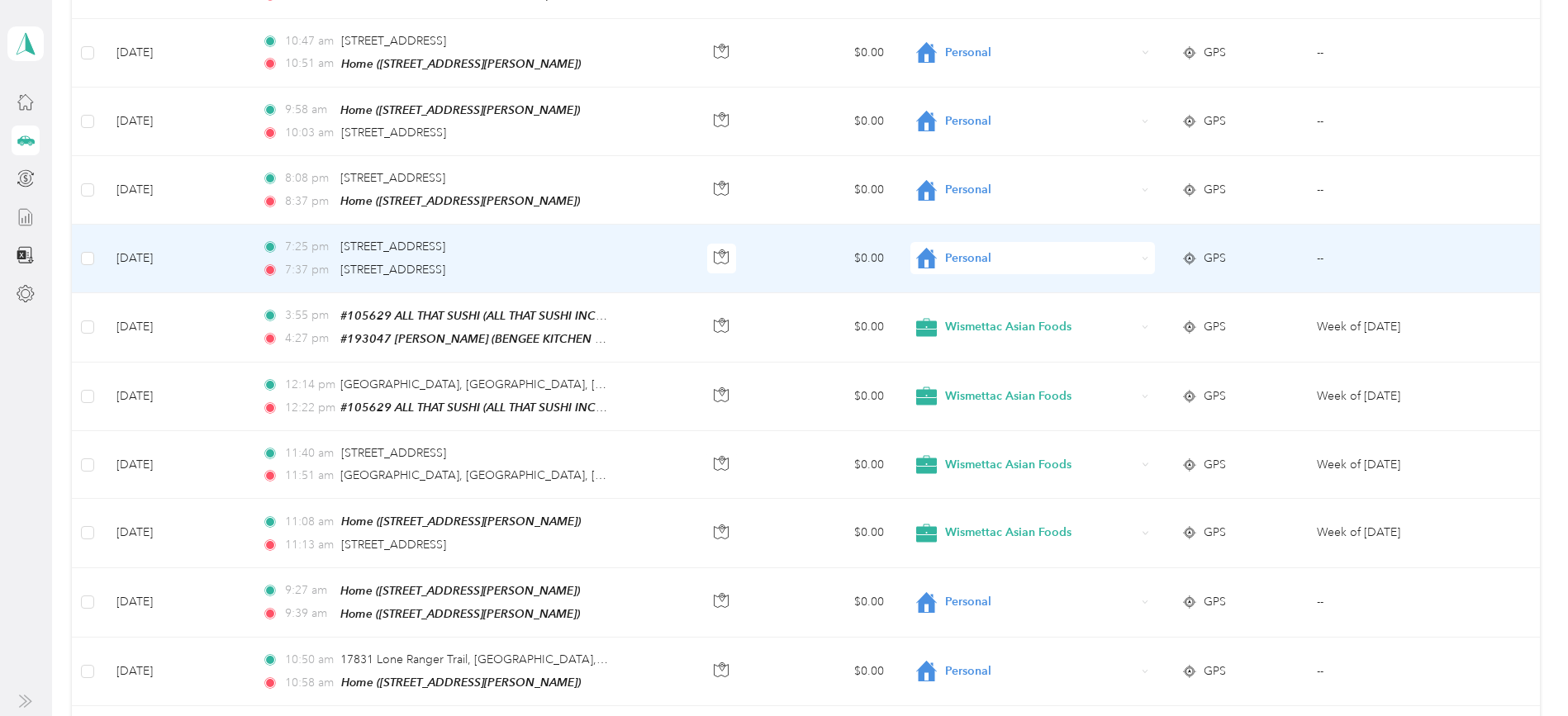 click on "$0.00" at bounding box center (829, 258) 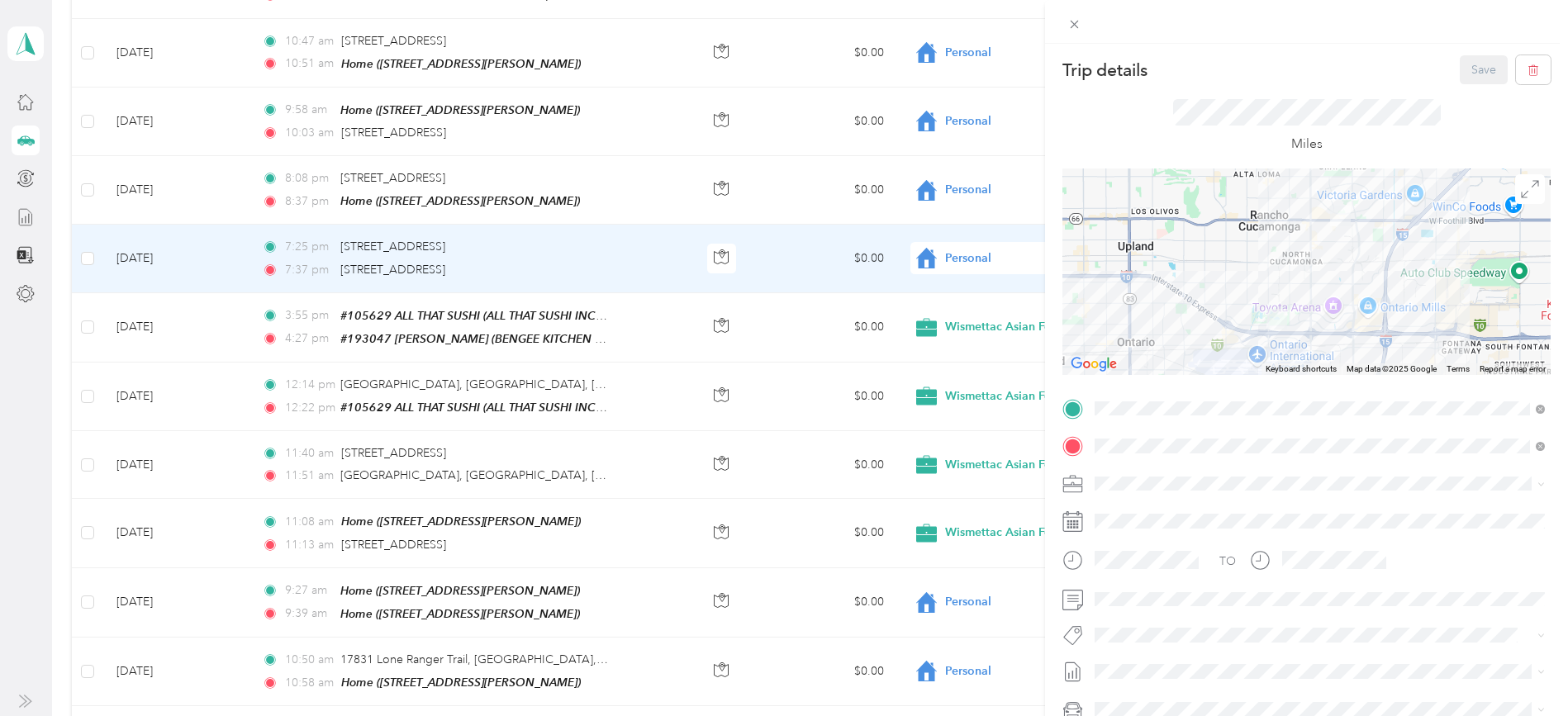 click on "#193047 [PERSON_NAME] (BENGEE KITCHEN INC)" at bounding box center [1328, 477] 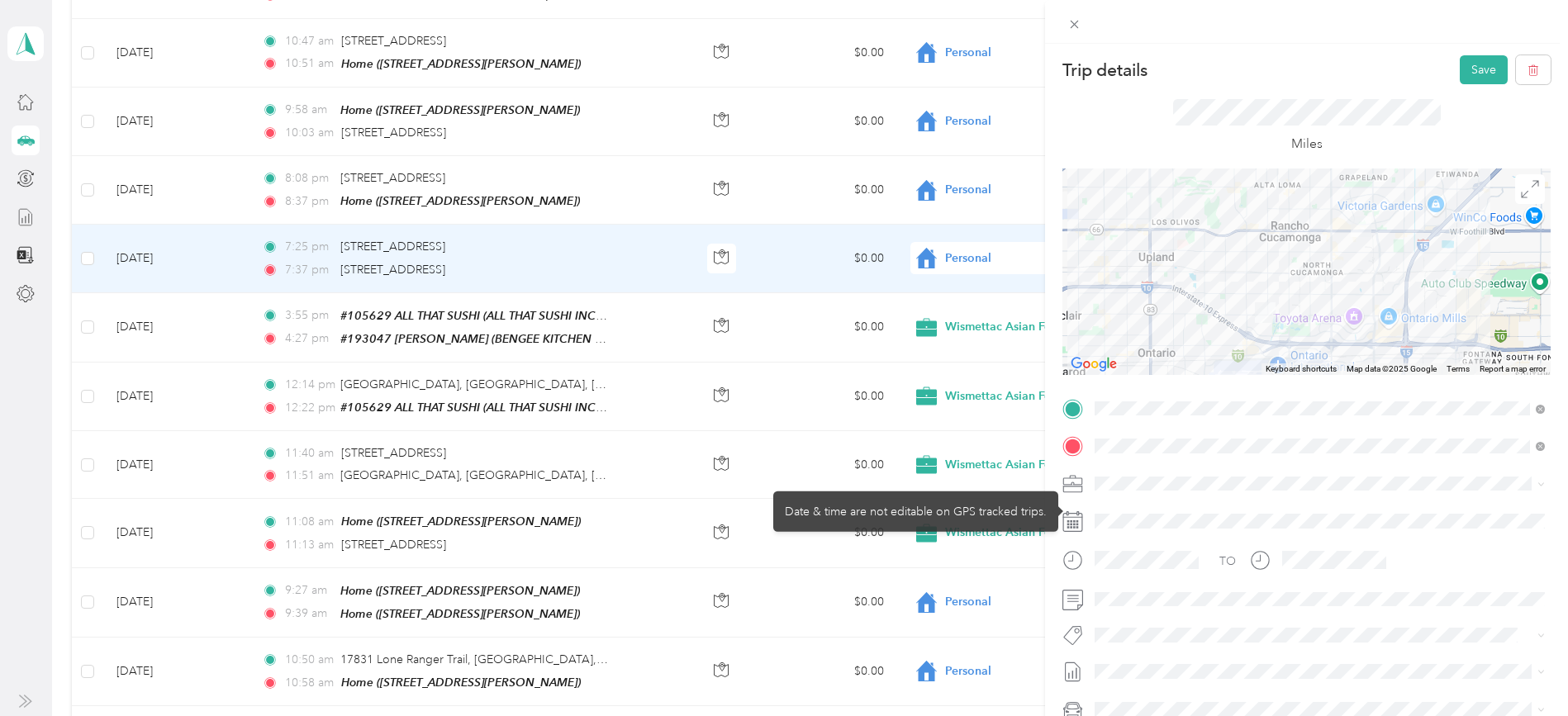 click at bounding box center (1319, 484) 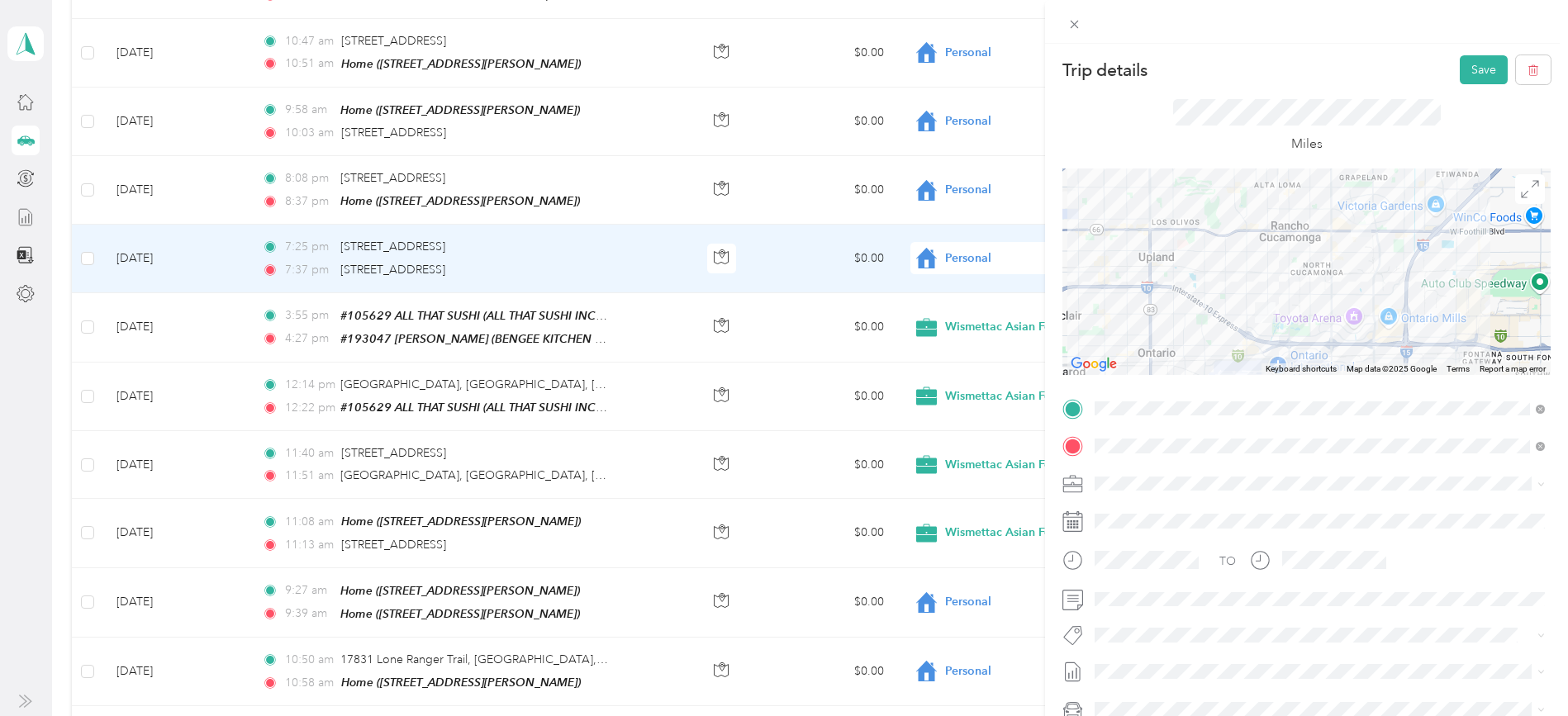 click on "Wismettac Asian Foods Personal" at bounding box center (1319, 525) 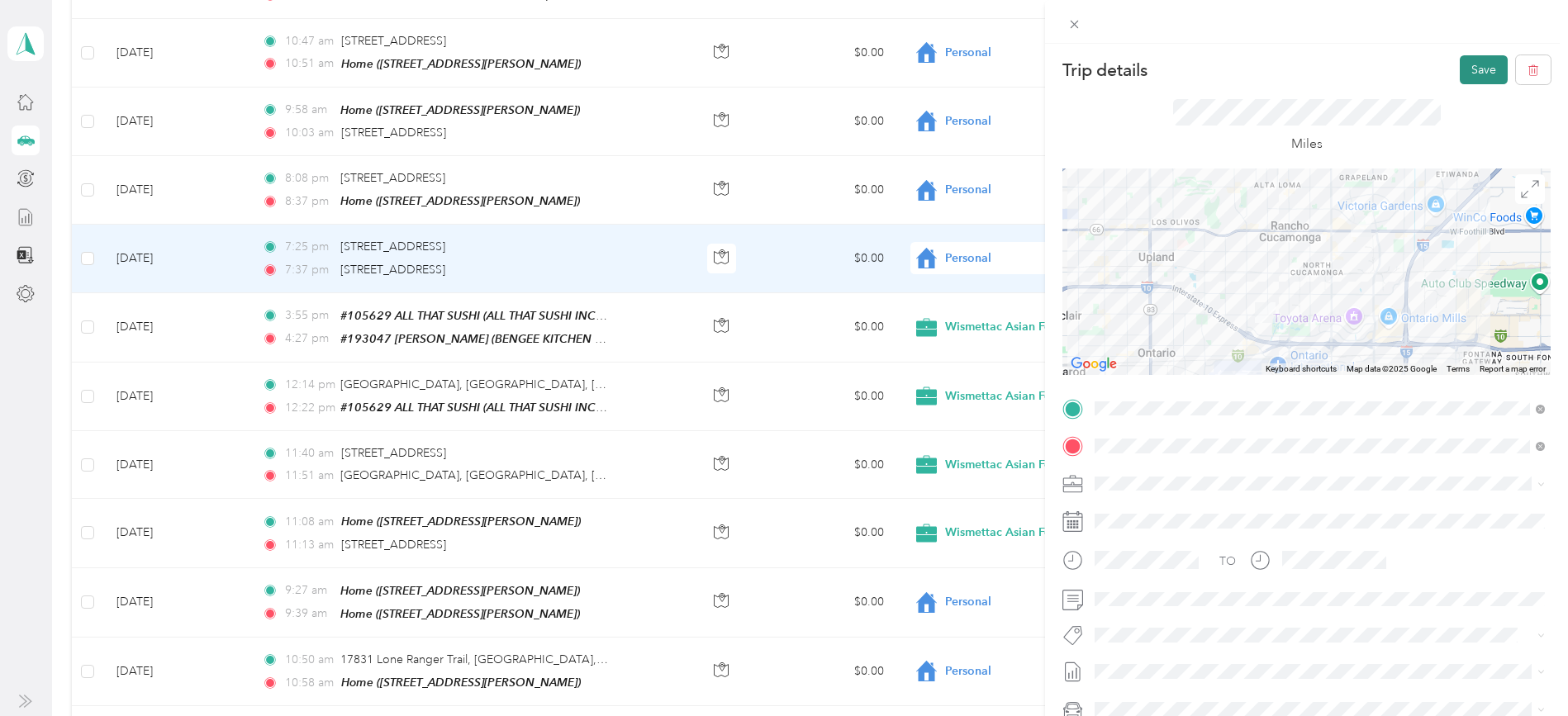 click on "Save" at bounding box center (1484, 69) 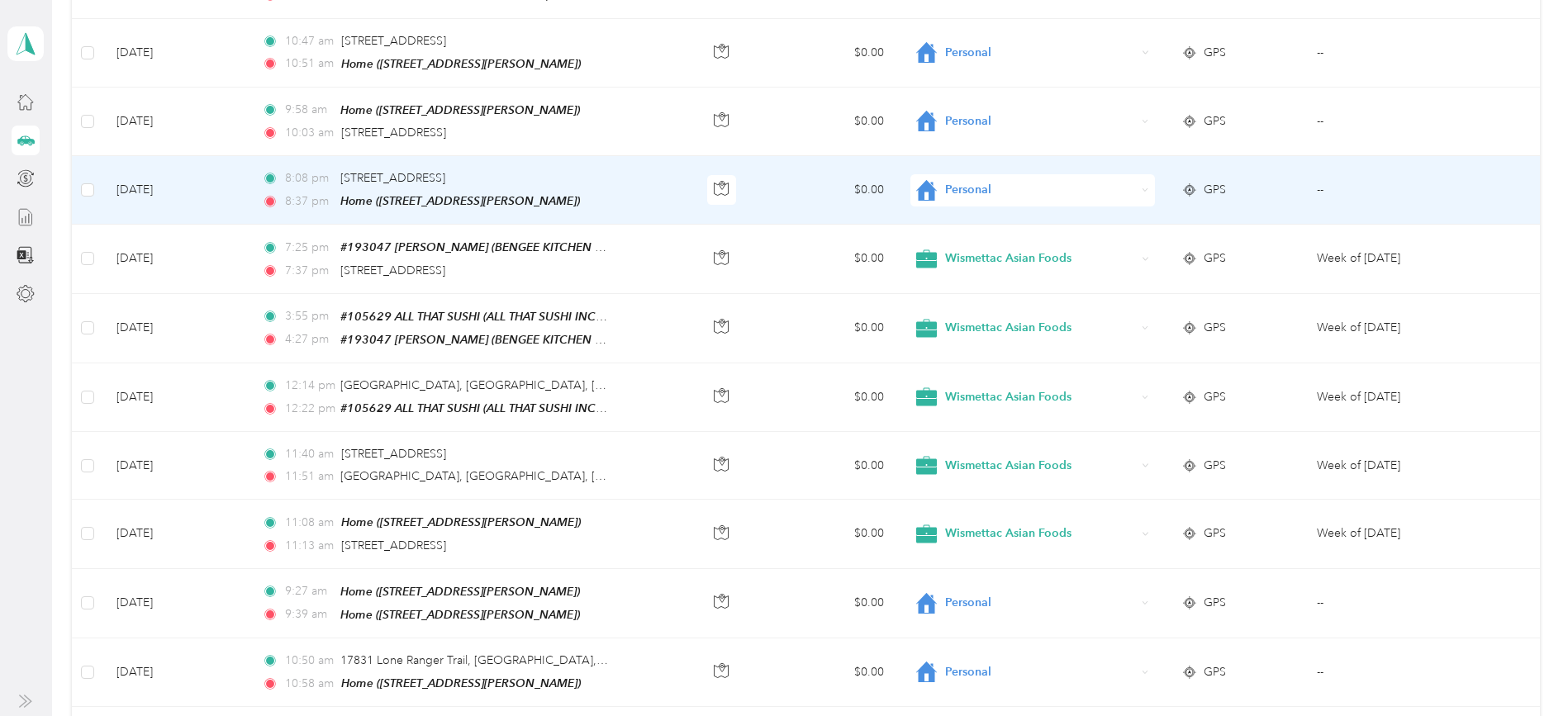 click on "Personal" at bounding box center (1040, 190) 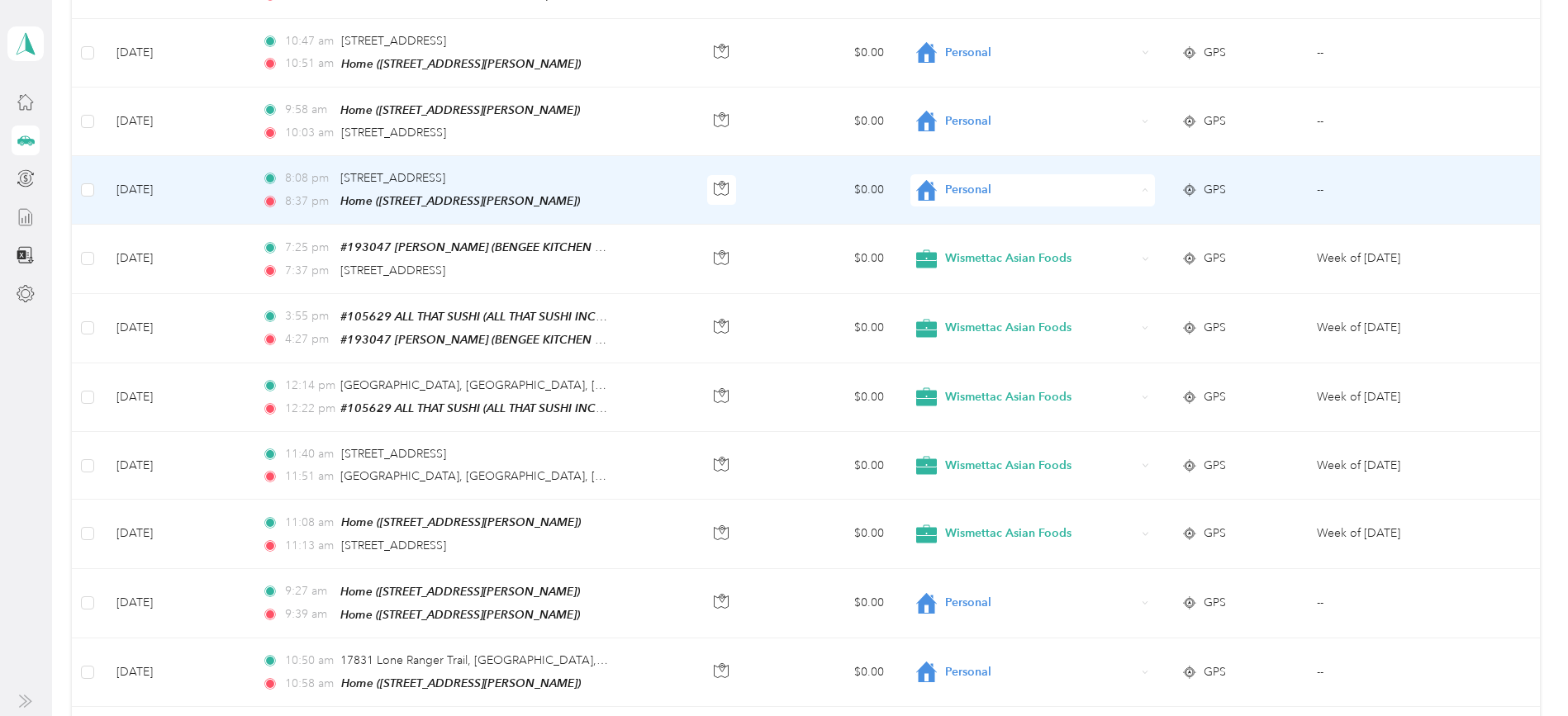 click on "Wismettac Asian Foods" at bounding box center (1047, 195) 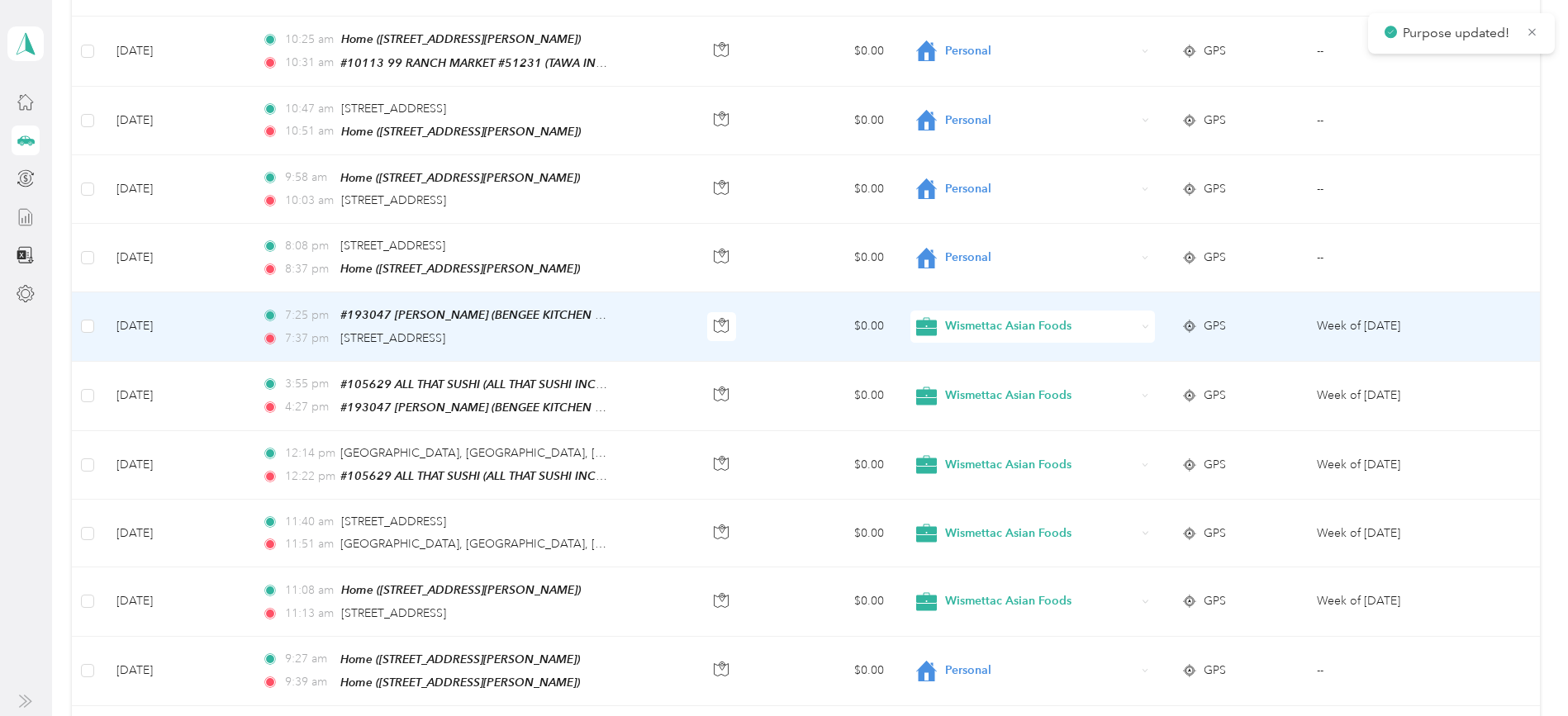 scroll, scrollTop: 1968, scrollLeft: 0, axis: vertical 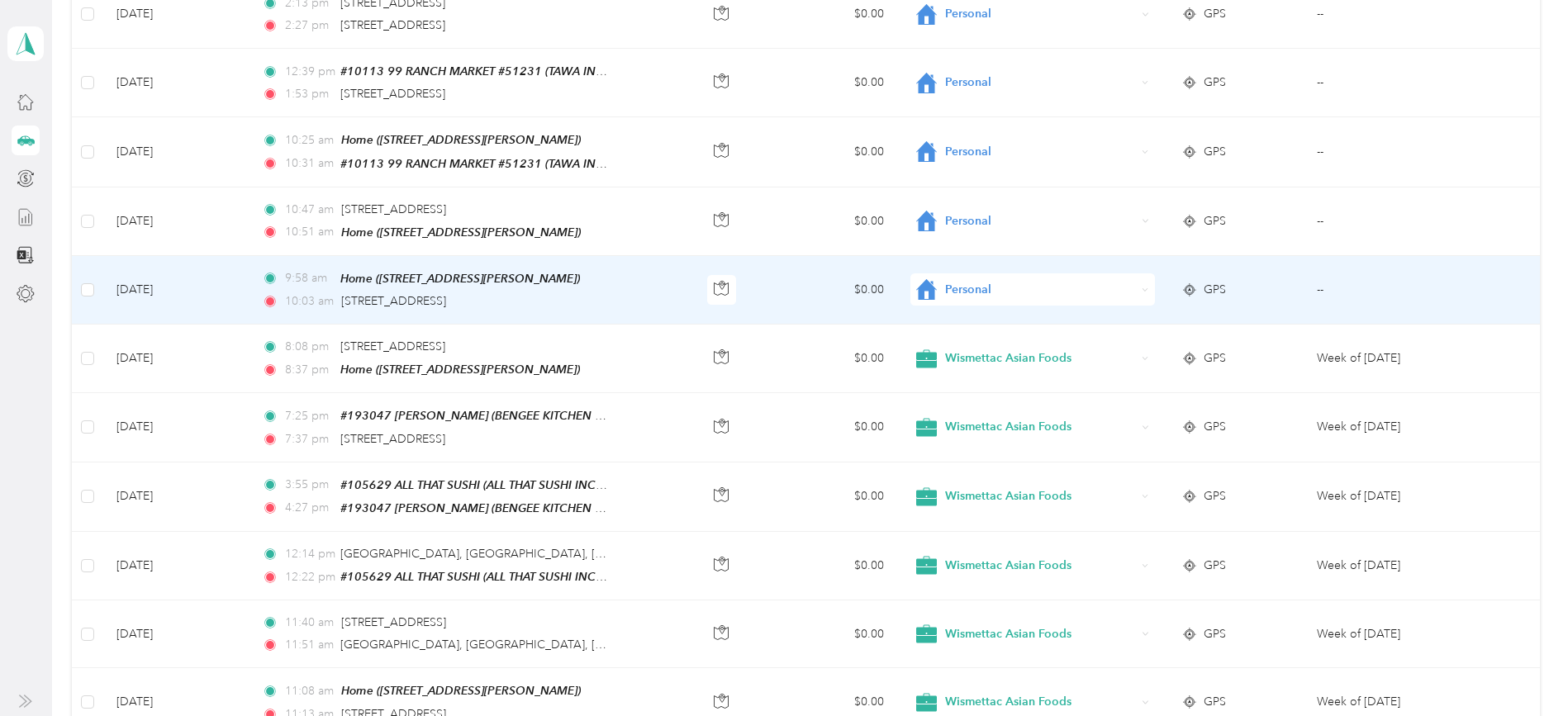 click on "$0.00" at bounding box center (829, 290) 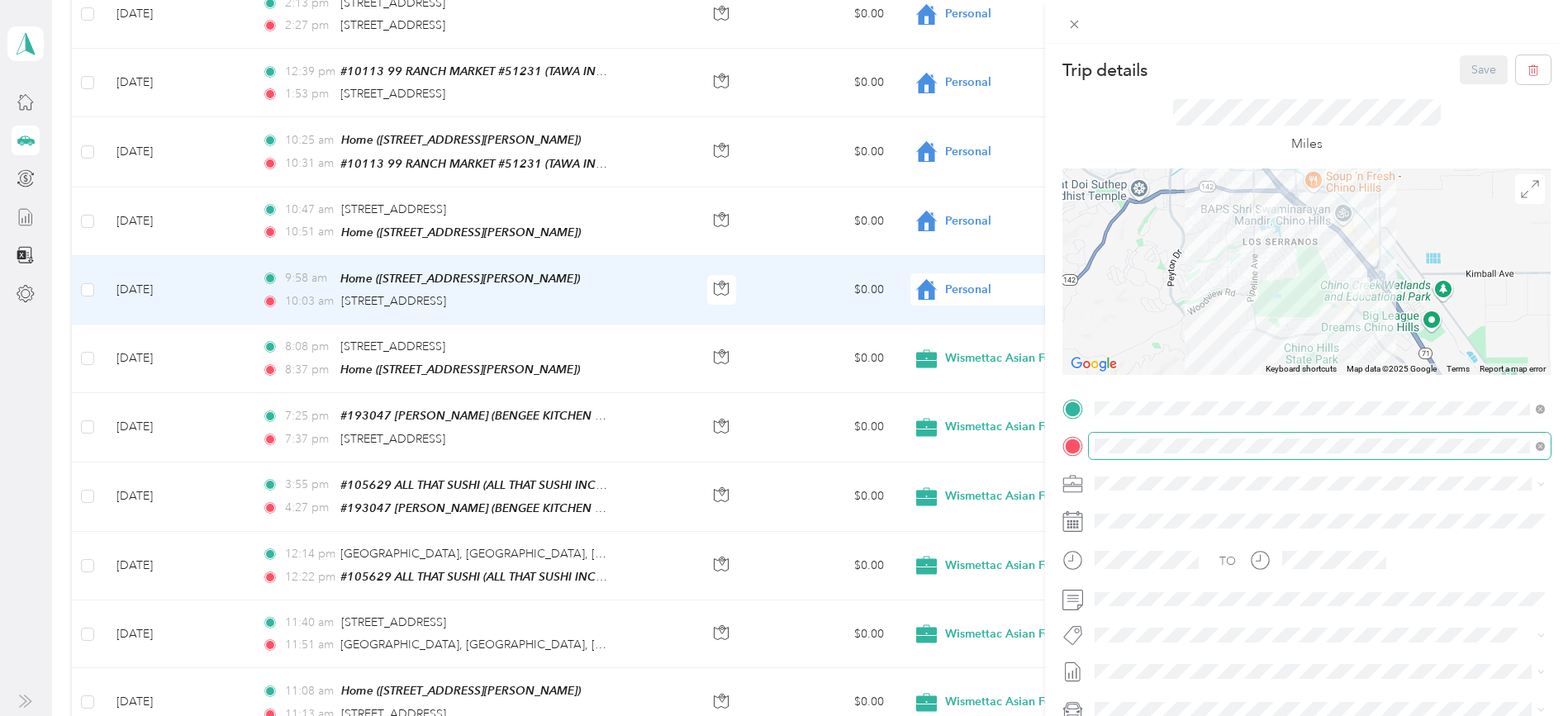 click at bounding box center [1319, 446] 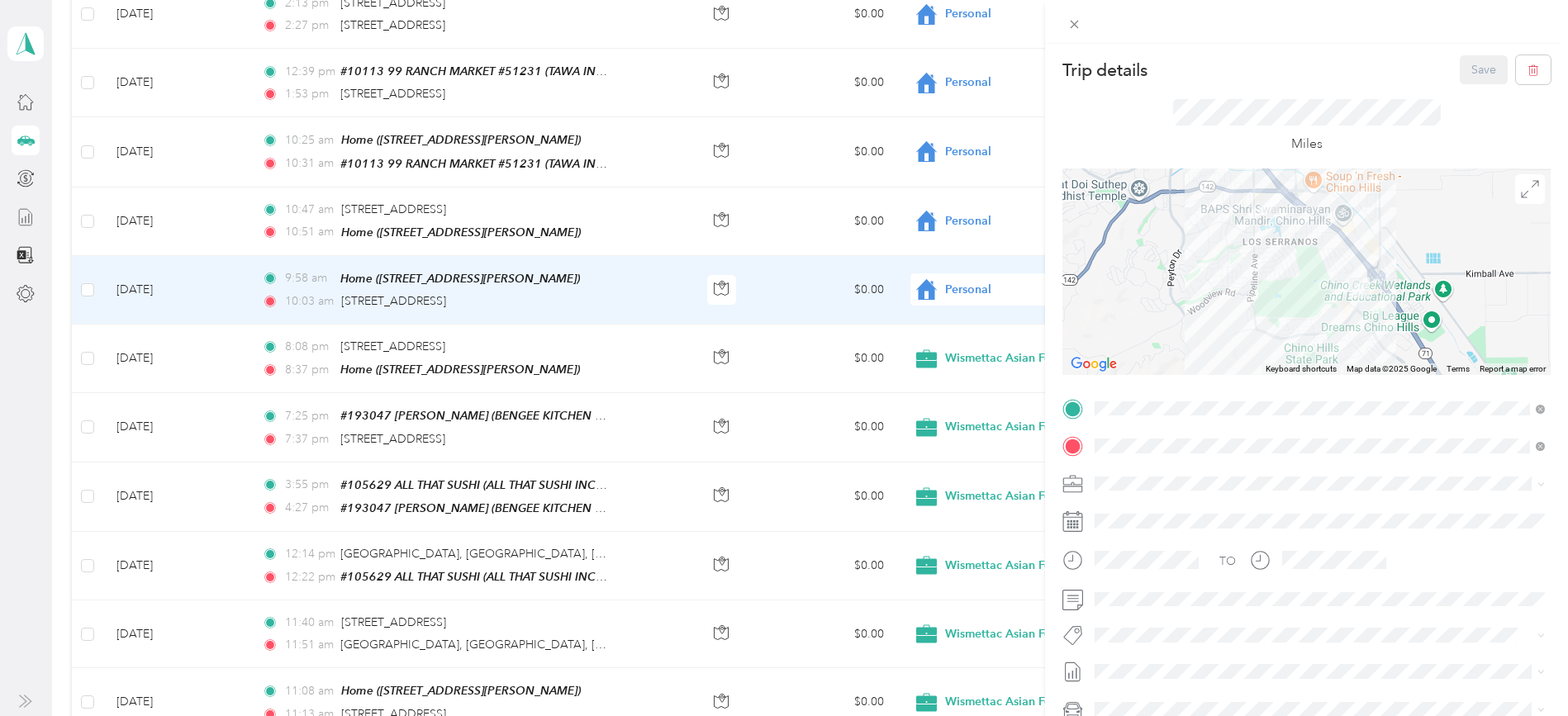 click on "#240965 [PERSON_NAME] & RAMEN (ICHI FOOD GROUP INC)" at bounding box center [1359, 570] 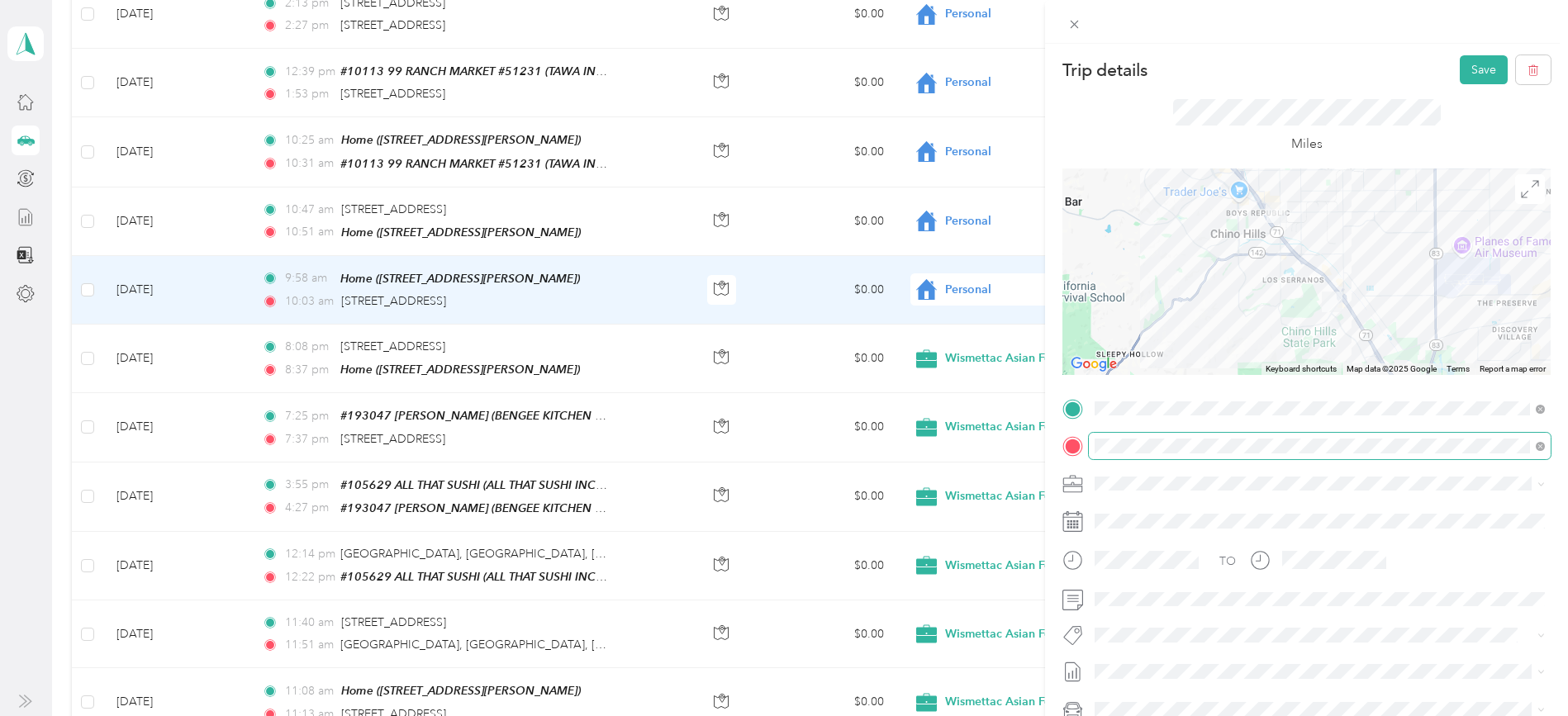scroll, scrollTop: 84, scrollLeft: 0, axis: vertical 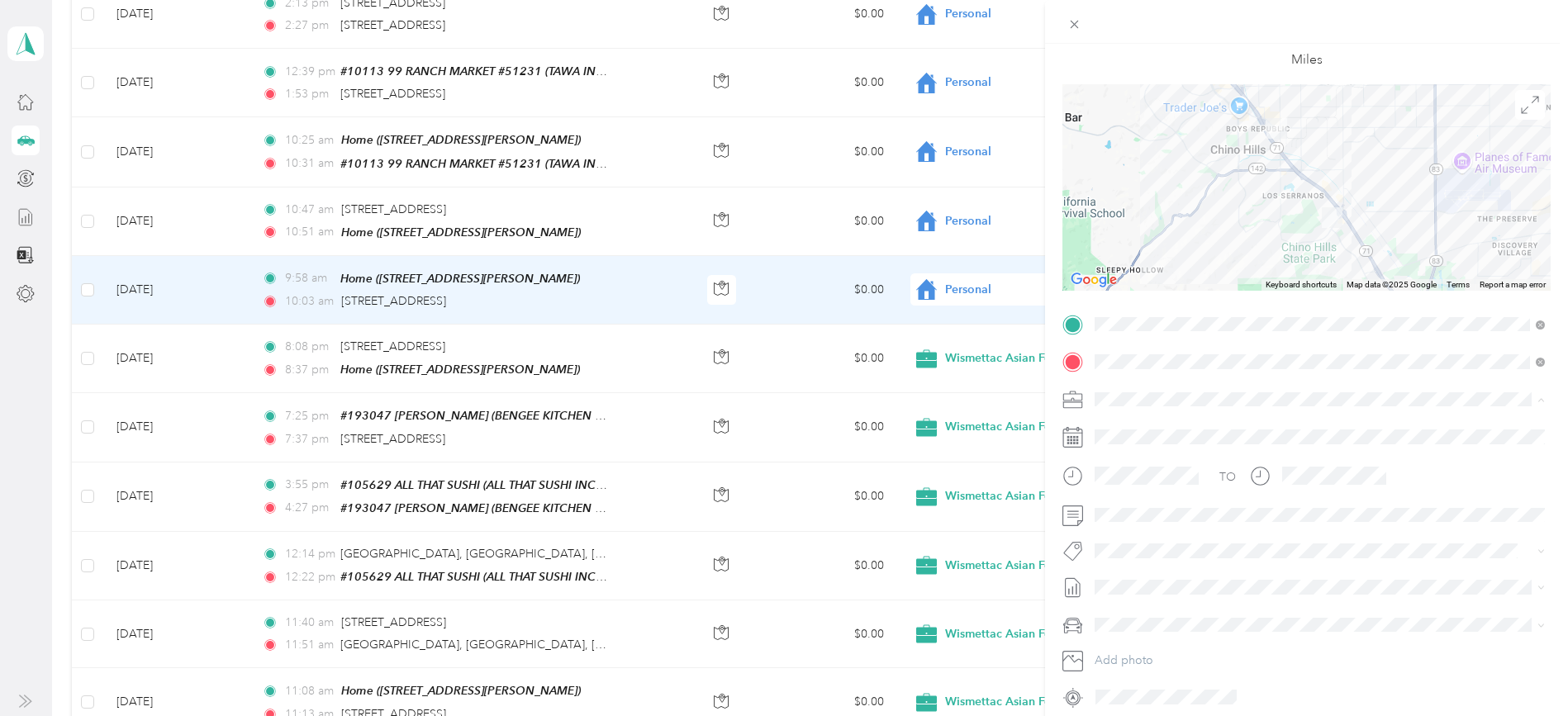 click on "Wismettac Asian Foods" at bounding box center (1319, 428) 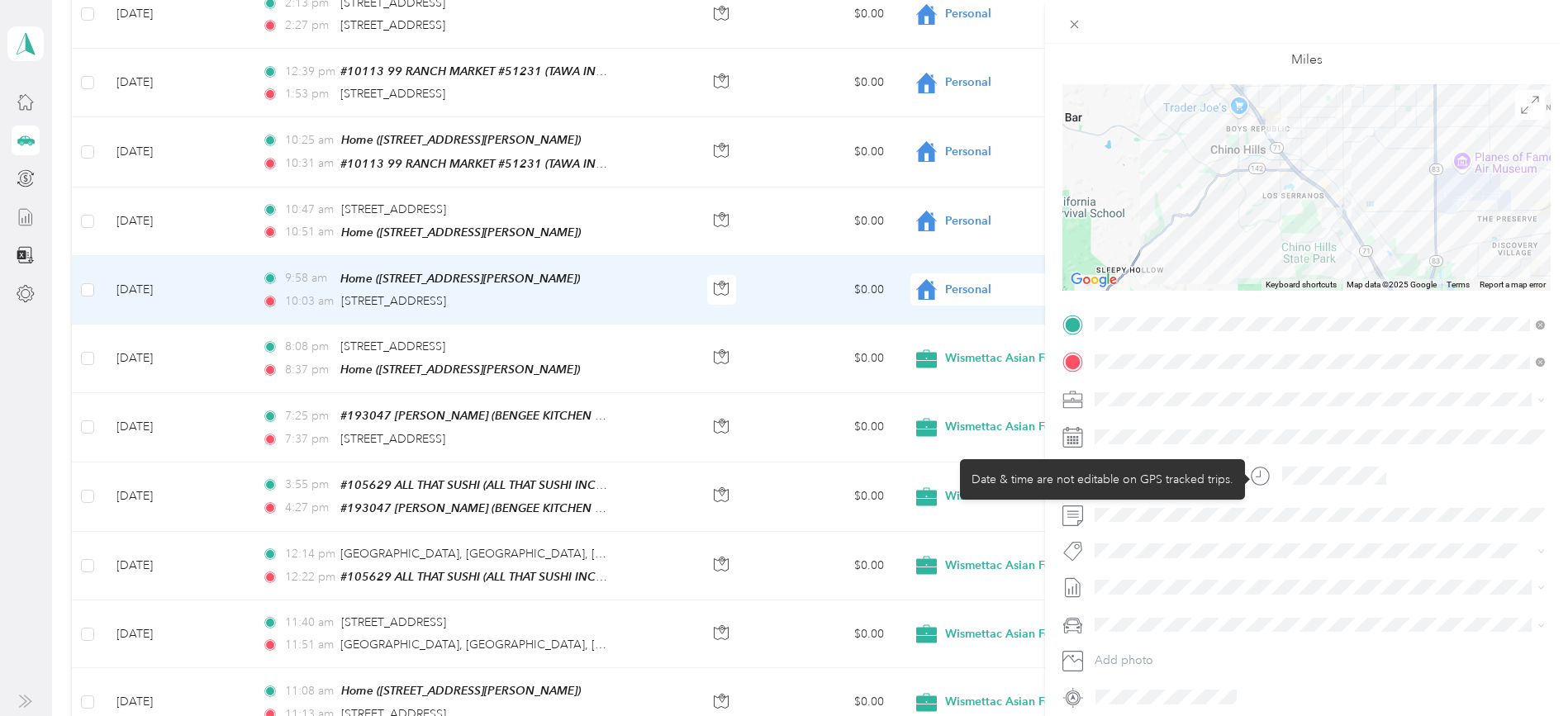 scroll, scrollTop: 0, scrollLeft: 0, axis: both 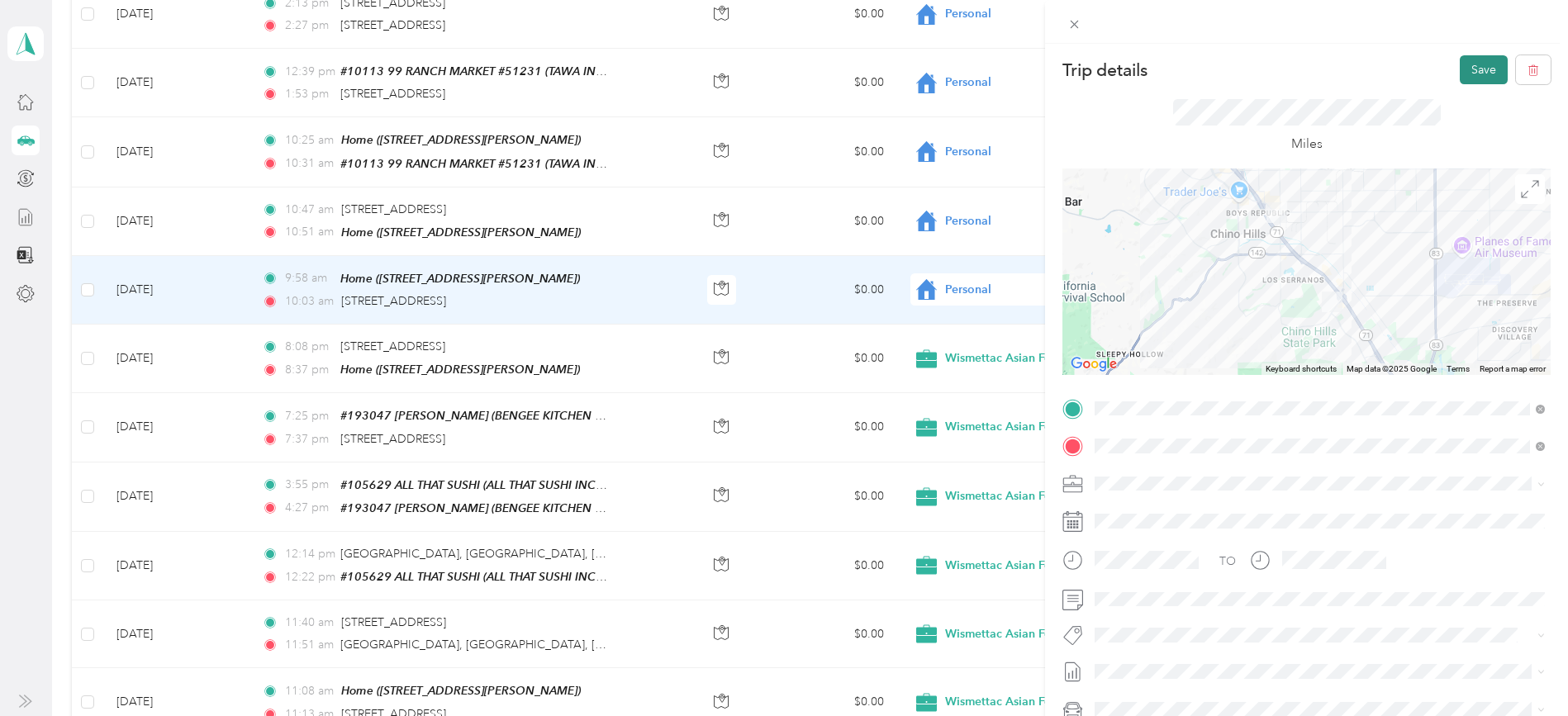 click on "Save" at bounding box center (1484, 69) 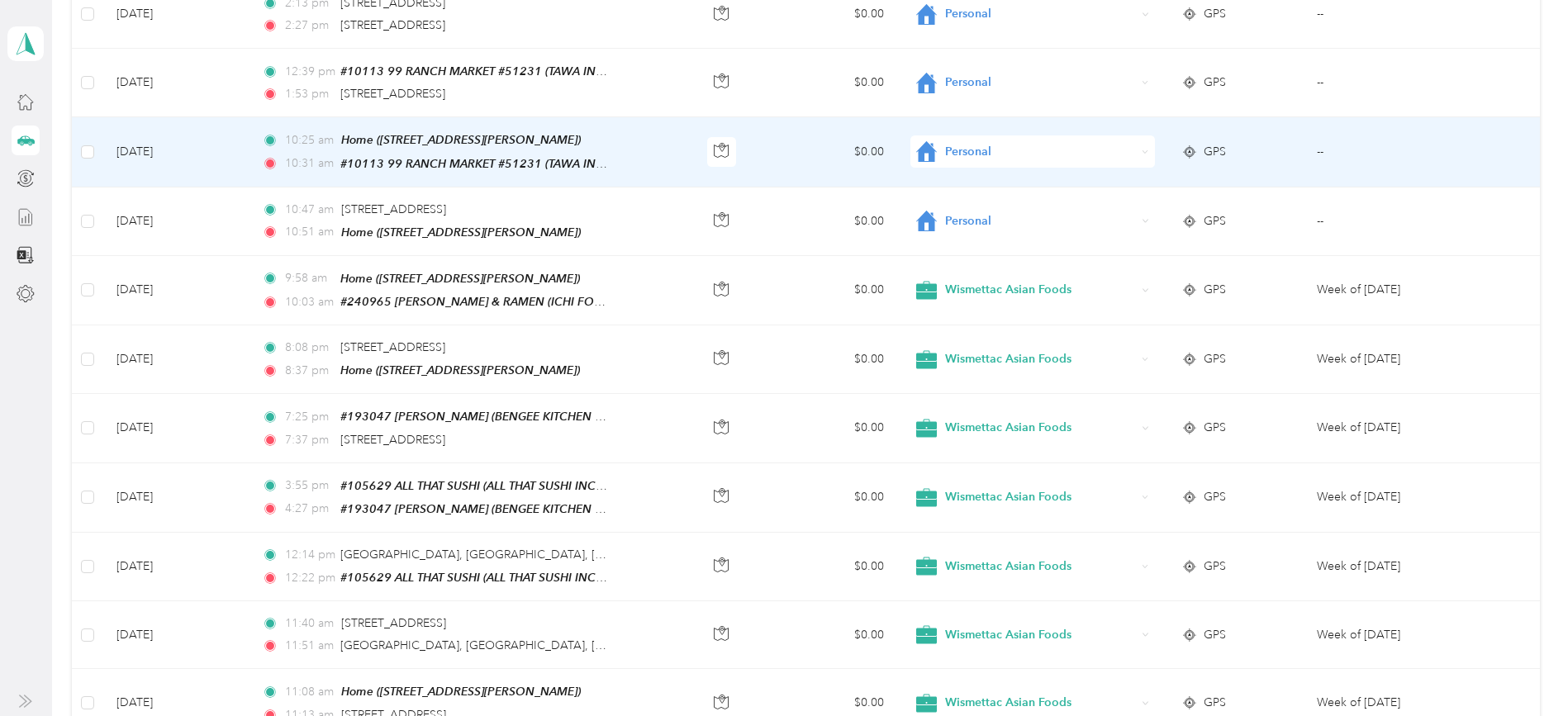 click on "$0.00" at bounding box center (829, 152) 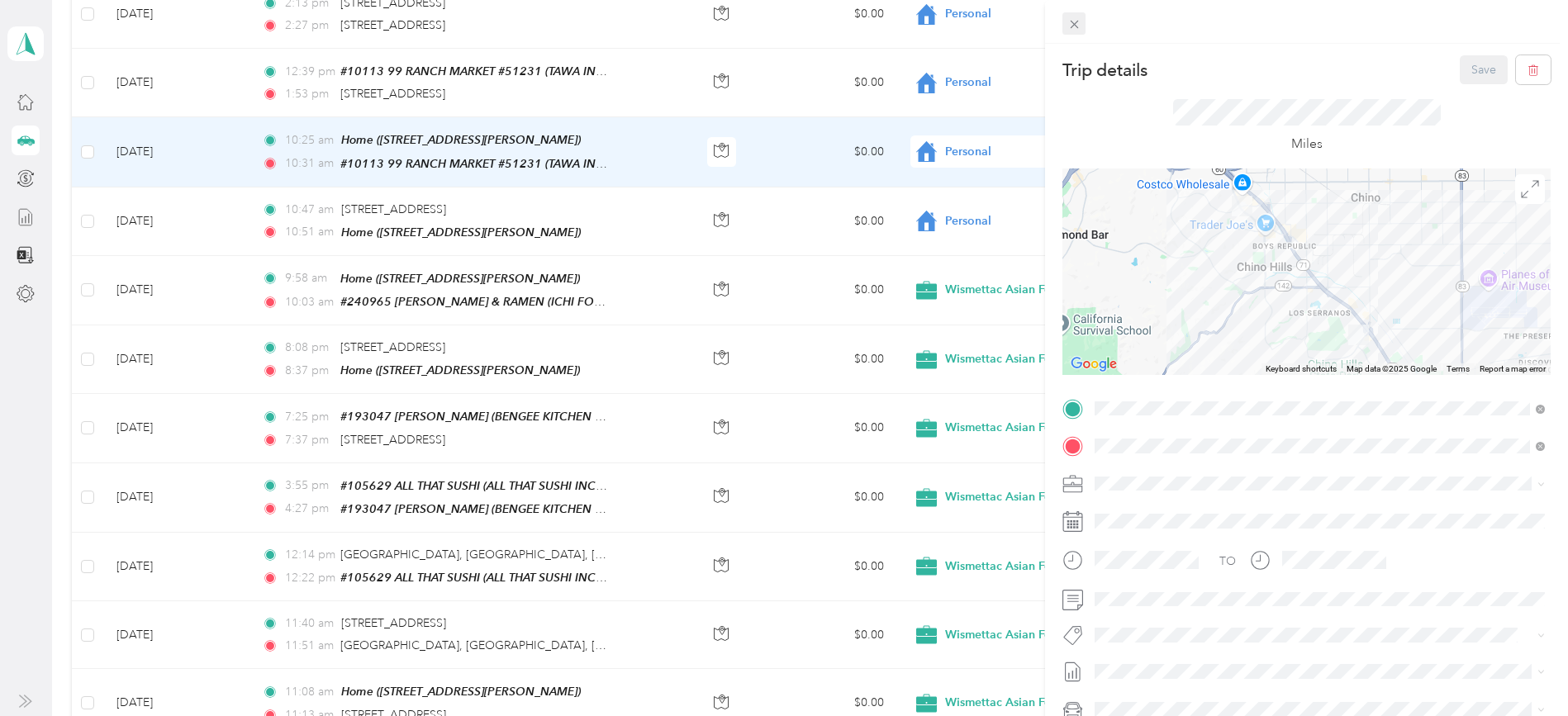 click 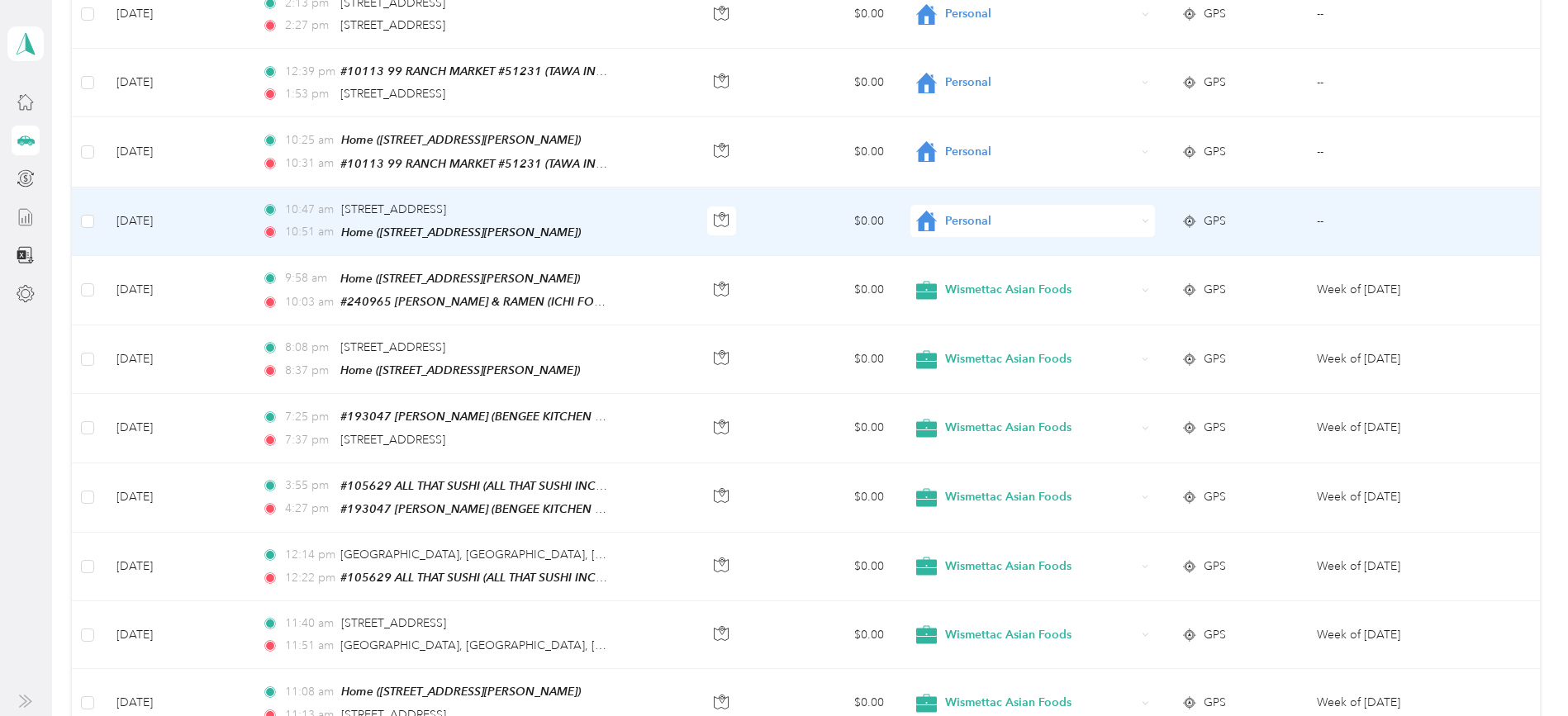 click on "$0.00" at bounding box center [829, 221] 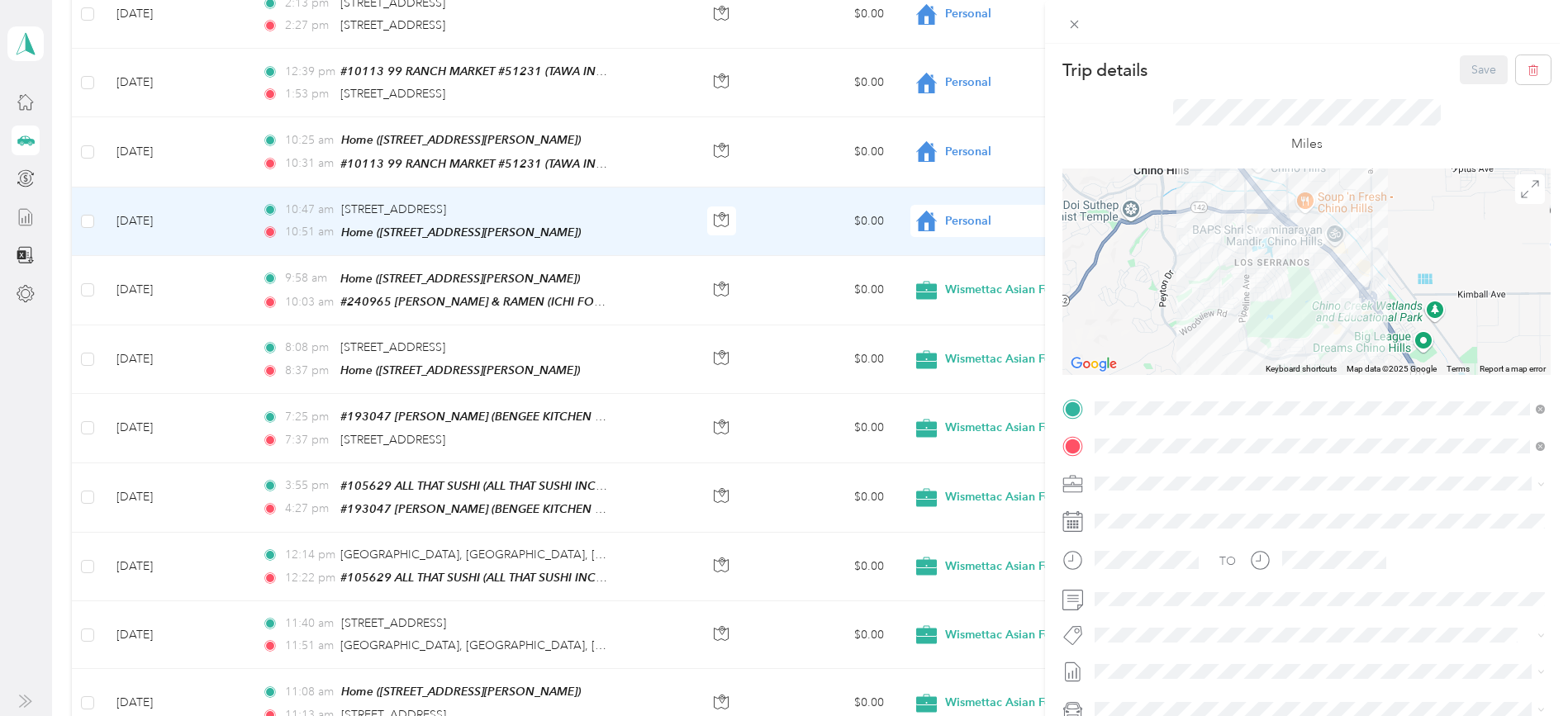 click on "#240965 [PERSON_NAME] & RAMEN (ICHI FOOD GROUP INC)" at bounding box center (1359, 534) 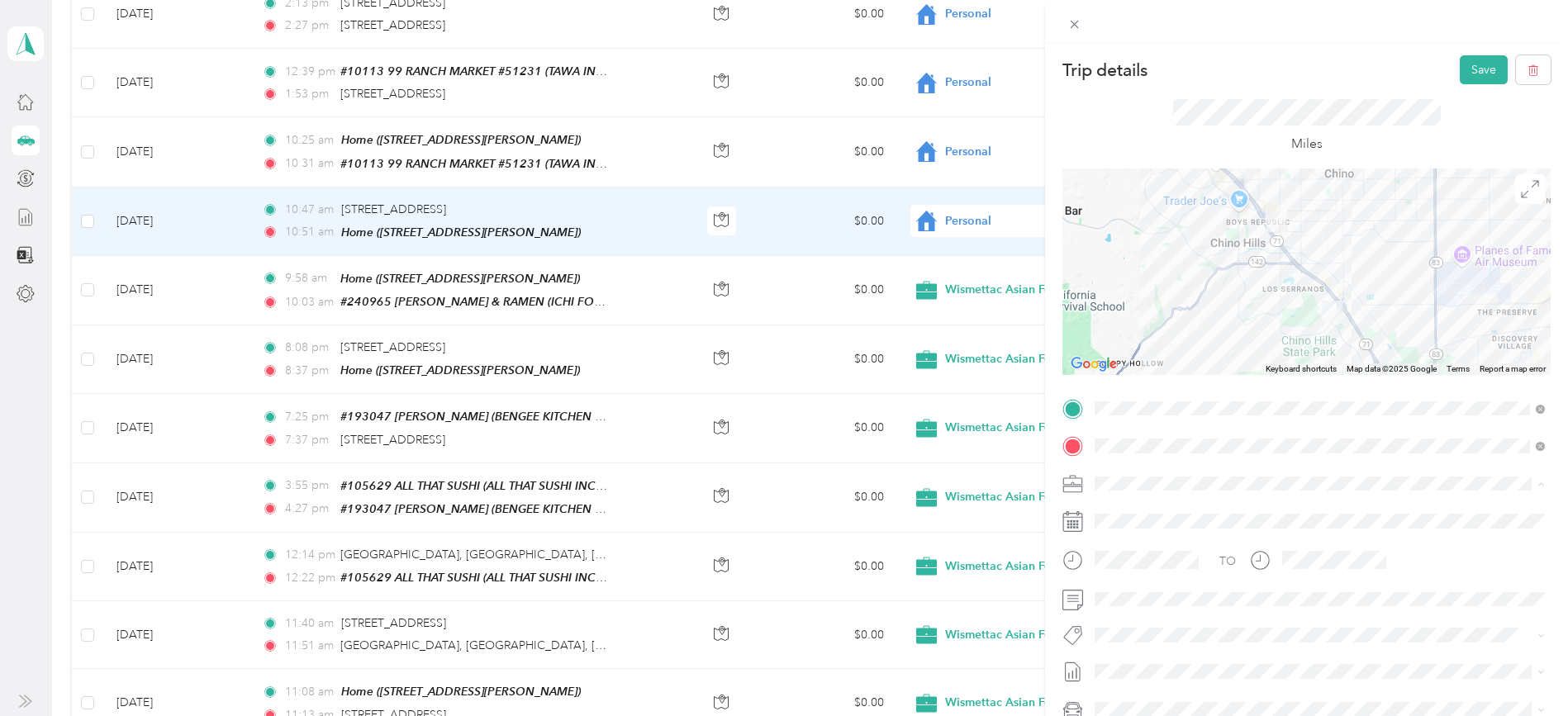 click on "Trip details Save This trip cannot be edited because it is either under review, approved, or paid. Contact your Team Manager to edit it. Miles ← Move left → Move right ↑ Move up ↓ Move down + Zoom in - Zoom out Home Jump left by 75% End Jump right by 75% Page Up Jump up by 75% Page Down Jump down by 75% Keyboard shortcuts Map Data Map data ©2025 Google Map data ©2025 Google 2 km  Click to toggle between metric and imperial units Terms Report a map error TO Add photo" at bounding box center [784, 358] 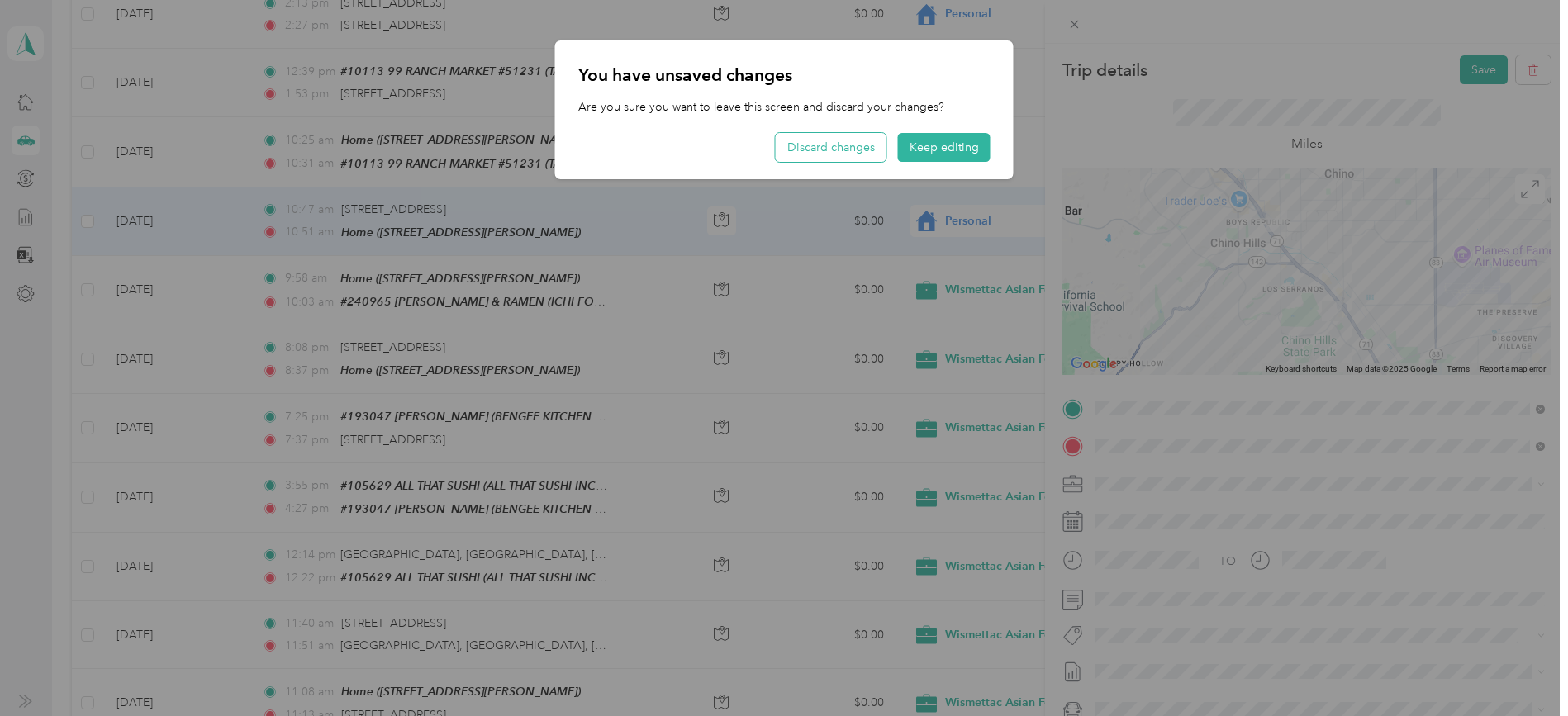 click on "Discard changes" at bounding box center (831, 147) 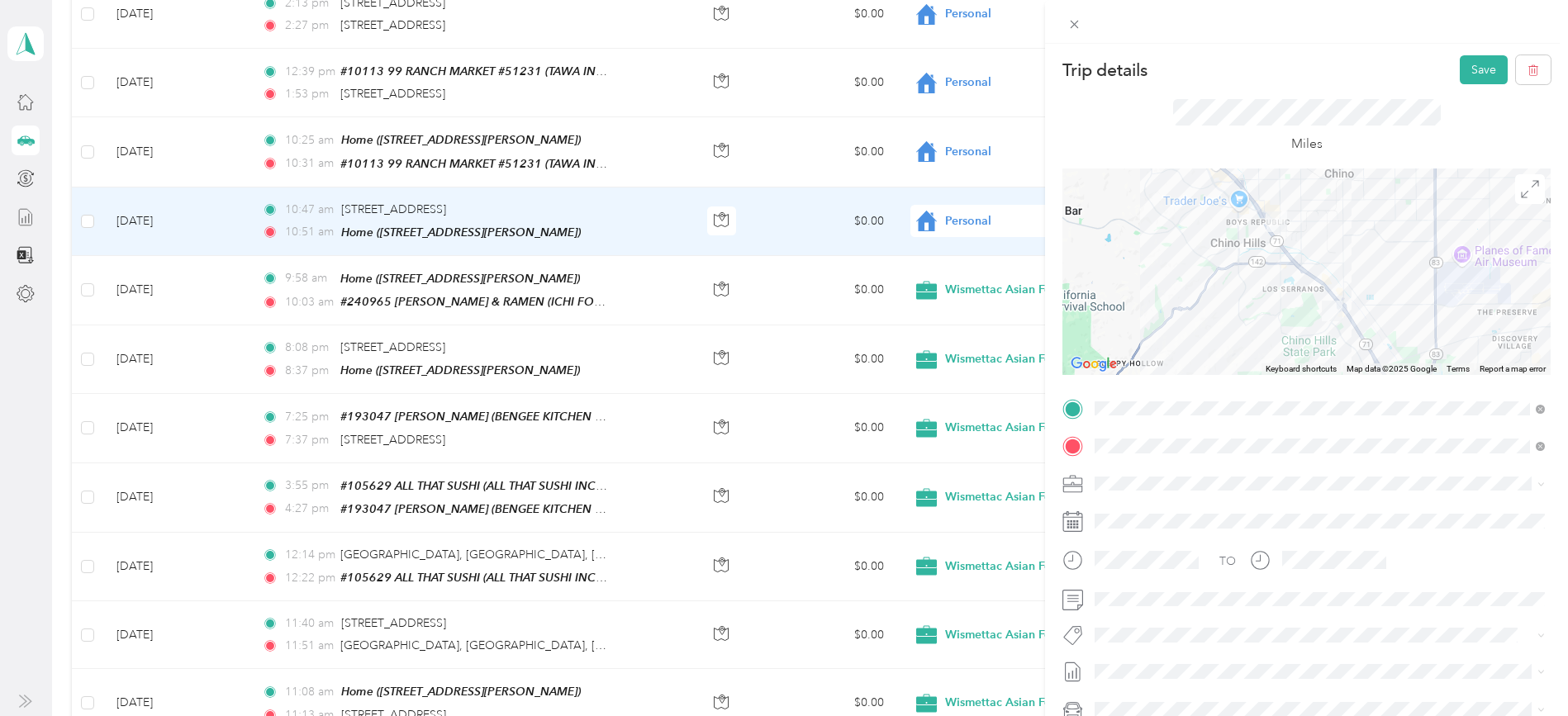 scroll, scrollTop: 1884, scrollLeft: 0, axis: vertical 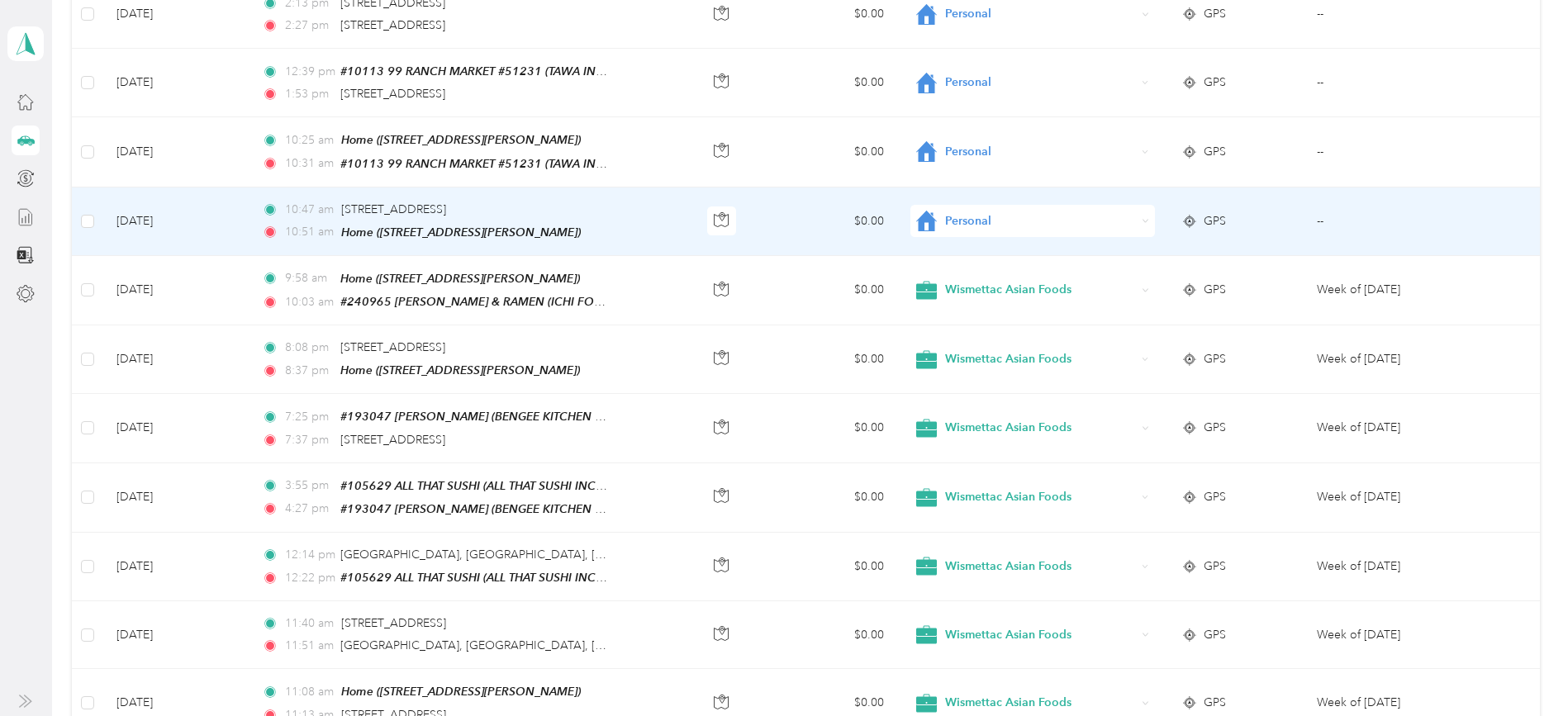 click on "$0.00" at bounding box center [829, 221] 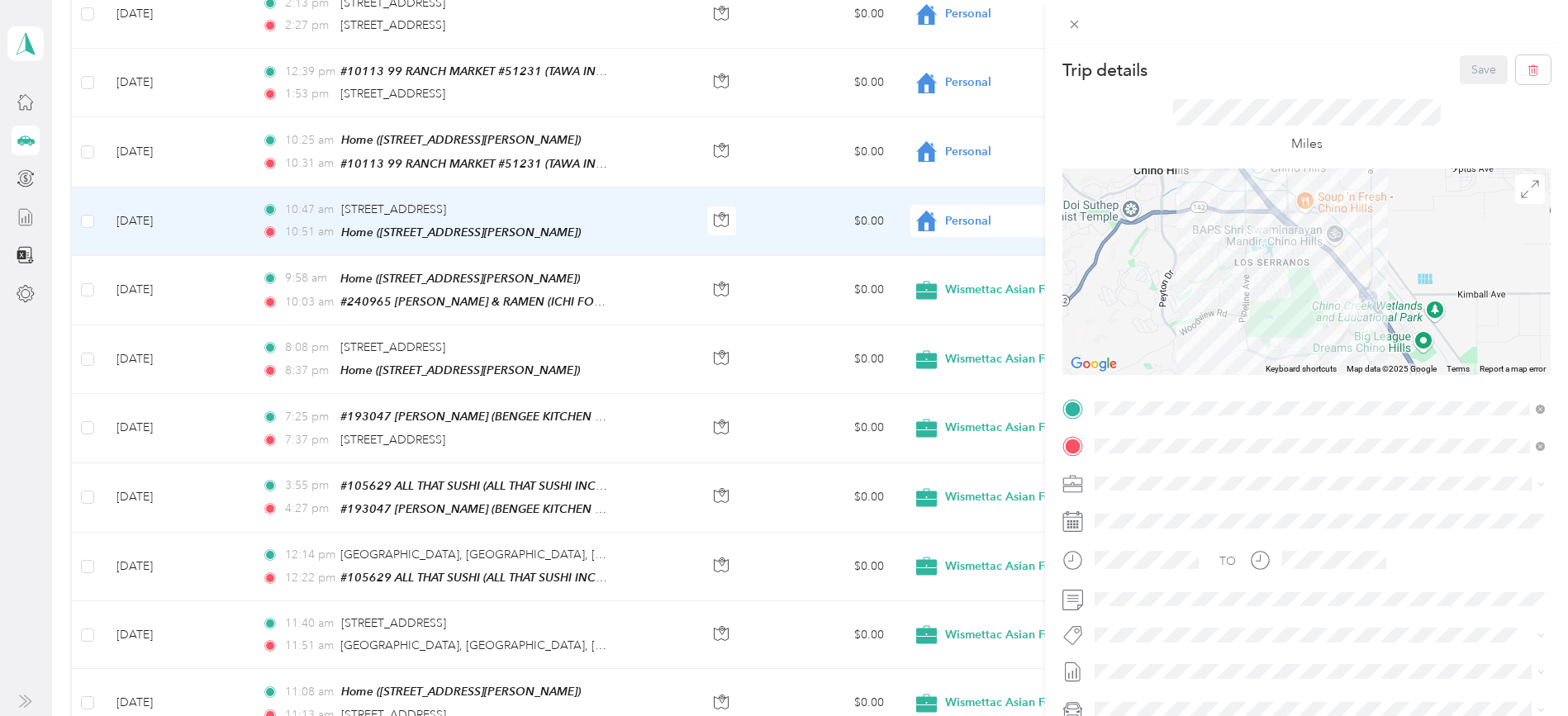 click on "#240965 [PERSON_NAME] & RAMEN (ICHI FOOD GROUP INC)" at bounding box center [1359, 534] 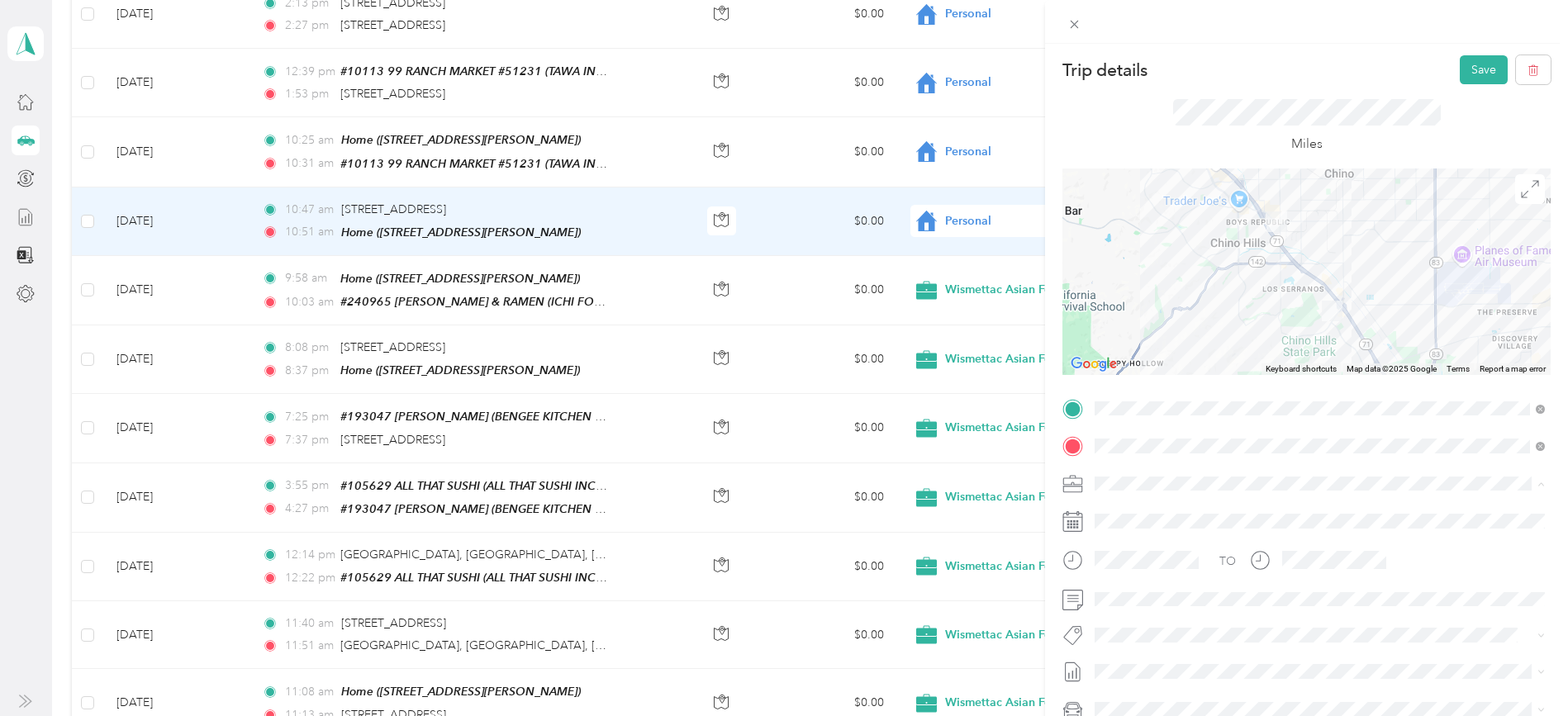 click on "Wismettac Asian Foods" at bounding box center (1161, 512) 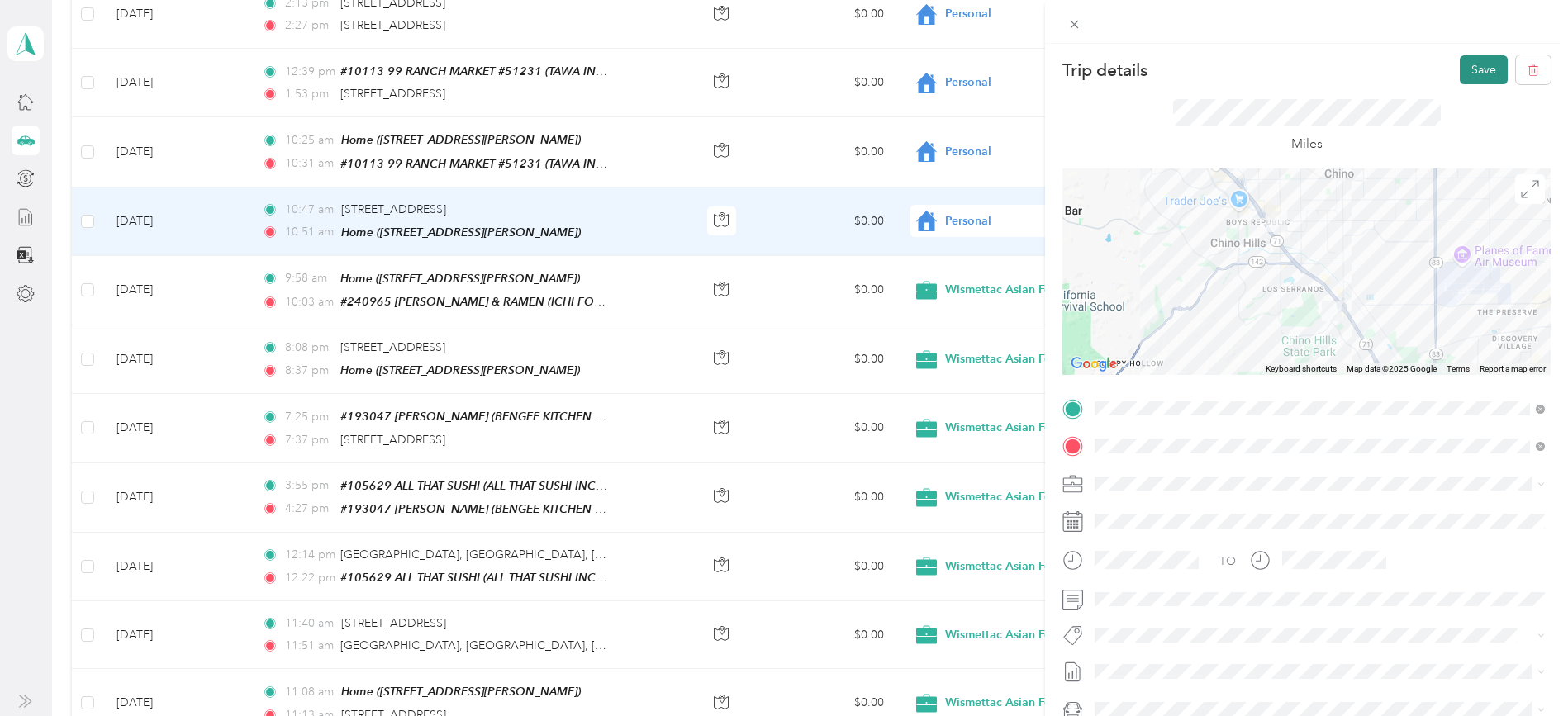 click on "Save" at bounding box center [1484, 69] 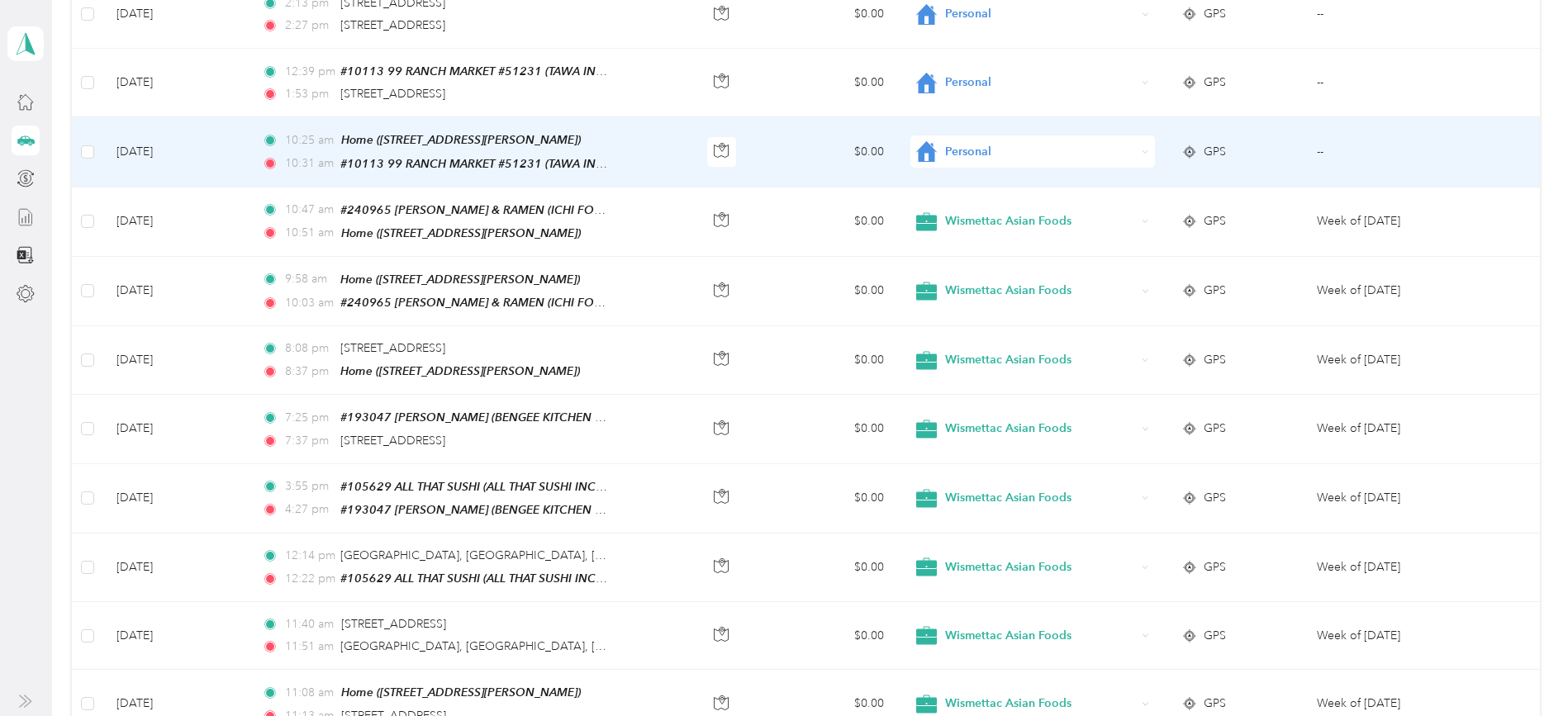 click on "Personal" at bounding box center (1040, 152) 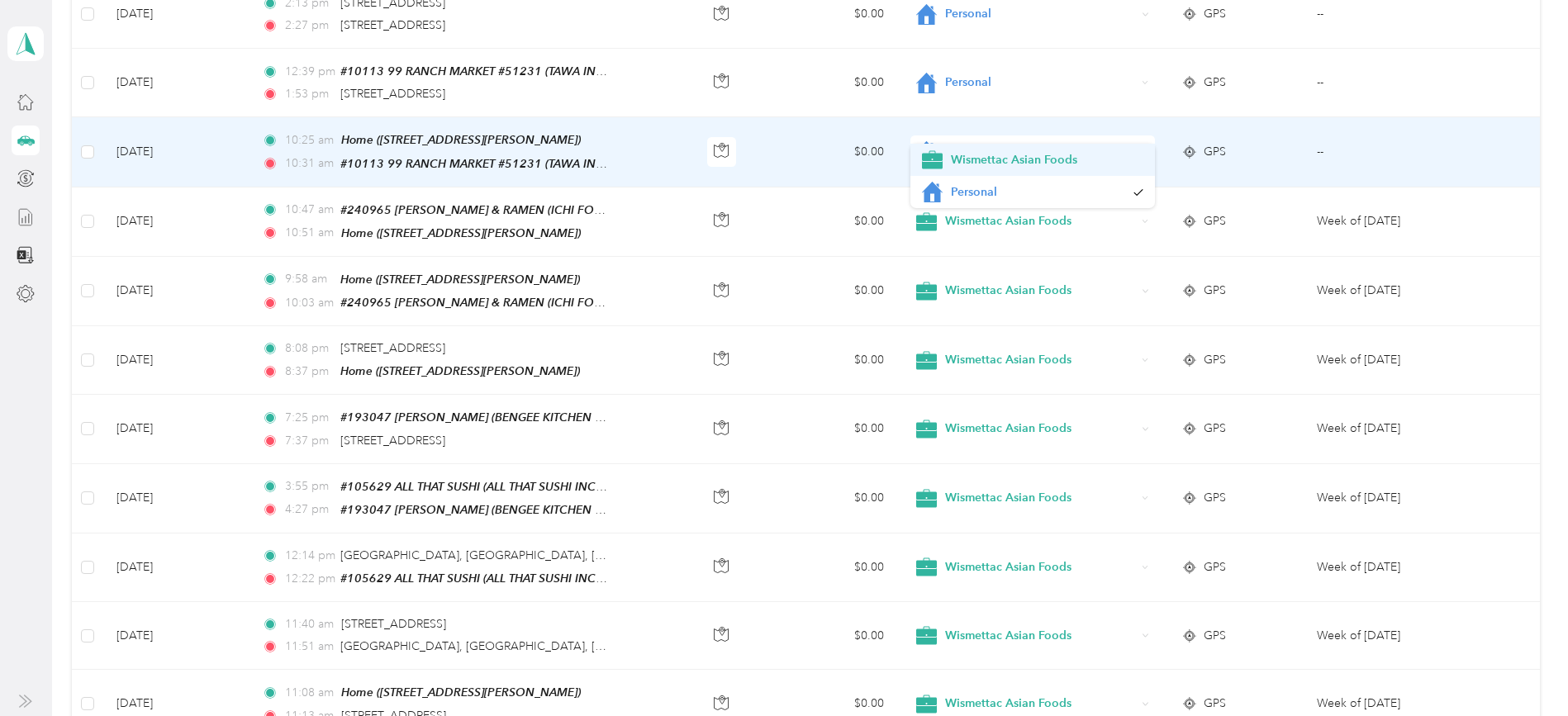 click on "Wismettac Asian Foods" at bounding box center [1047, 159] 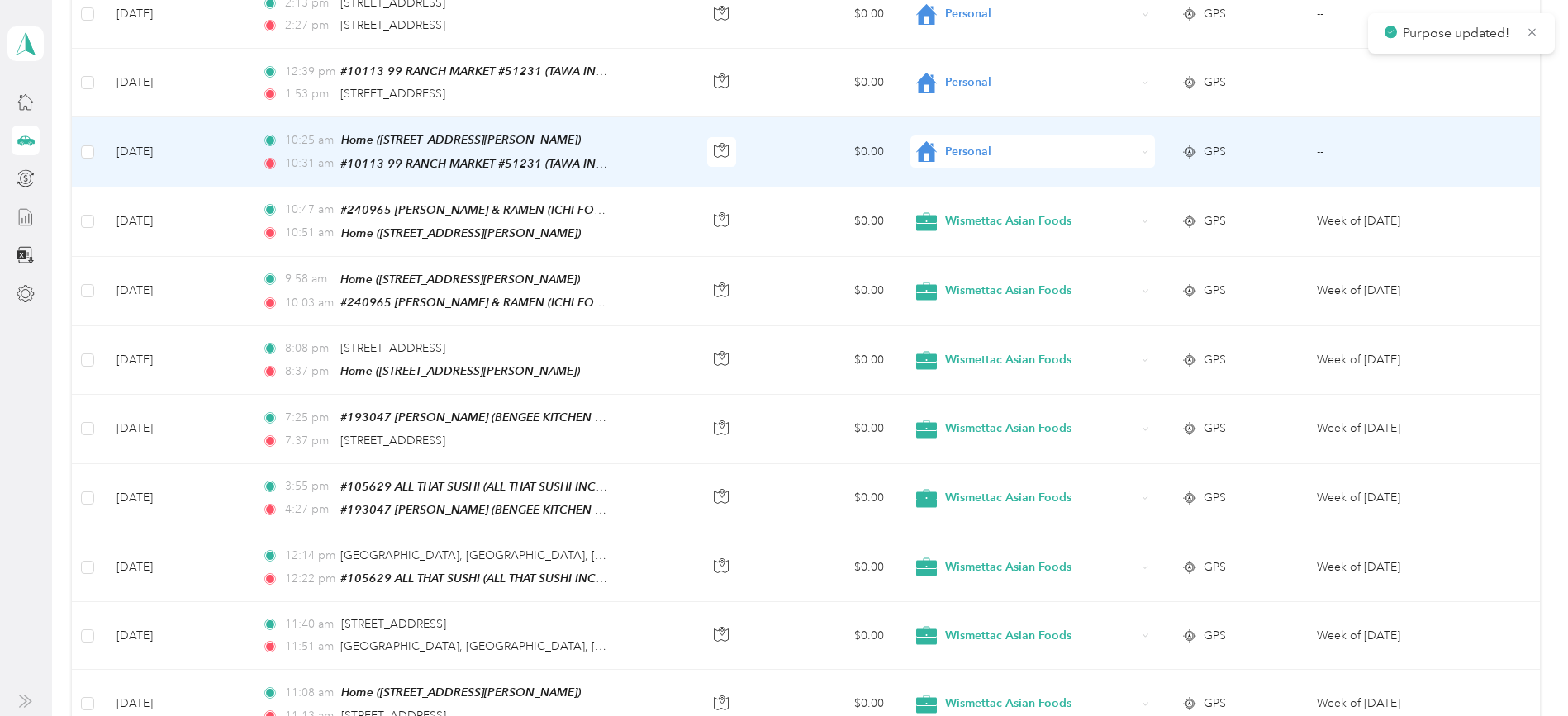 scroll, scrollTop: 1799, scrollLeft: 0, axis: vertical 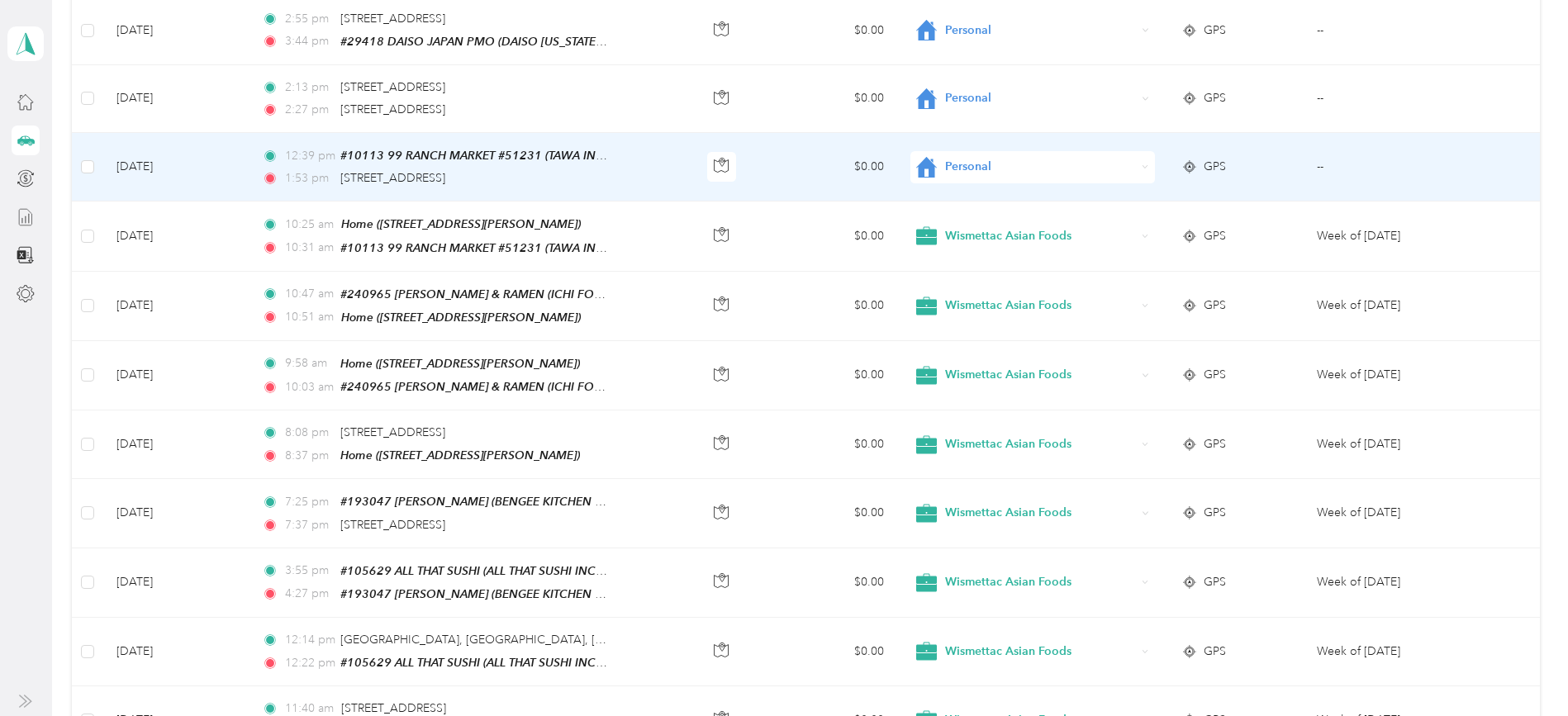 click on "Personal" at bounding box center [1040, 167] 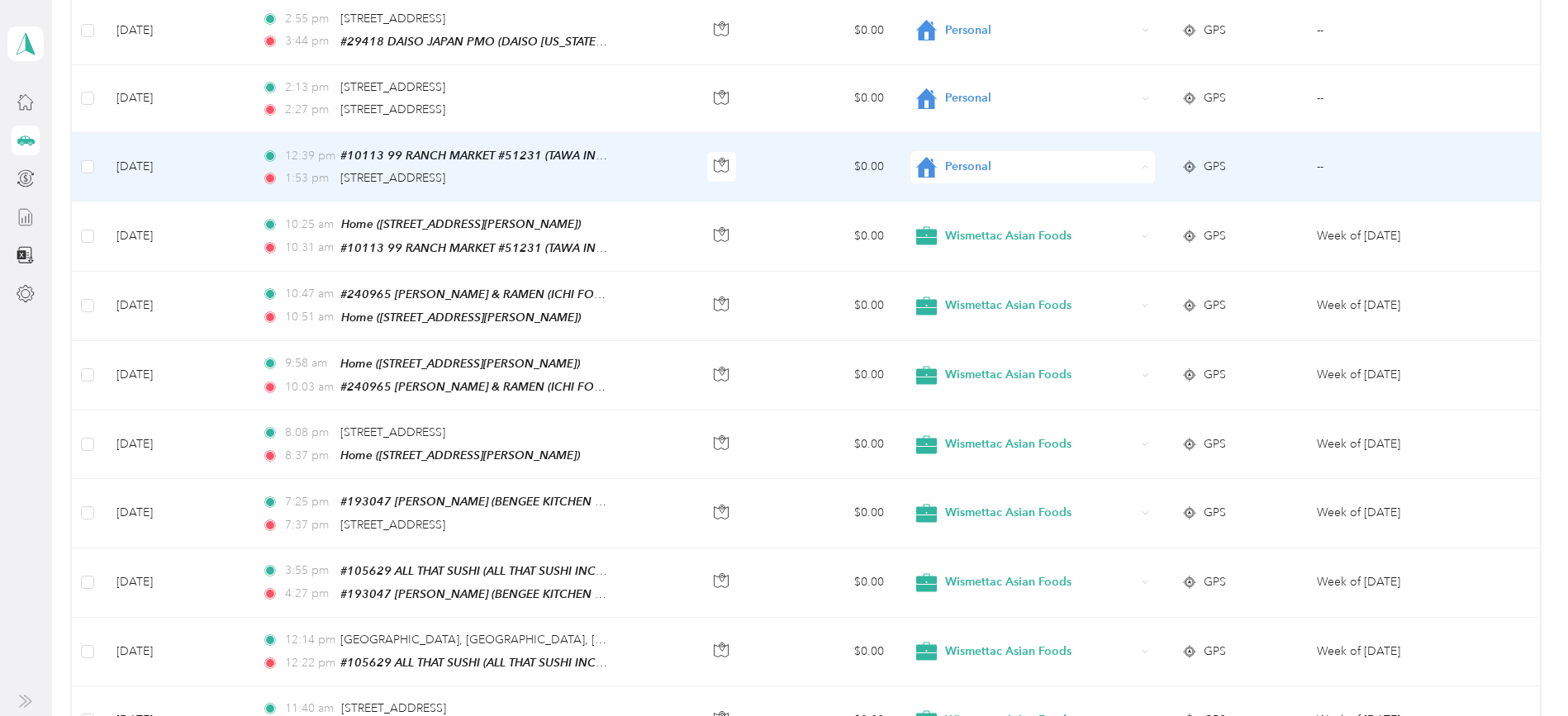 click on "Wismettac Asian Foods" at bounding box center [1047, 176] 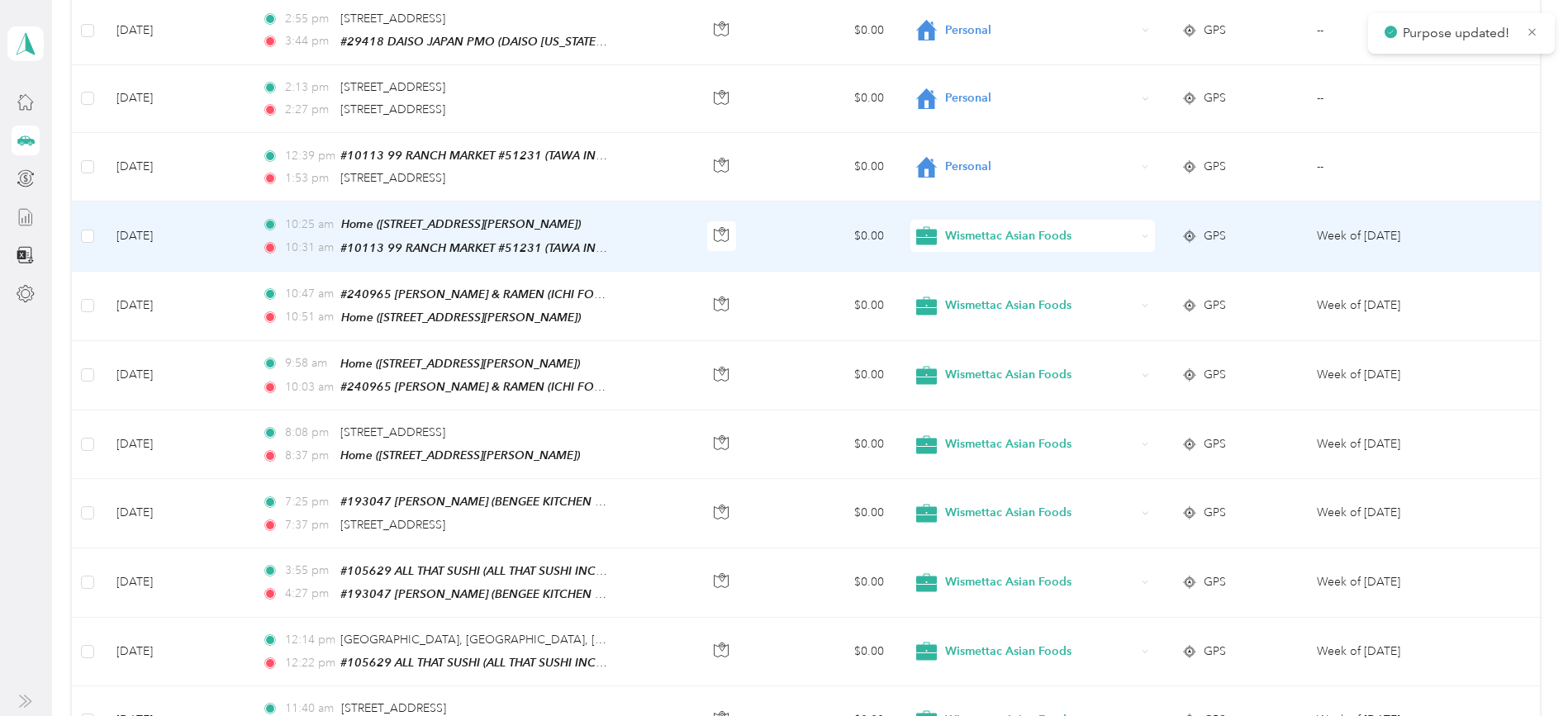 scroll, scrollTop: 1715, scrollLeft: 0, axis: vertical 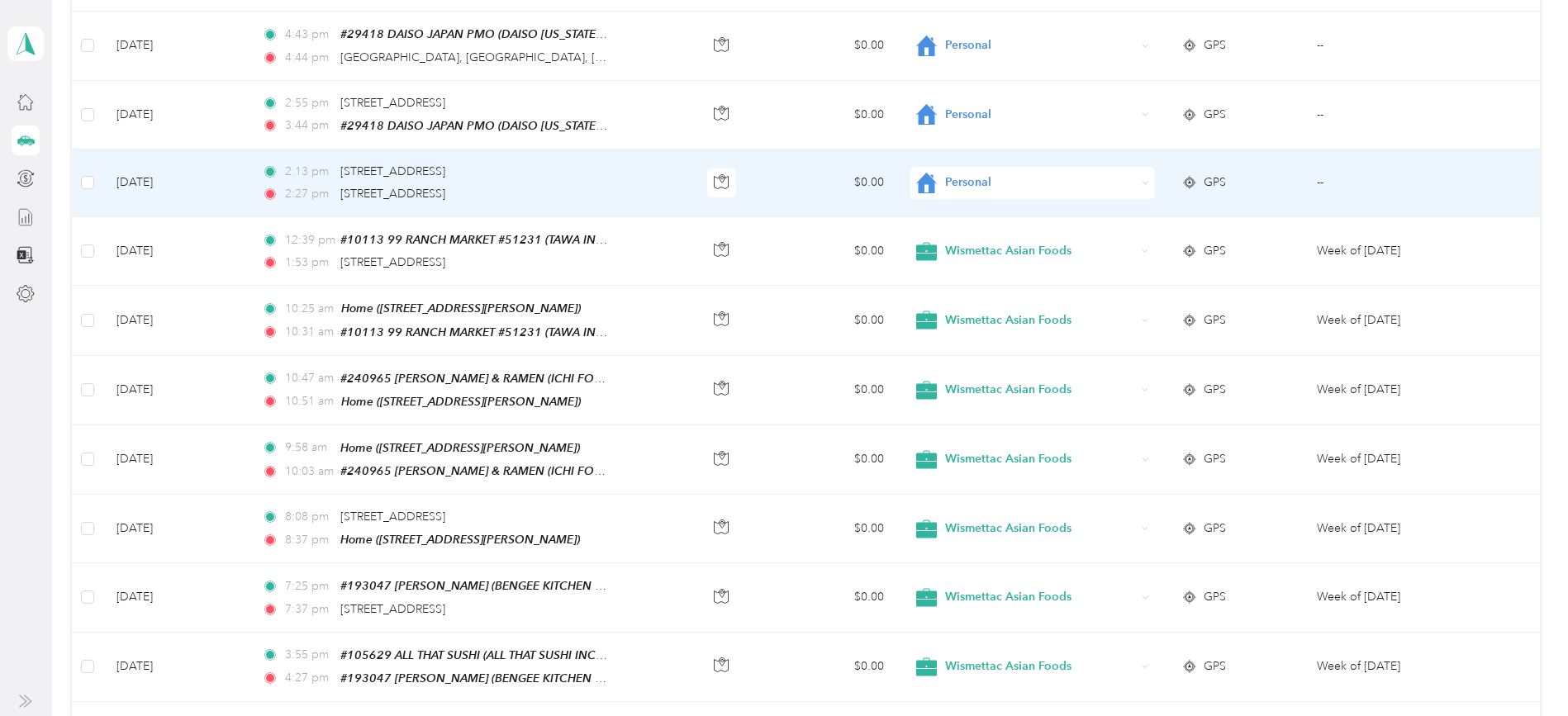 click on "Personal" at bounding box center (1040, 183) 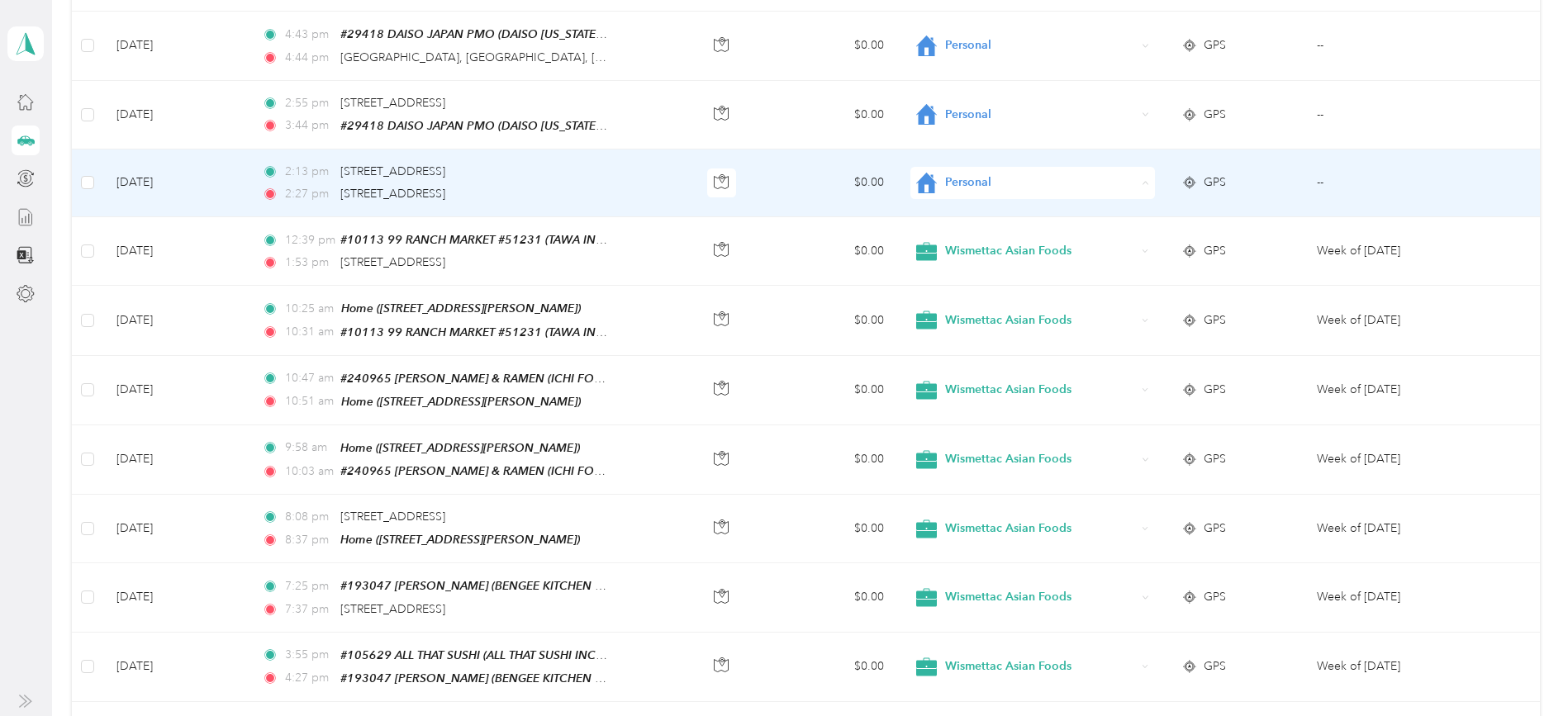 click on "Wismettac Asian Foods" at bounding box center [1033, 192] 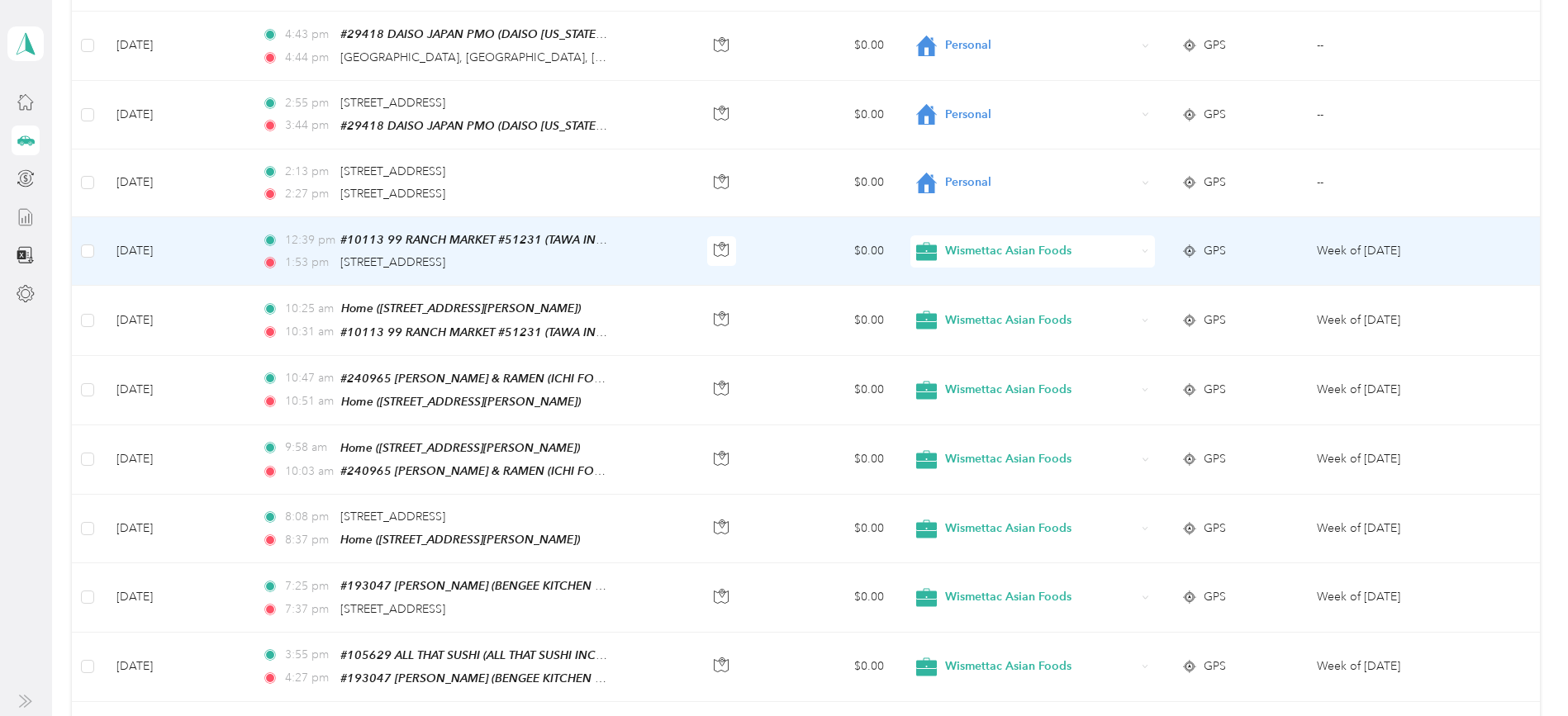scroll, scrollTop: 1631, scrollLeft: 0, axis: vertical 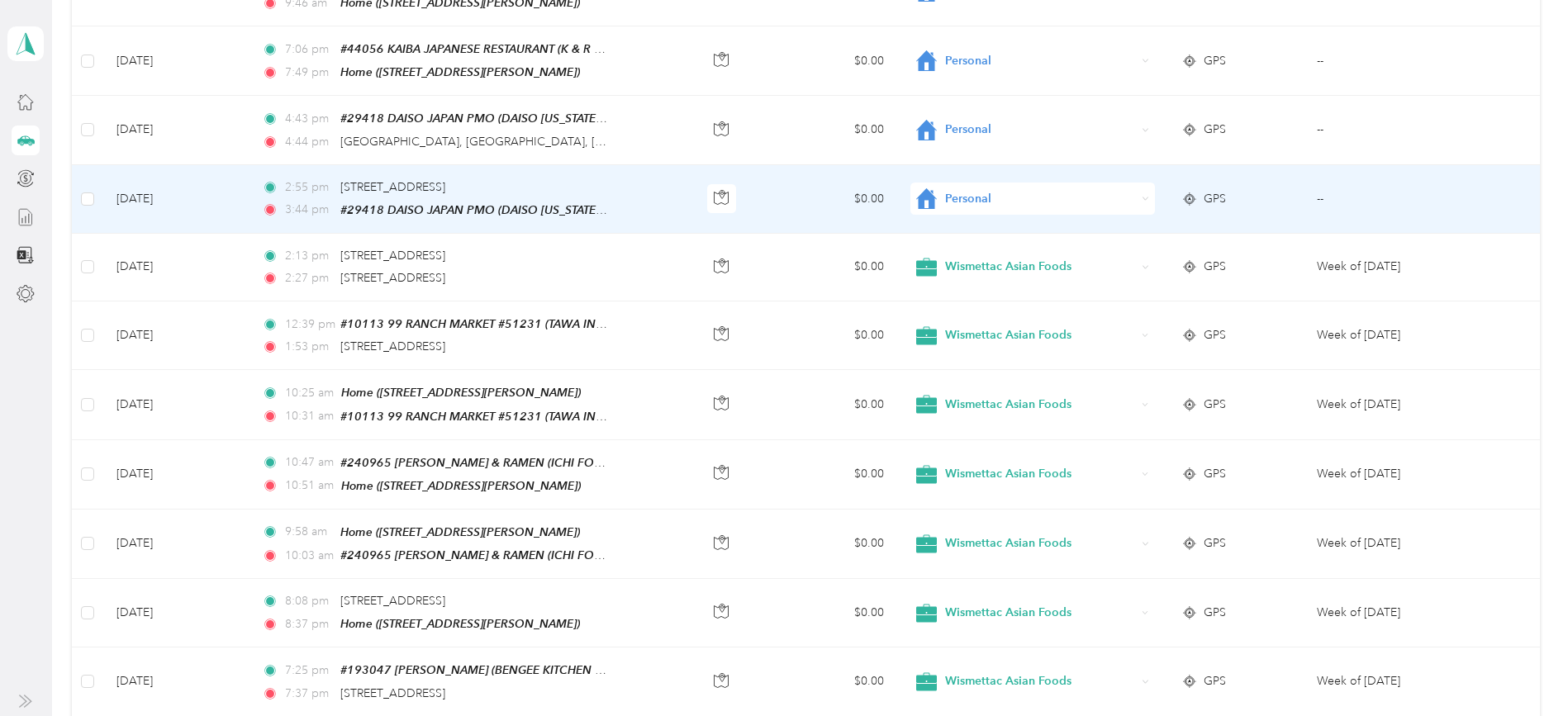 click on "Personal" at bounding box center [1040, 199] 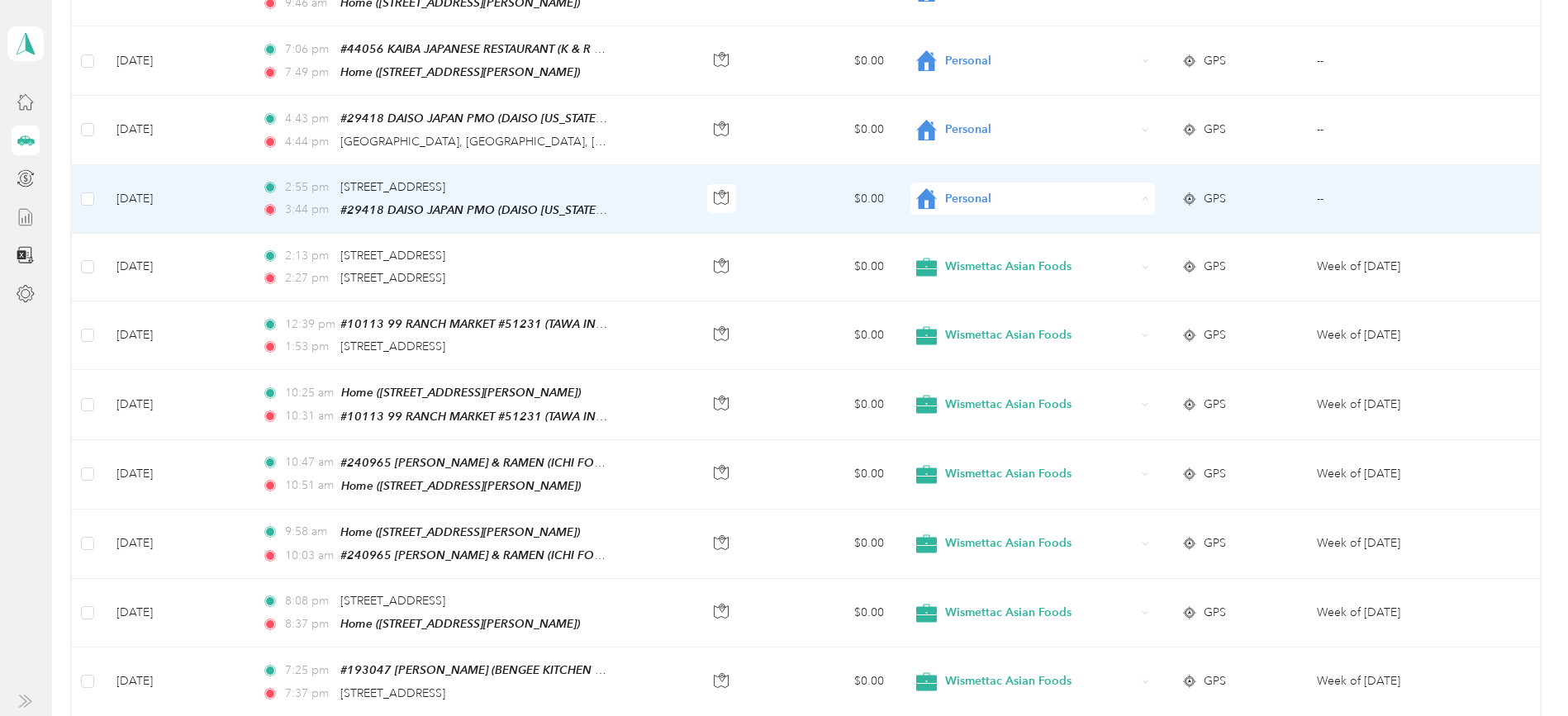 click on "Wismettac Asian Foods" at bounding box center (1047, 209) 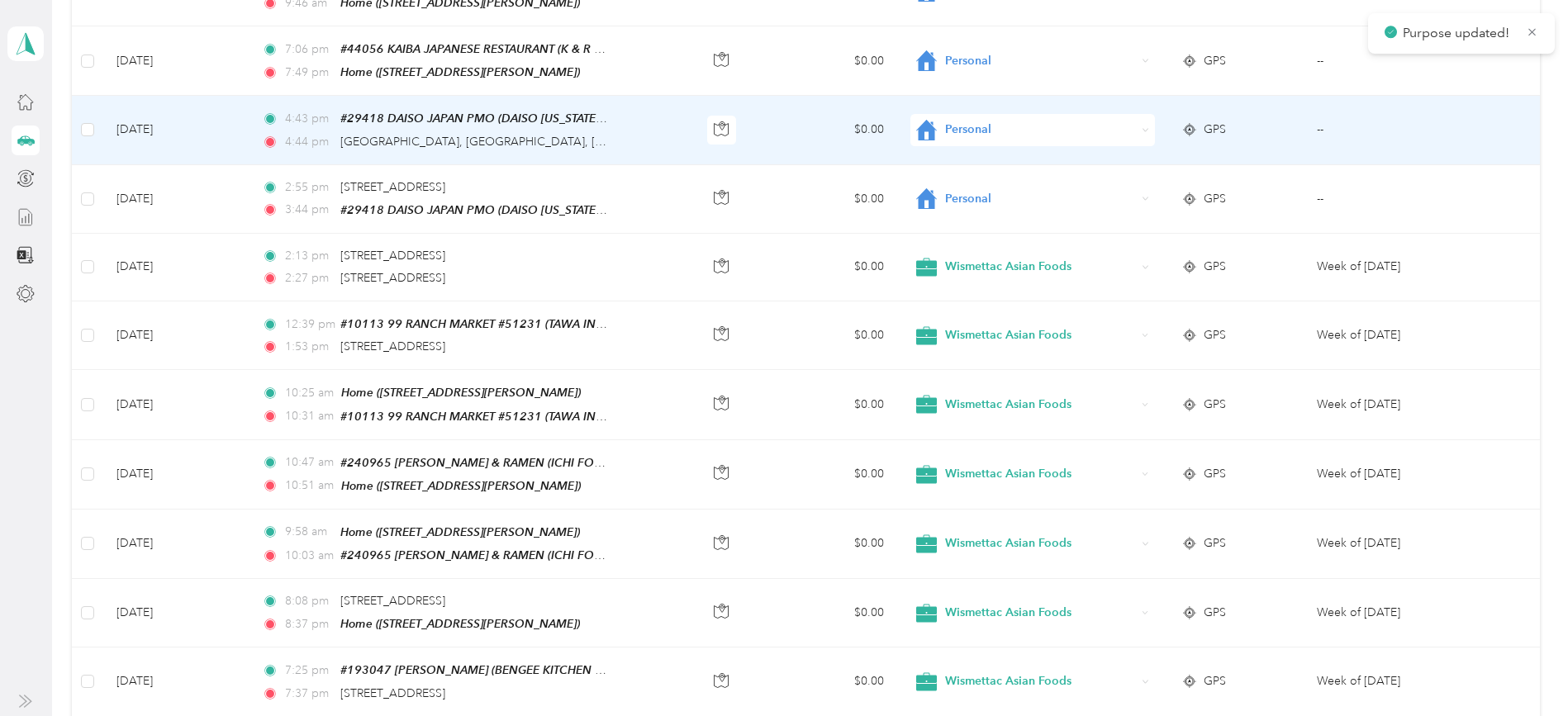 click on "Personal" at bounding box center (1040, 130) 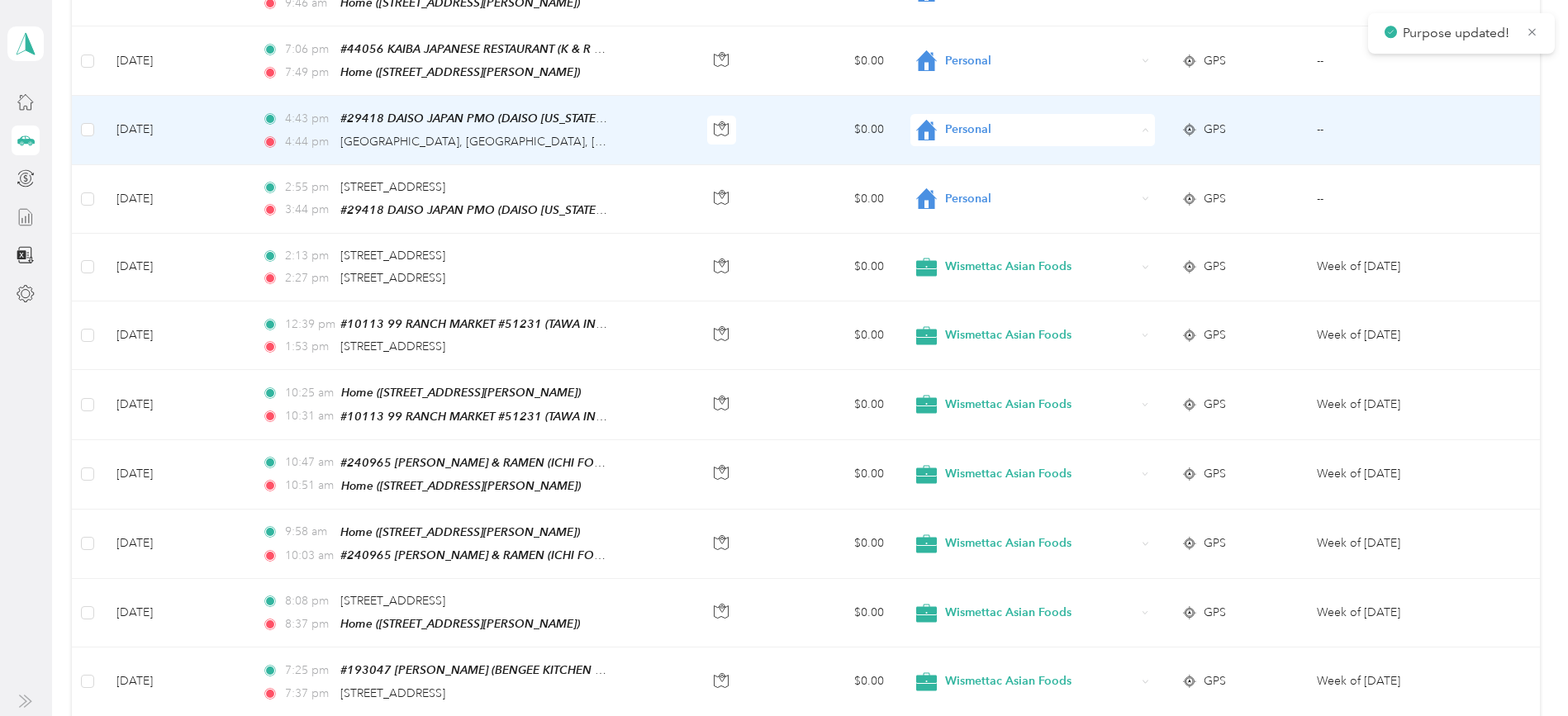click on "Wismettac Asian Foods" at bounding box center [1047, 140] 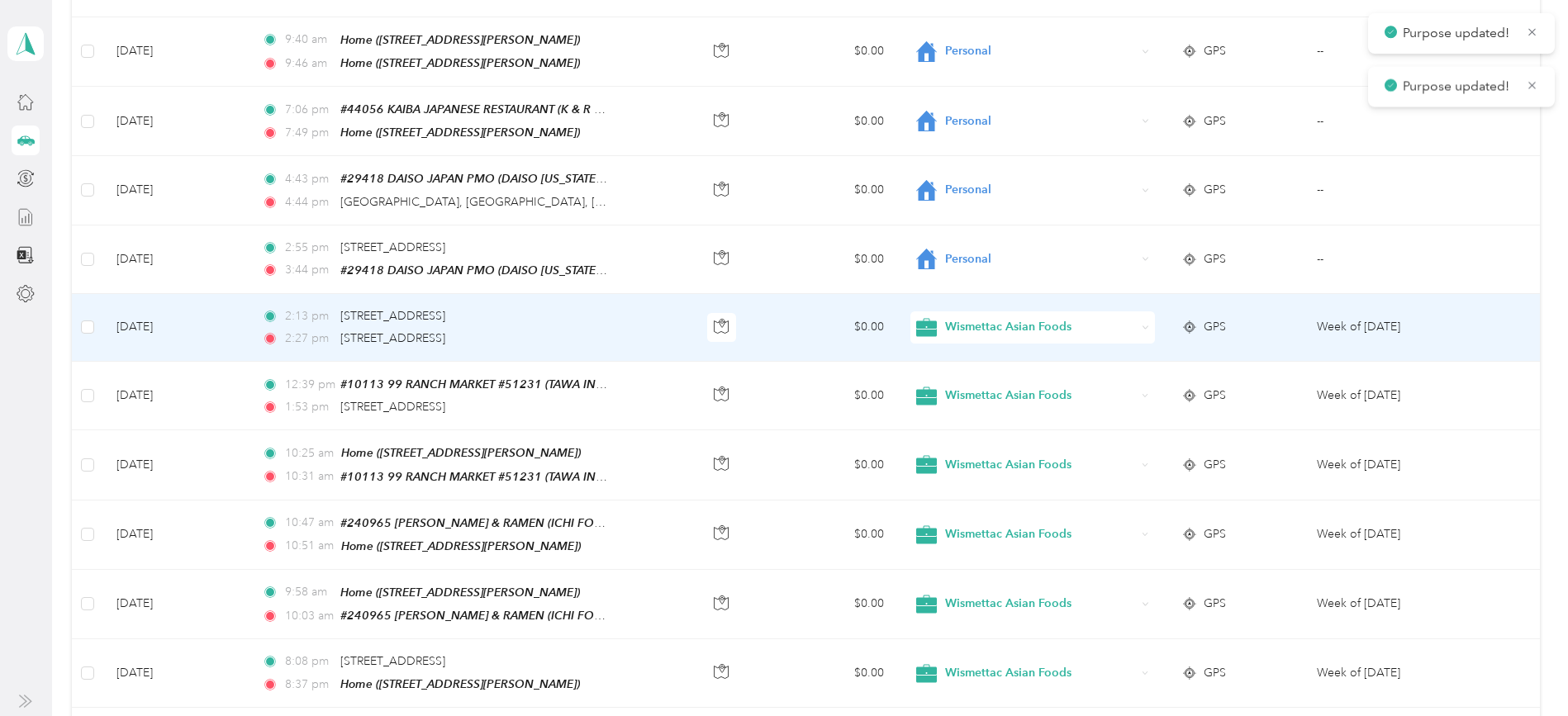 scroll, scrollTop: 1547, scrollLeft: 0, axis: vertical 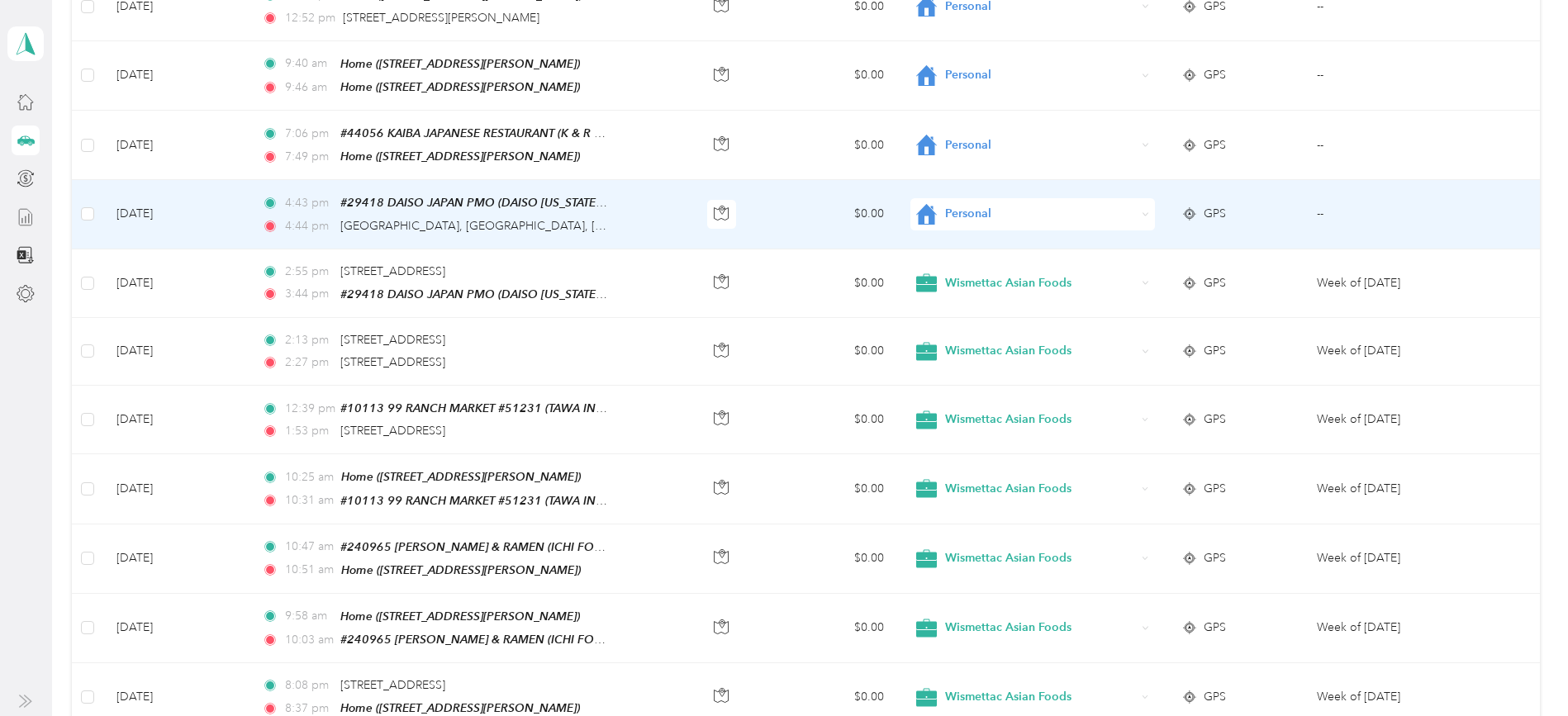 click on "Personal" at bounding box center [1040, 214] 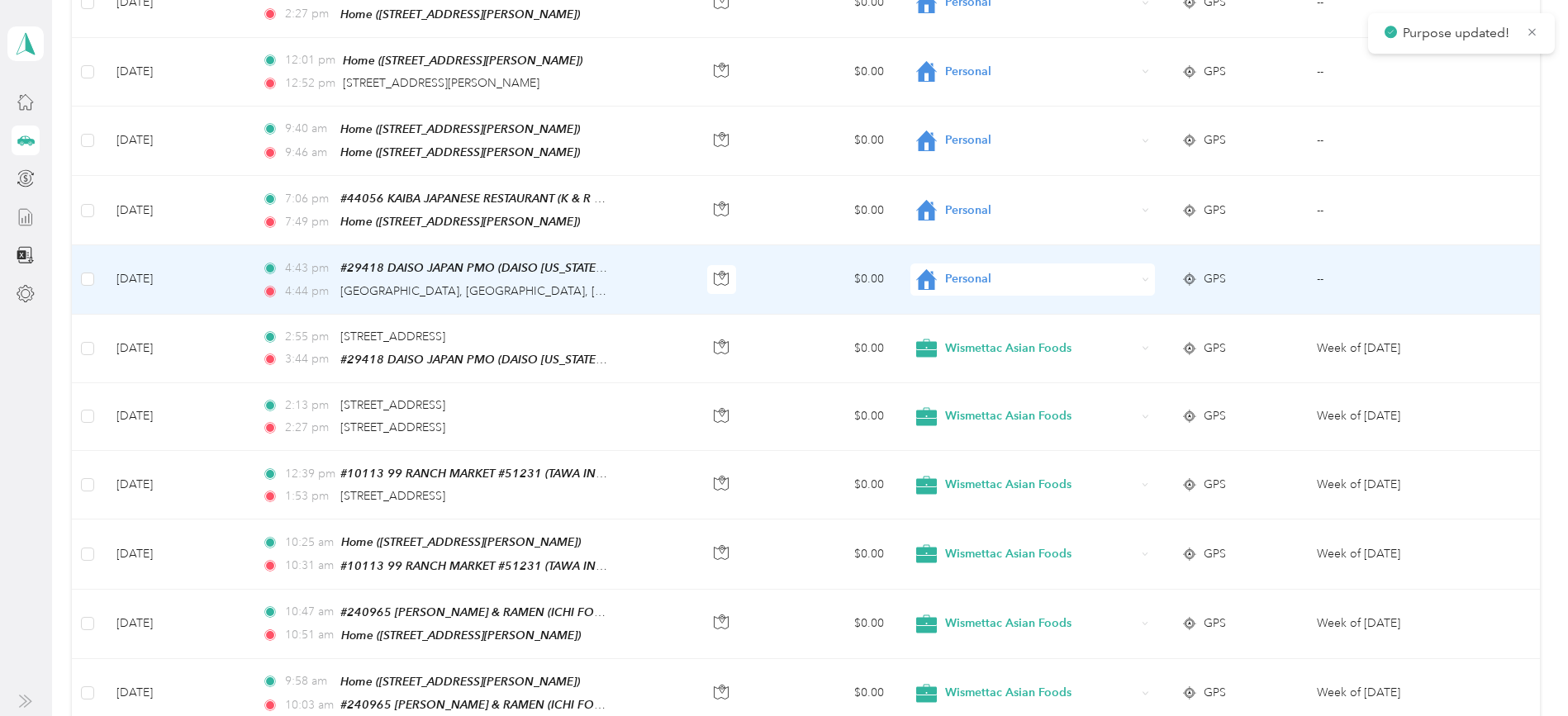 scroll, scrollTop: 1463, scrollLeft: 0, axis: vertical 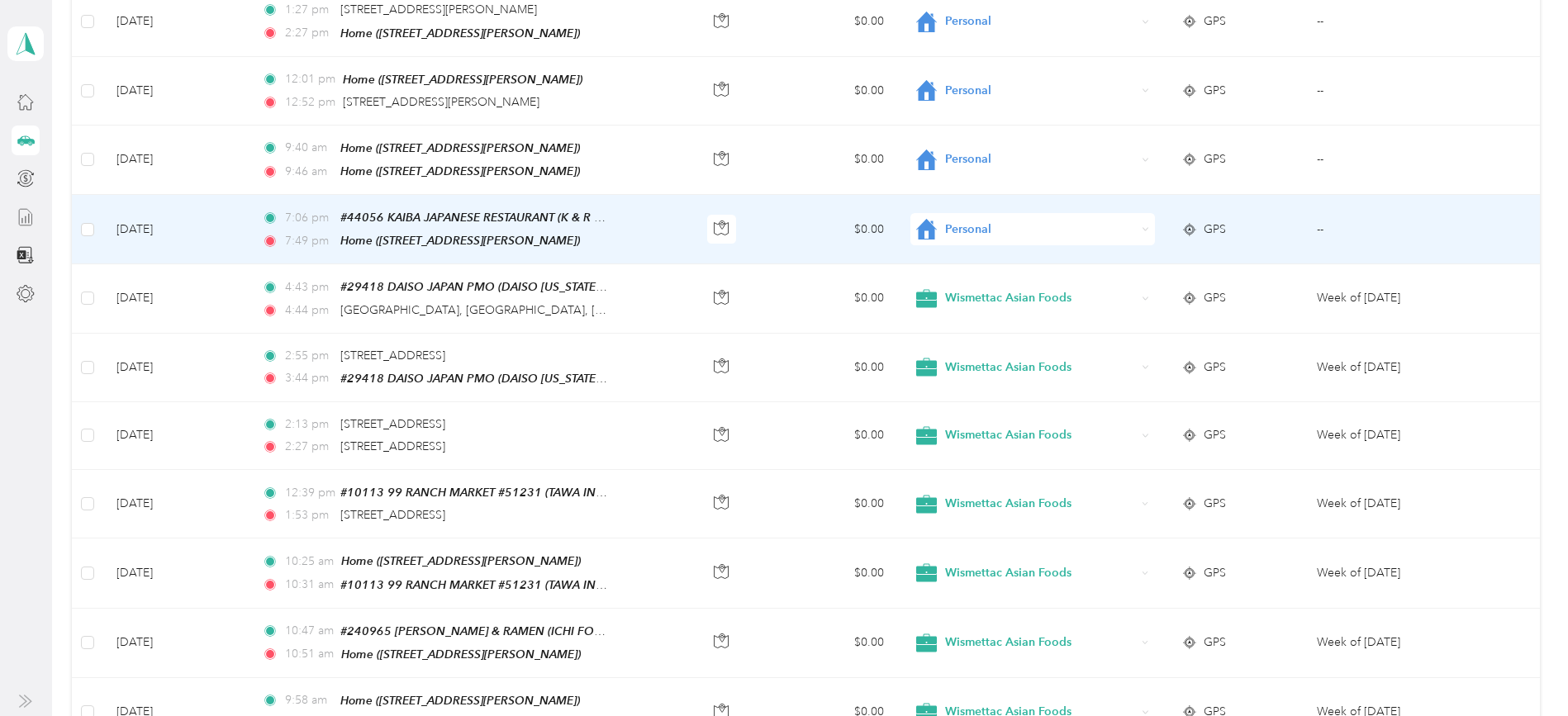 click on "Personal" at bounding box center [1040, 230] 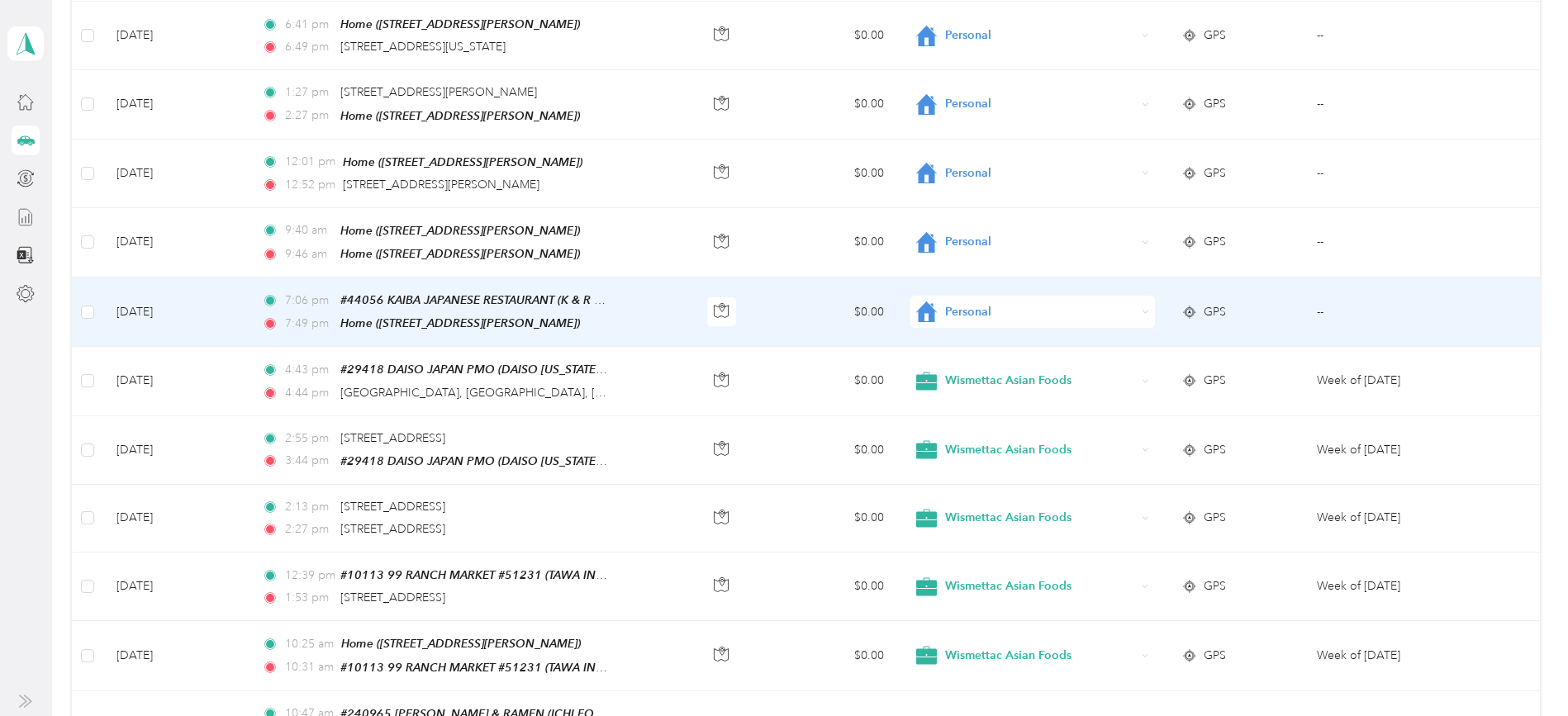 scroll, scrollTop: 1378, scrollLeft: 0, axis: vertical 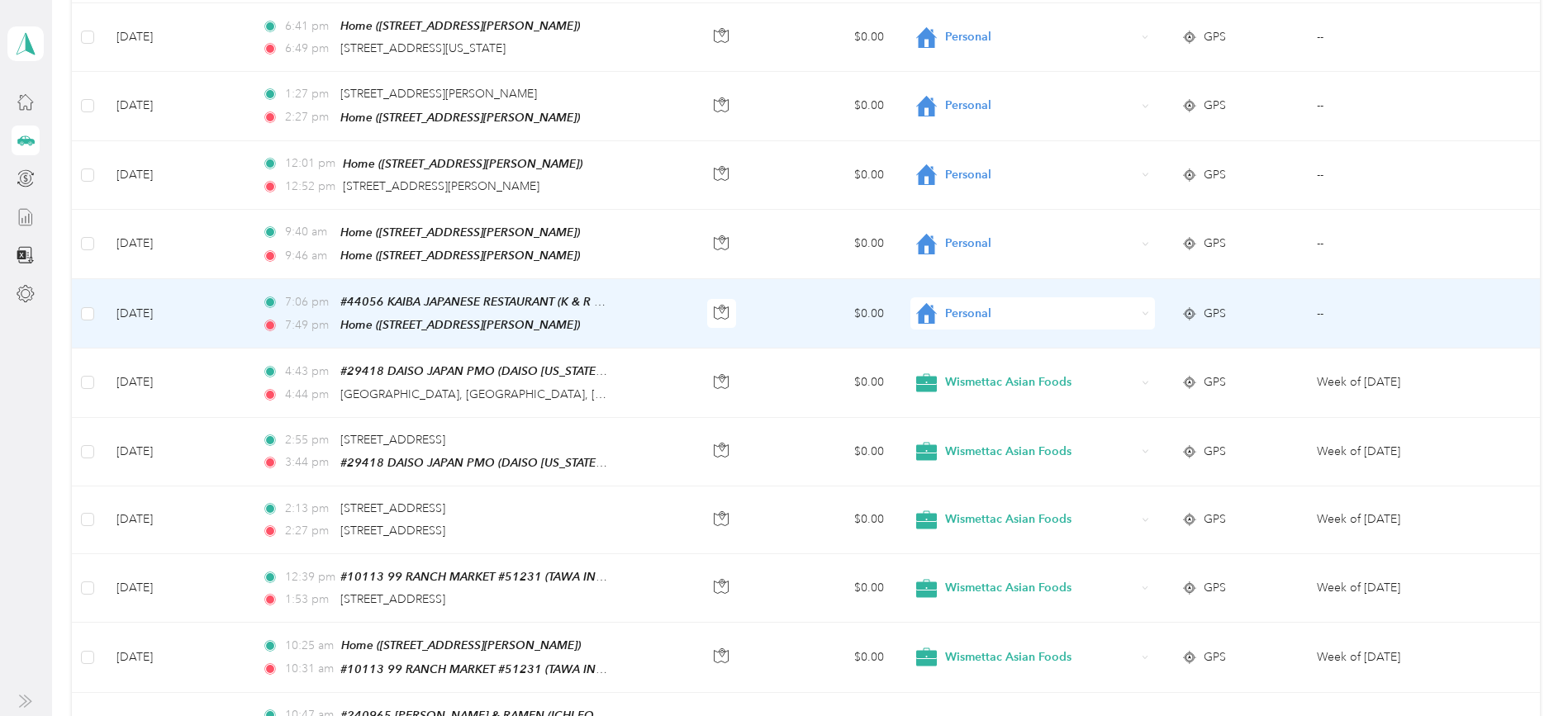 click on "Personal" at bounding box center [1040, 314] 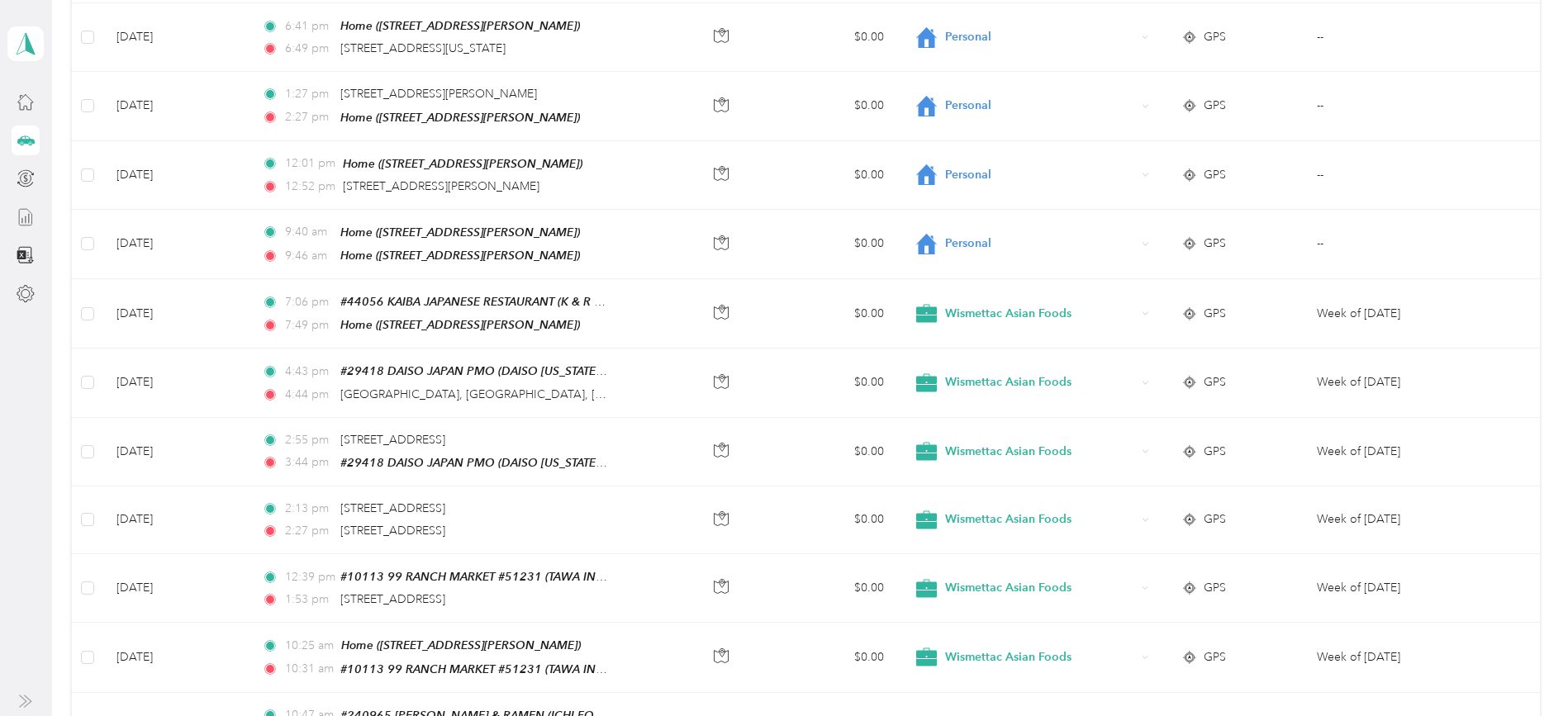 click on "[PERSON_NAME] Personal dashboard" at bounding box center (26, 358) 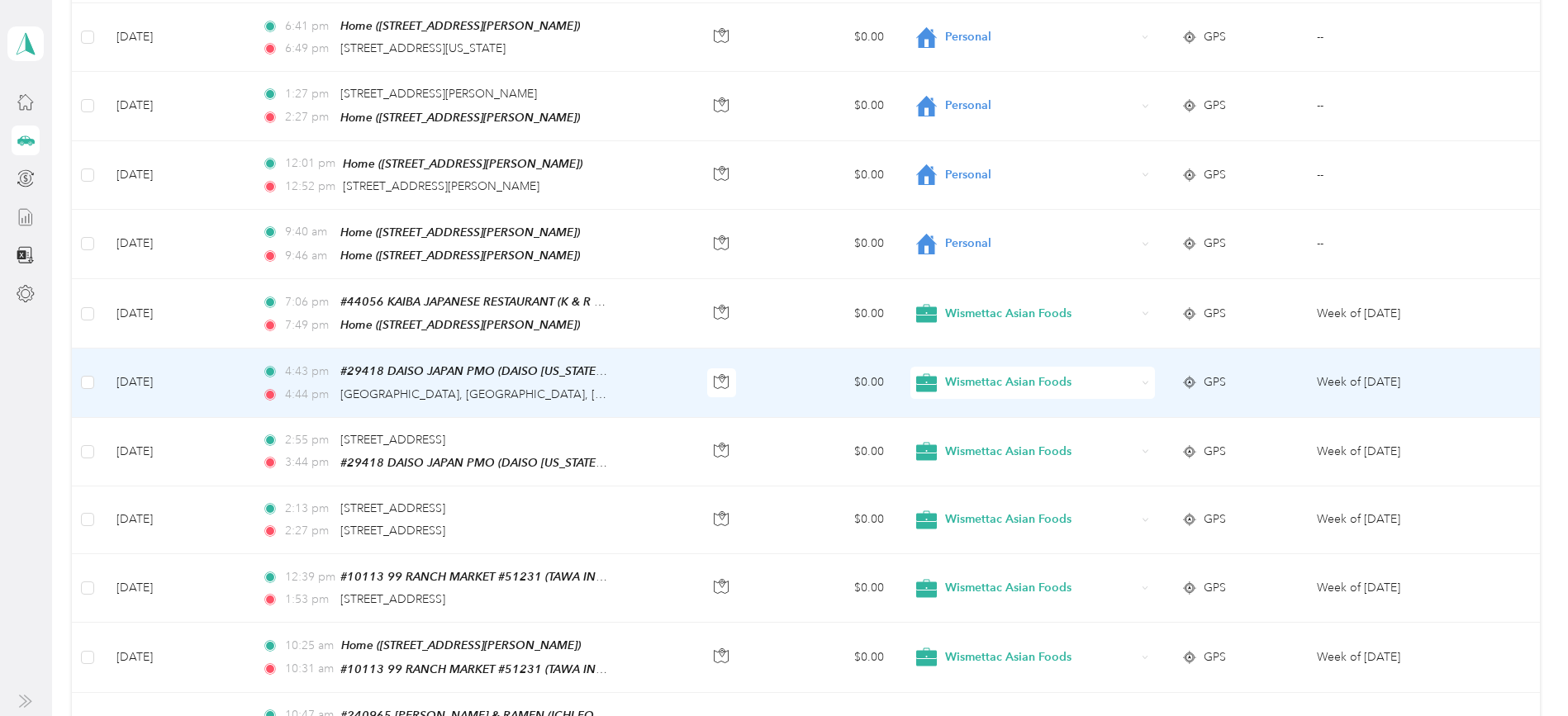 scroll, scrollTop: 1294, scrollLeft: 0, axis: vertical 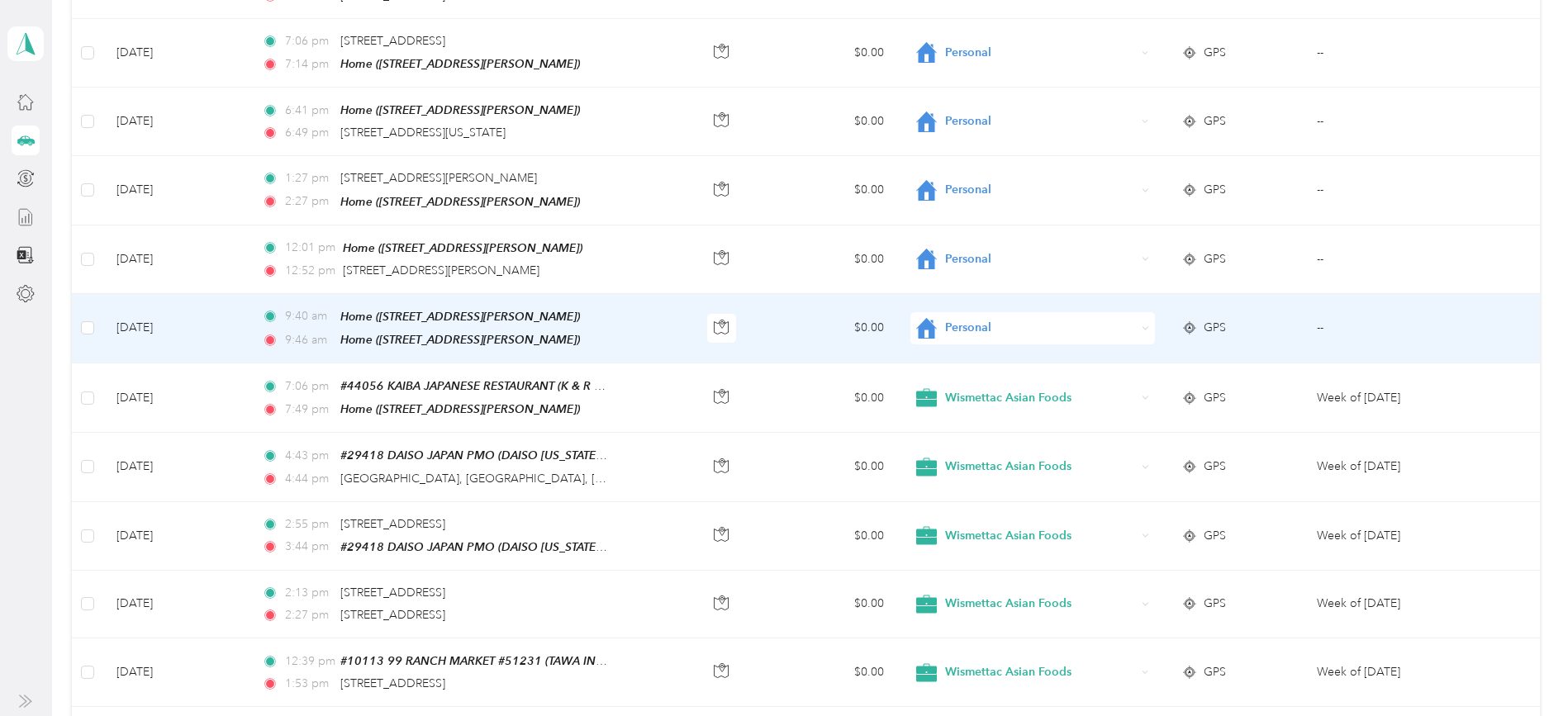 click on "$0.00" at bounding box center [829, 329] 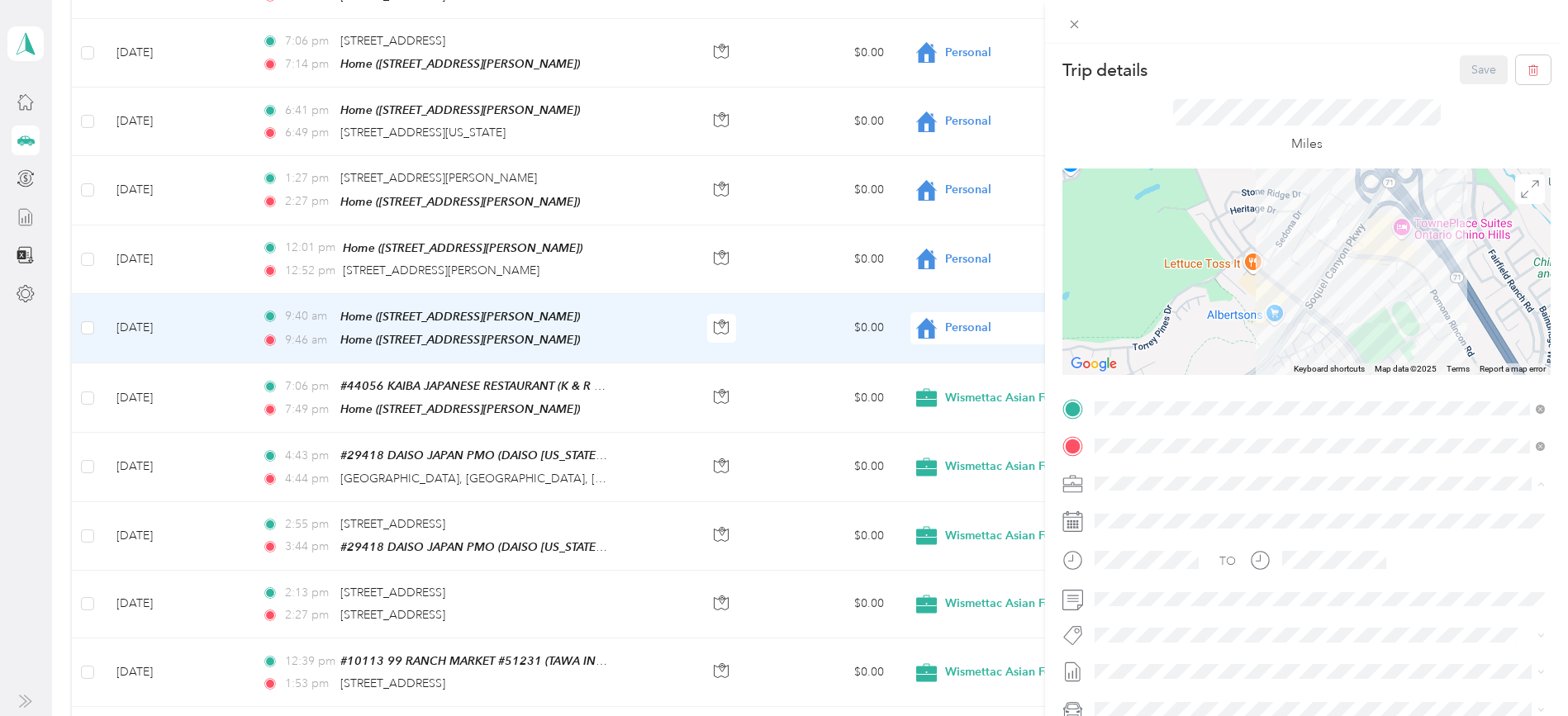 click on "TEAM #105629 ALL THAT [PERSON_NAME] (ALL THAT SUSHI INC) [STREET_ADDRESS][PERSON_NAME]" at bounding box center [1320, 524] 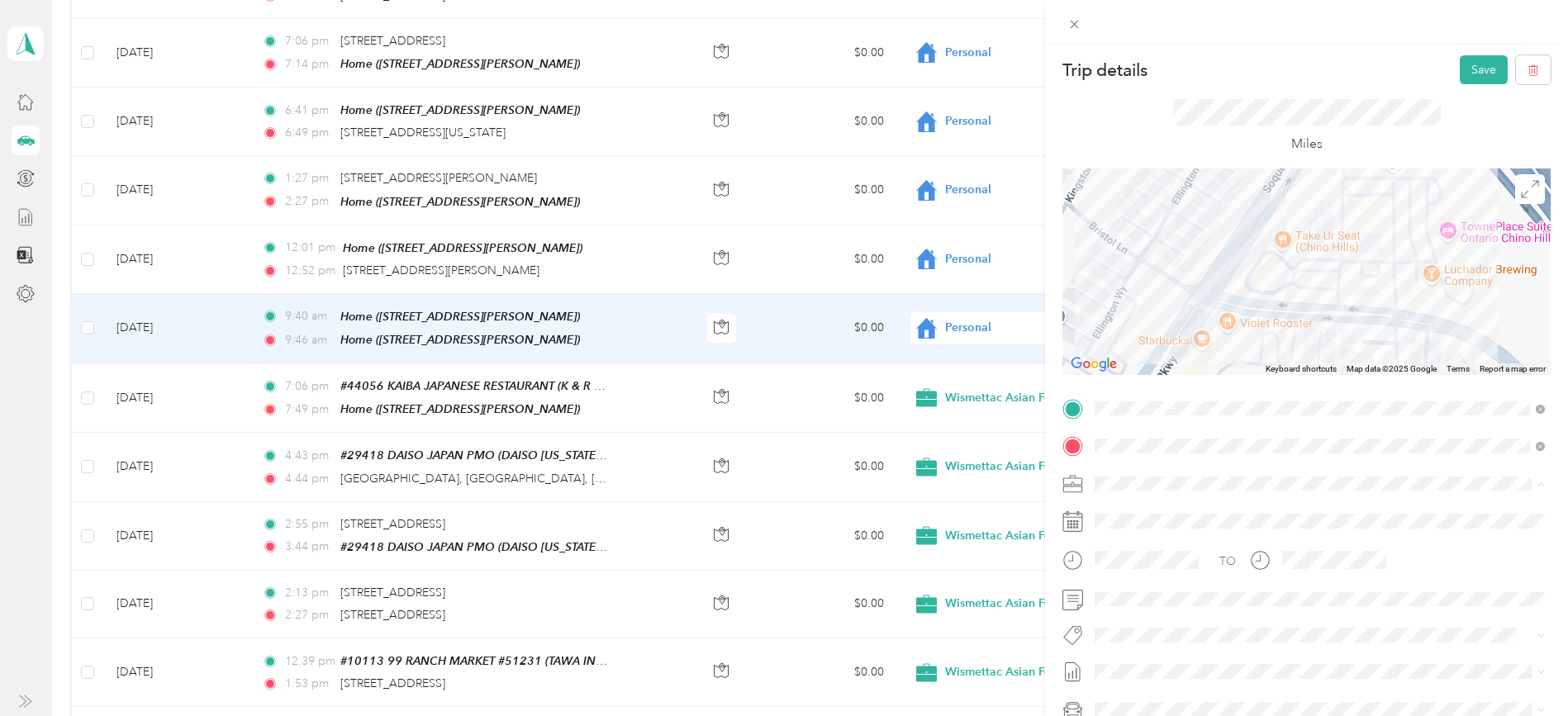click on "Wismettac Asian Foods" at bounding box center [1161, 512] 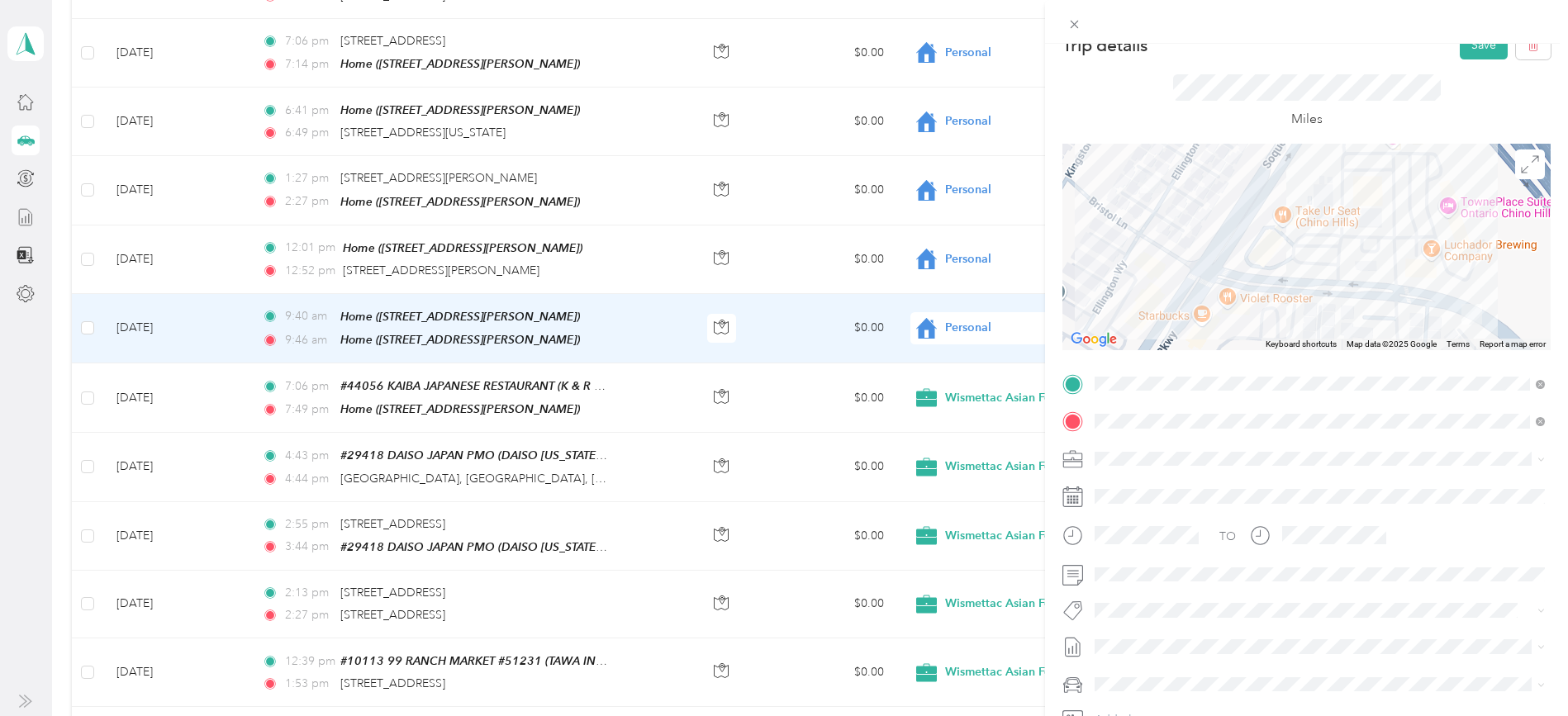 scroll, scrollTop: 0, scrollLeft: 0, axis: both 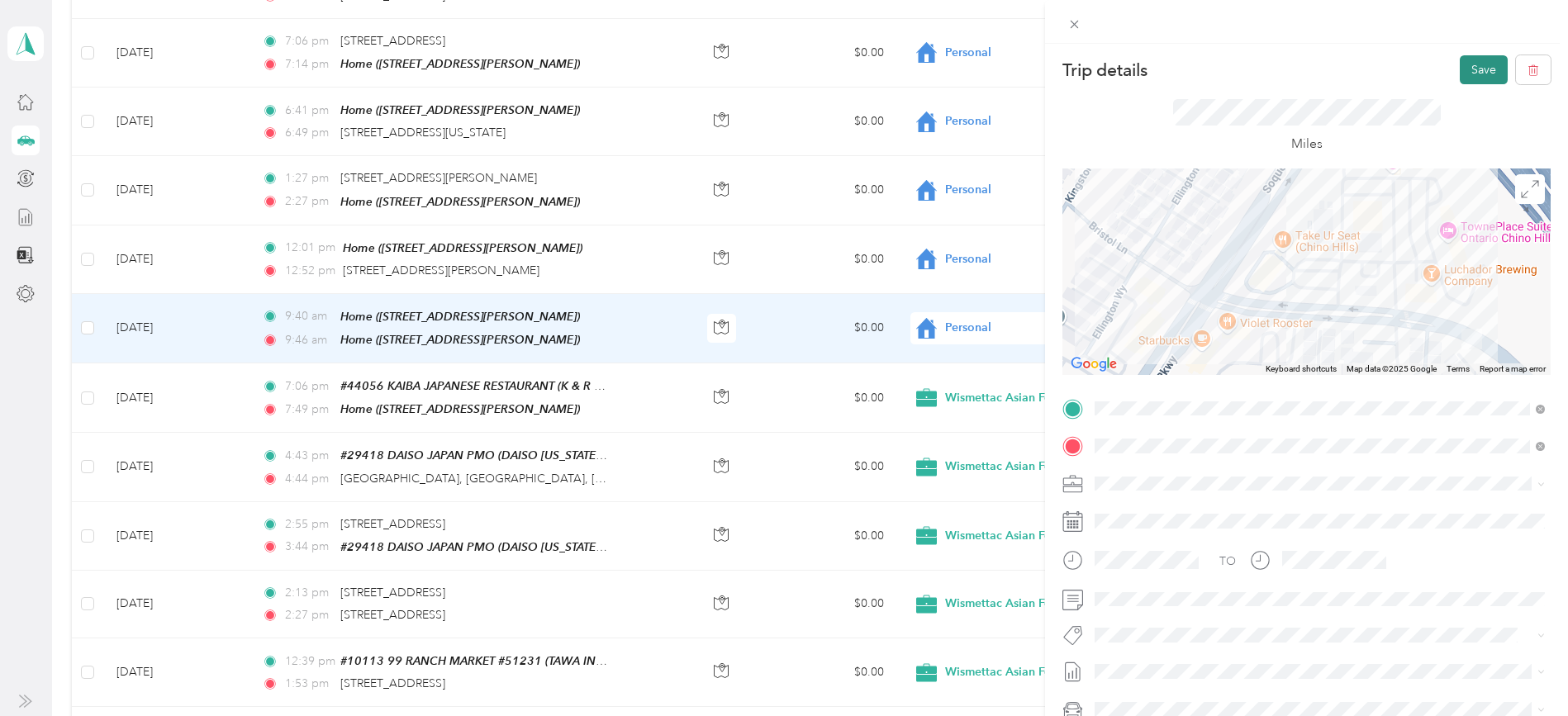click on "Save" at bounding box center [1484, 69] 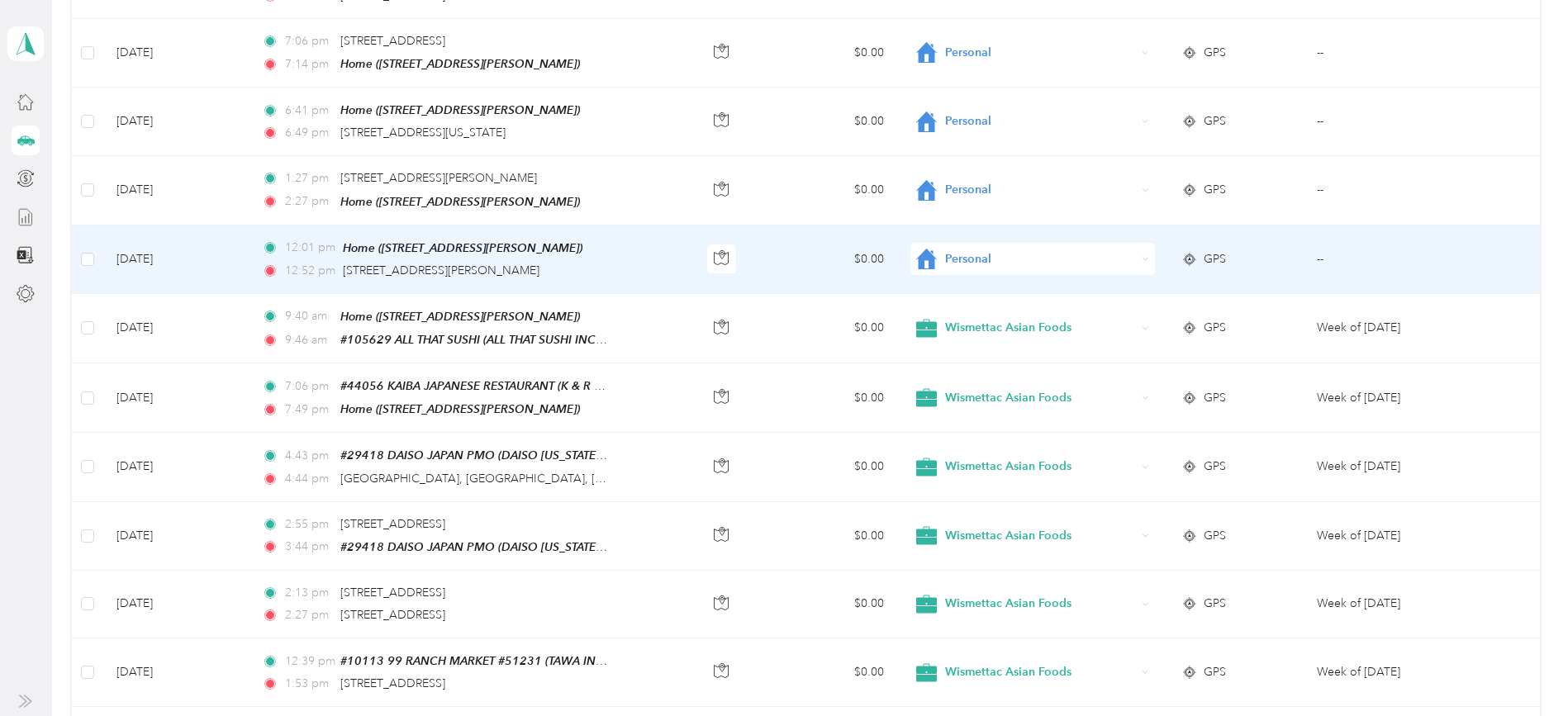 click on "Personal" at bounding box center (1033, 258) 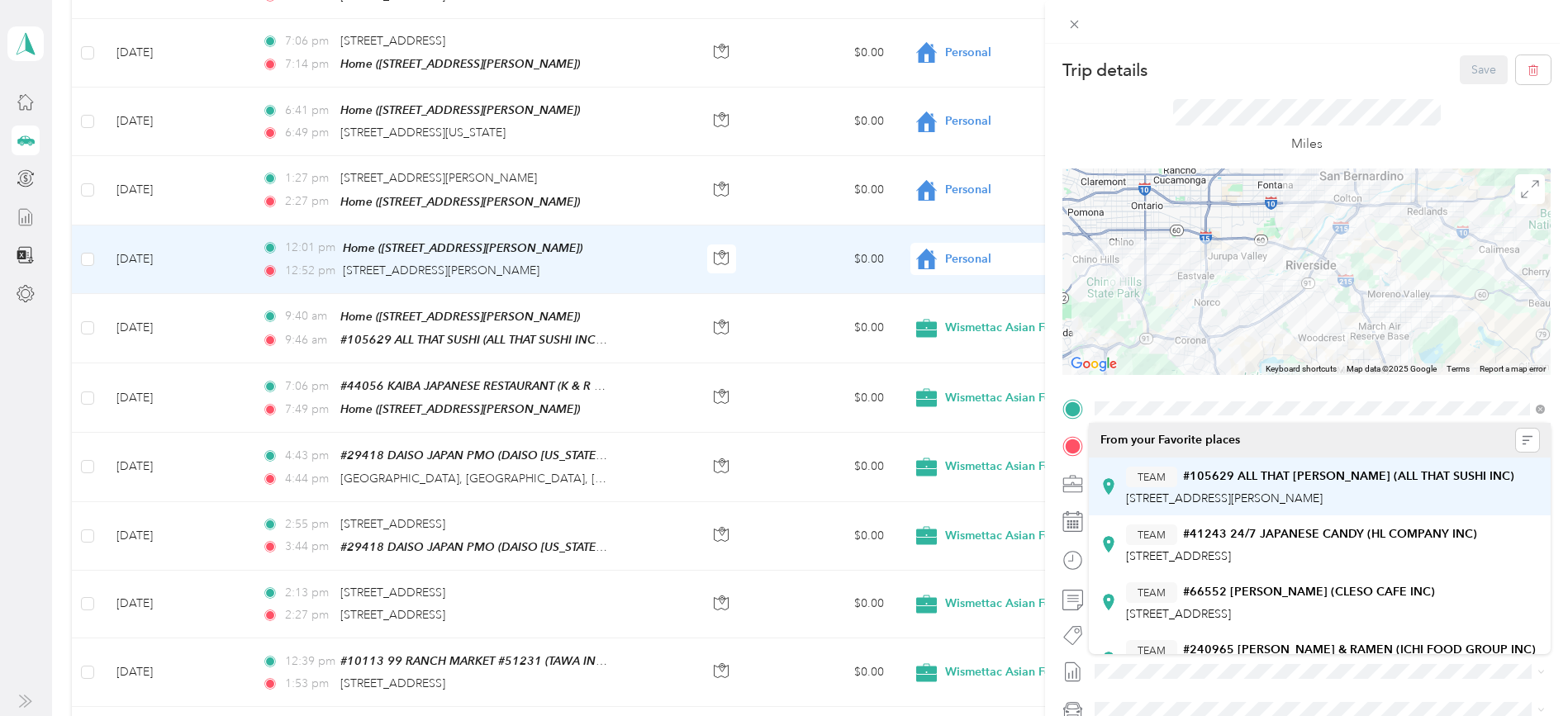 click on "#105629 ALL THAT [PERSON_NAME] (ALL THAT SUSHI INC)" at bounding box center [1348, 477] 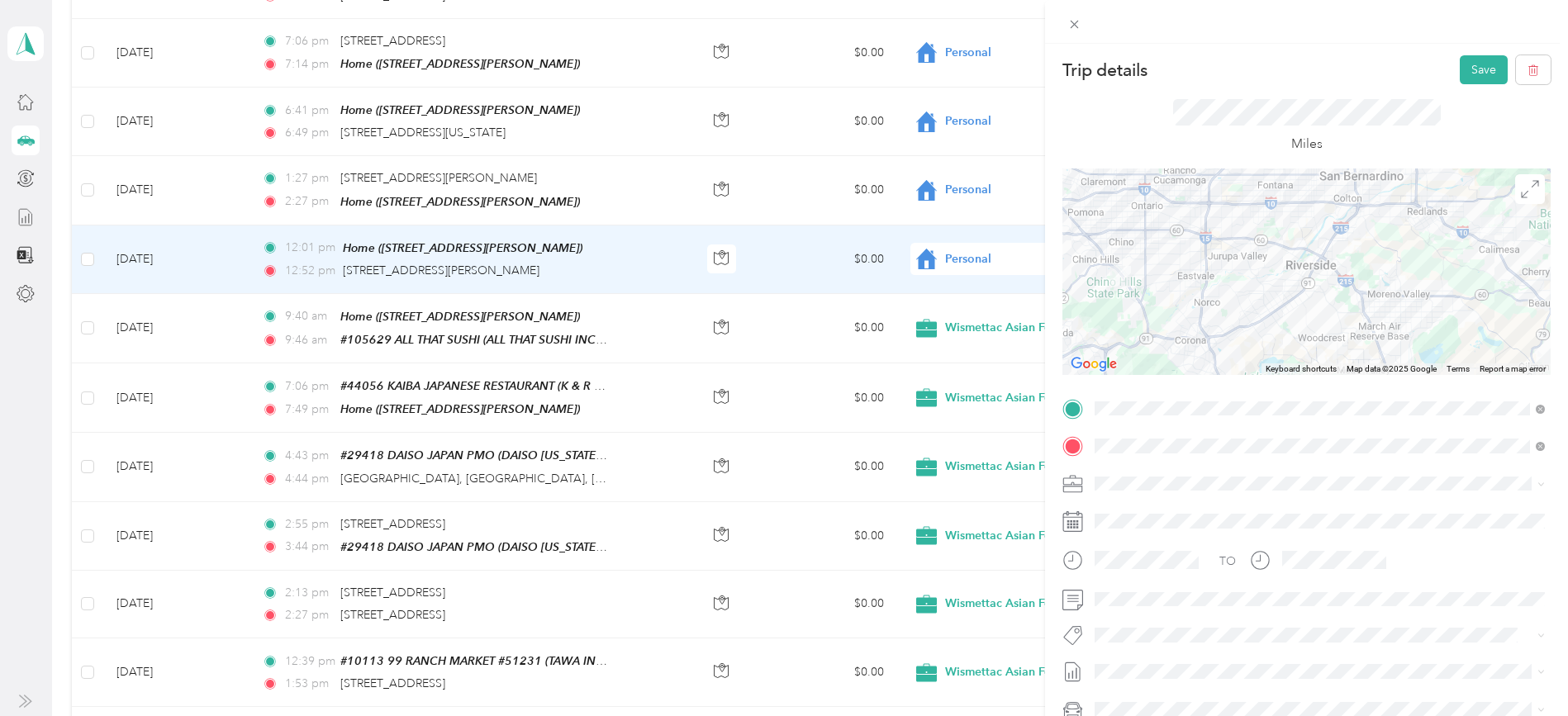 click on "Wismettac Asian Foods" at bounding box center [1319, 511] 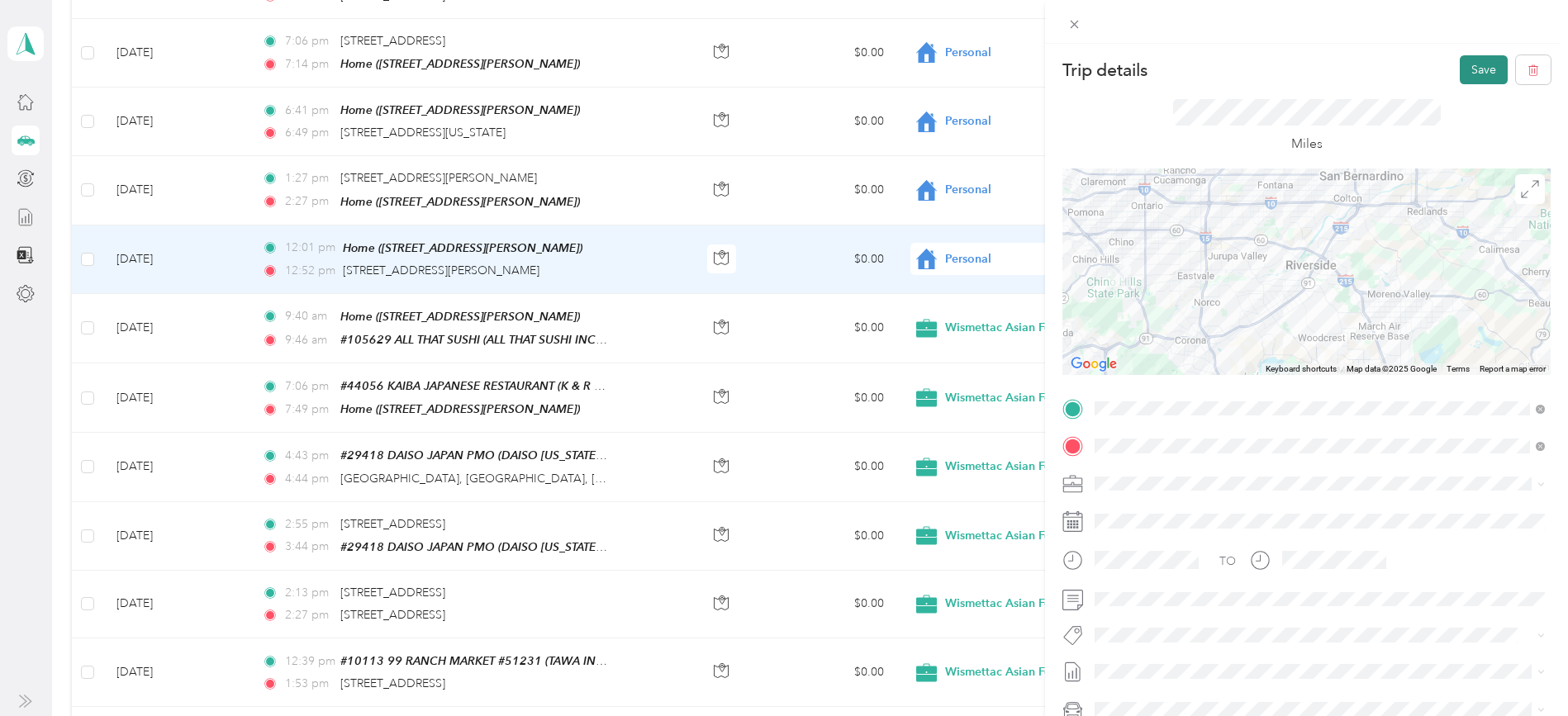 click on "Save" at bounding box center (1484, 69) 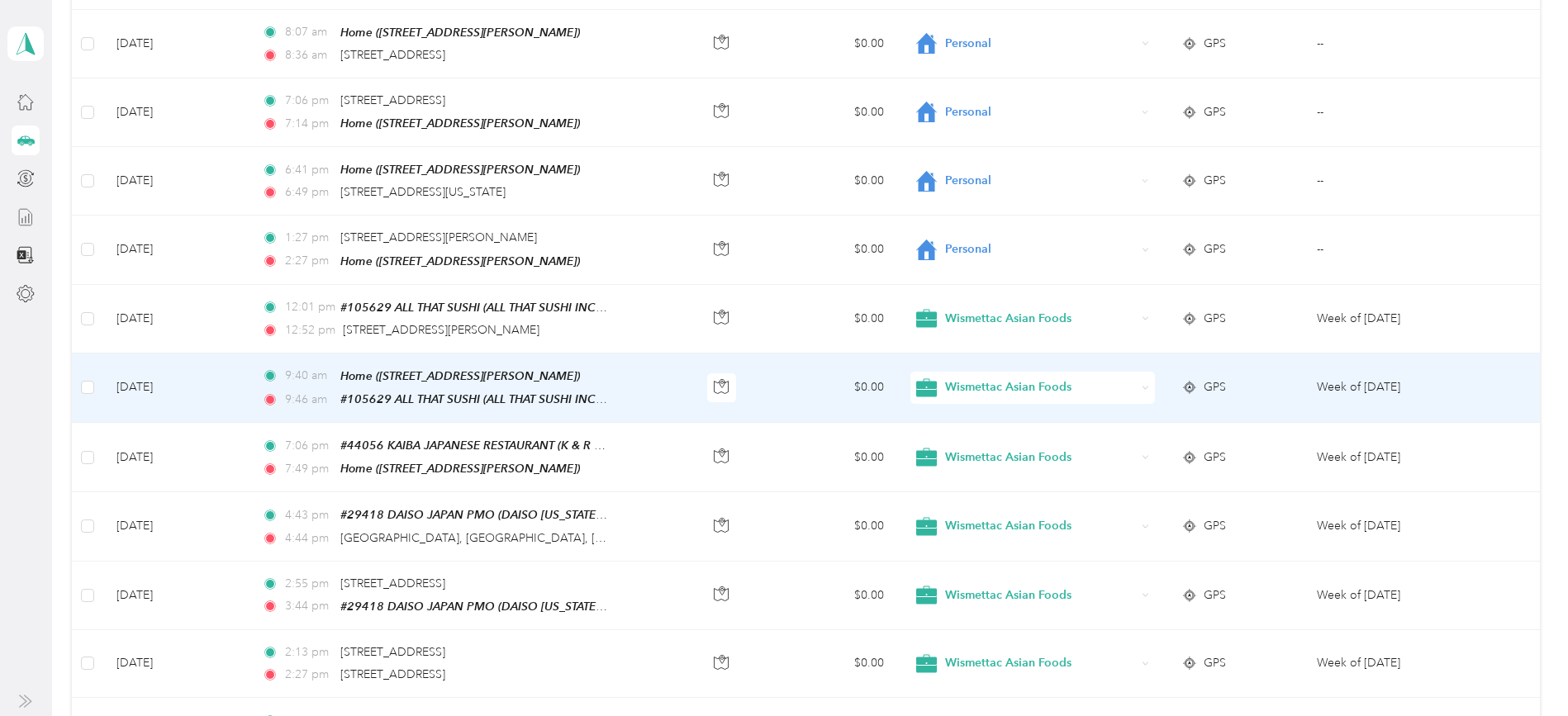 scroll, scrollTop: 1210, scrollLeft: 0, axis: vertical 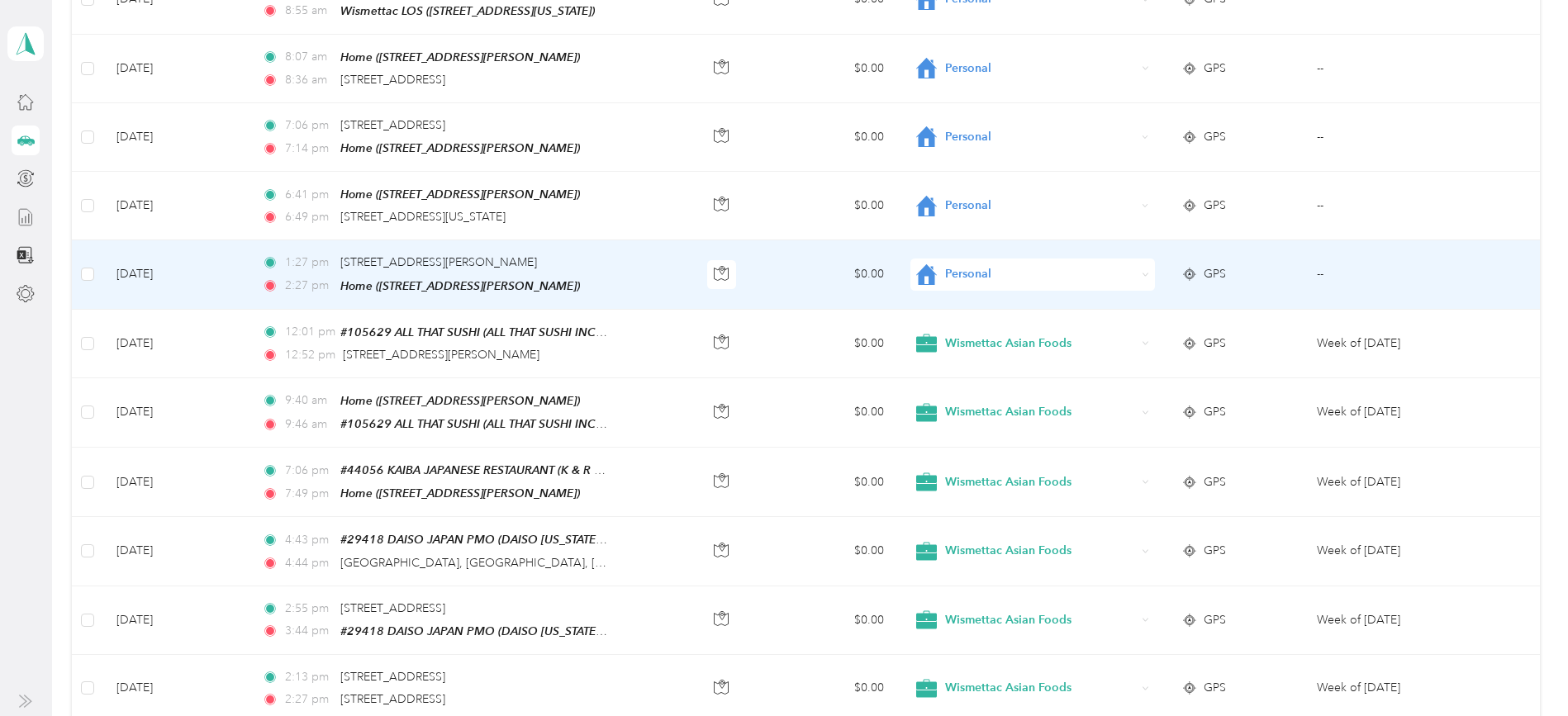 click on "Personal" at bounding box center (1040, 274) 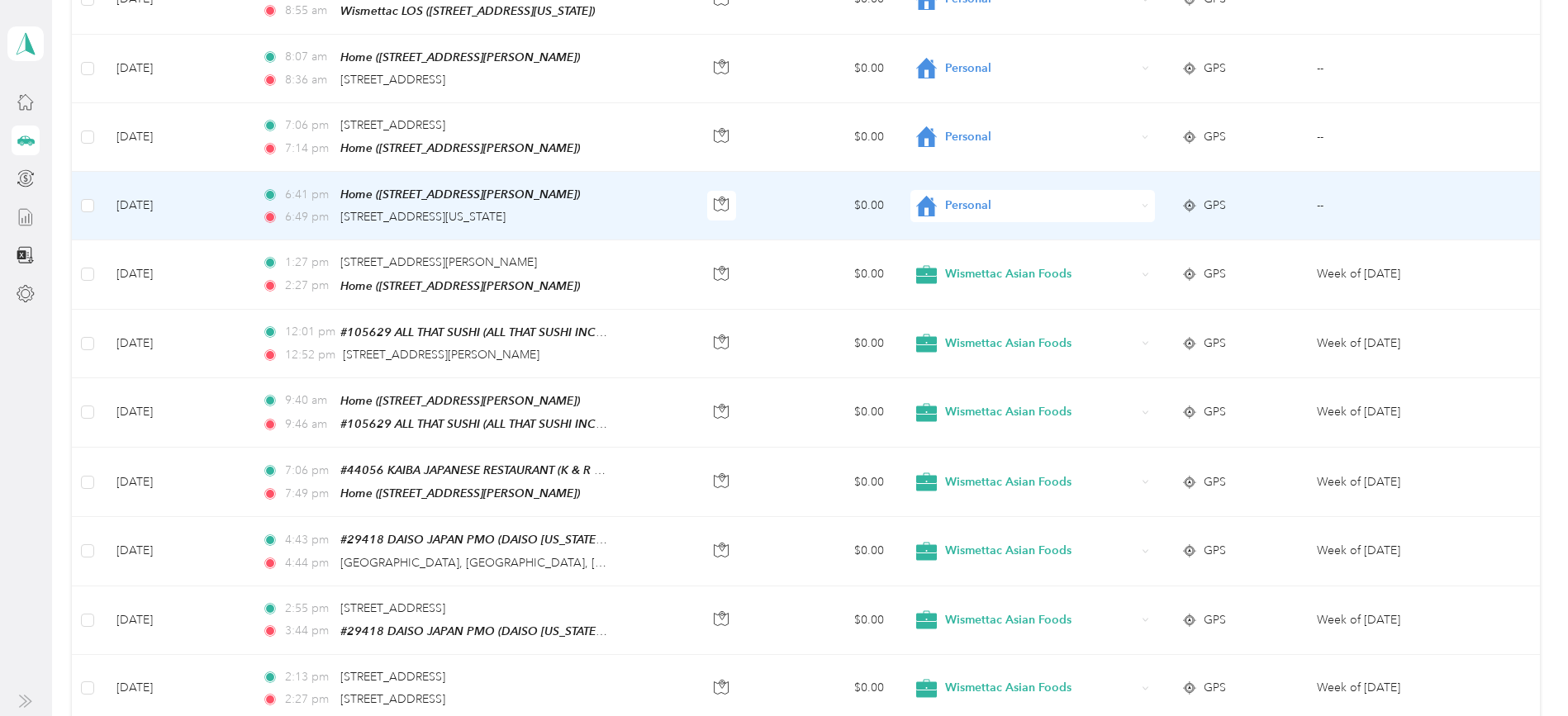 click on "$0.00" at bounding box center (829, 206) 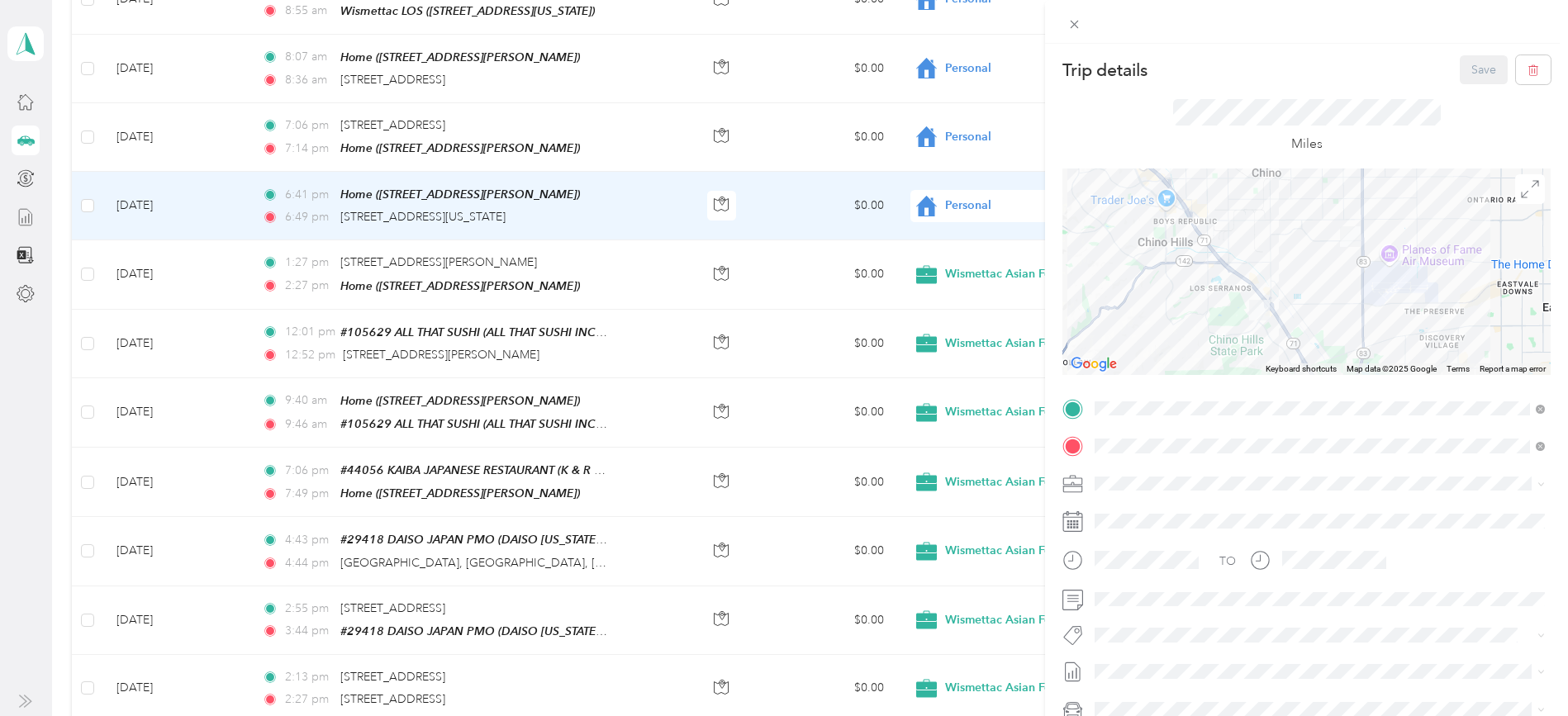 click on "TEAM #108573 FUJI MERCHANDISE CORP" at bounding box center [1257, 571] 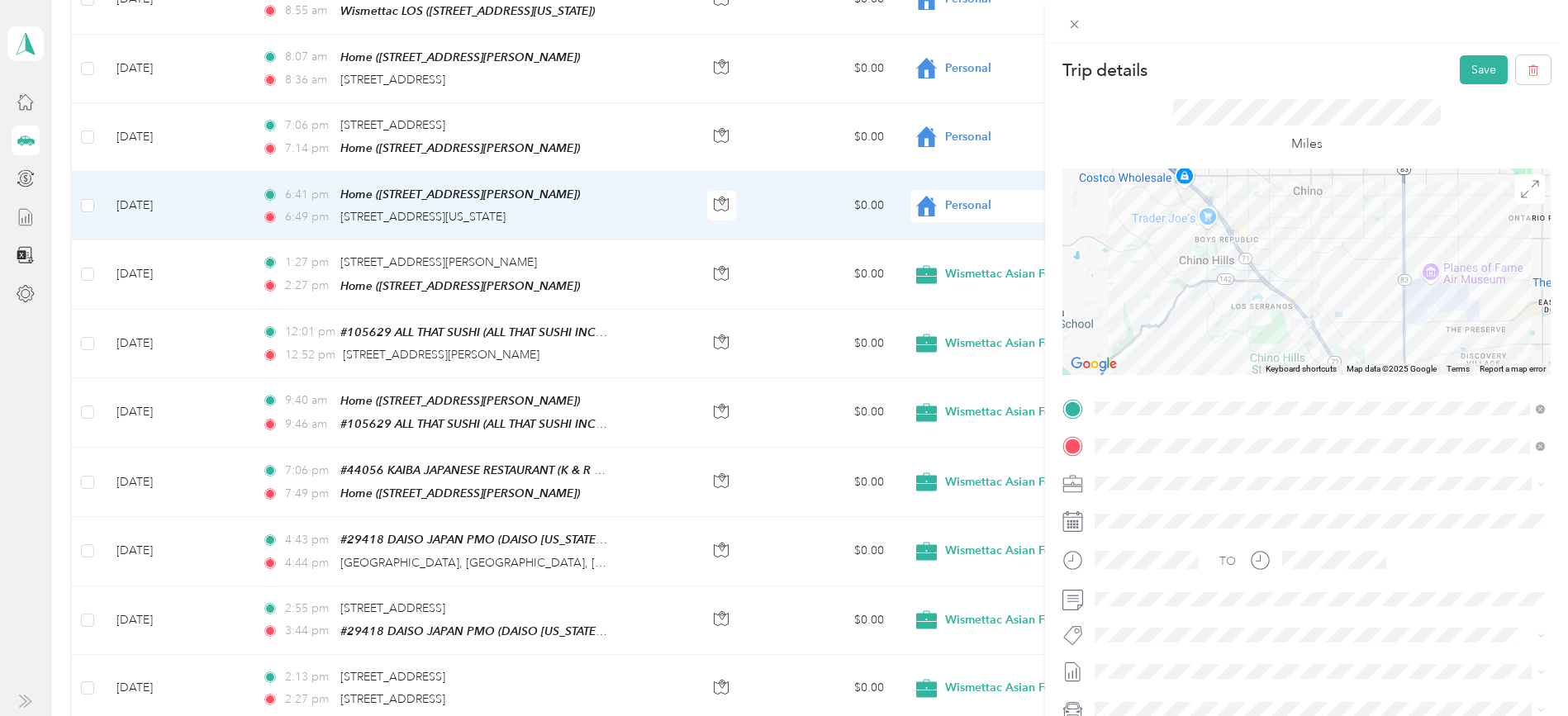 scroll, scrollTop: 84, scrollLeft: 0, axis: vertical 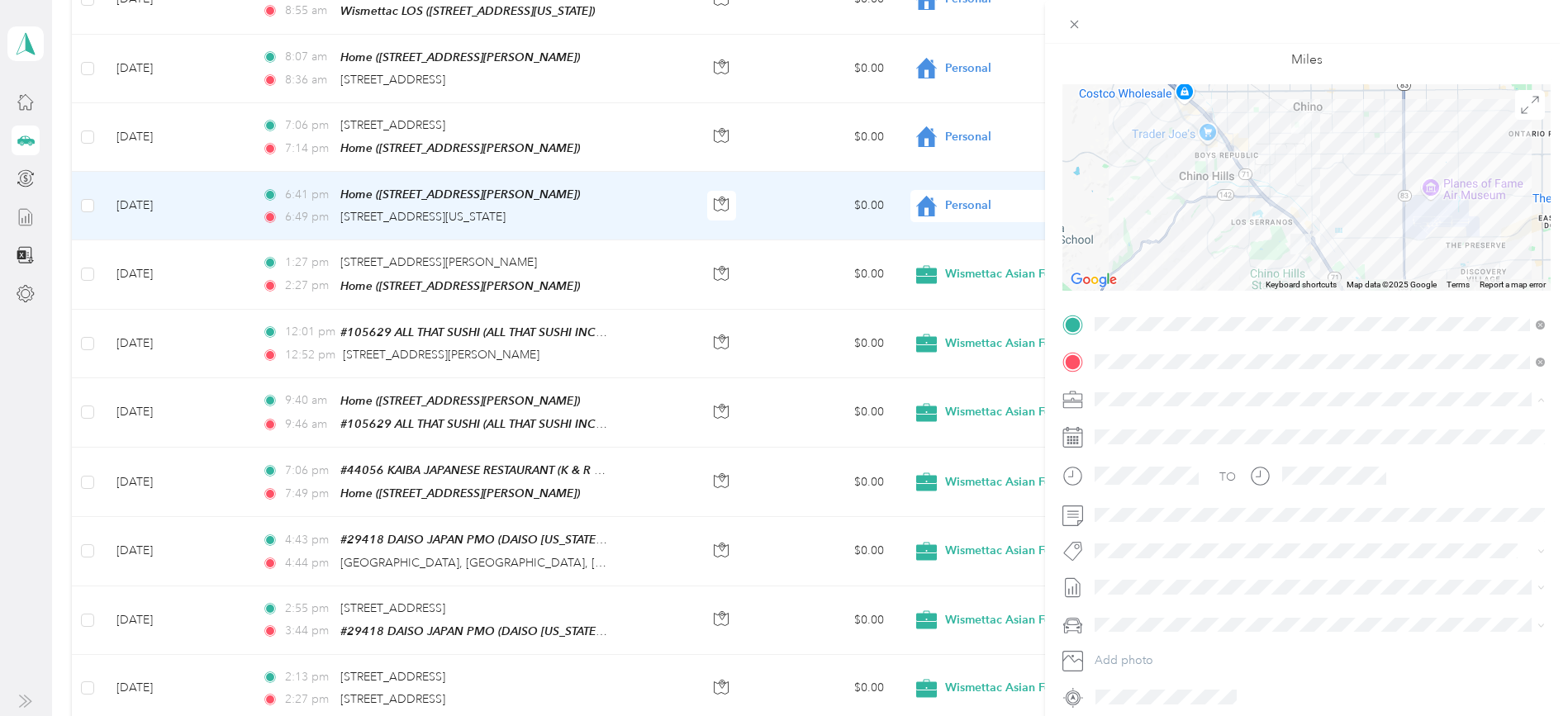 click on "Wismettac Asian Foods" at bounding box center (1161, 428) 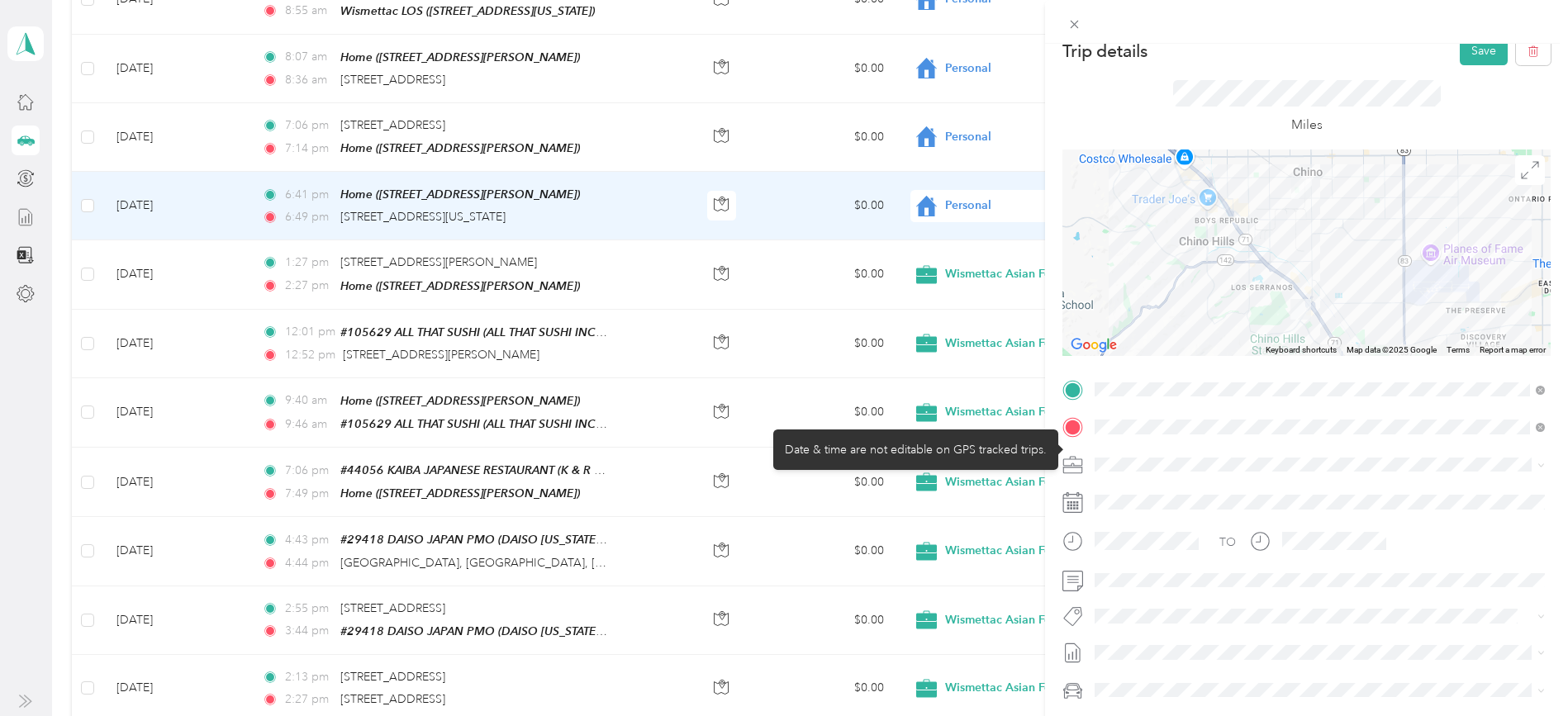 scroll, scrollTop: 0, scrollLeft: 0, axis: both 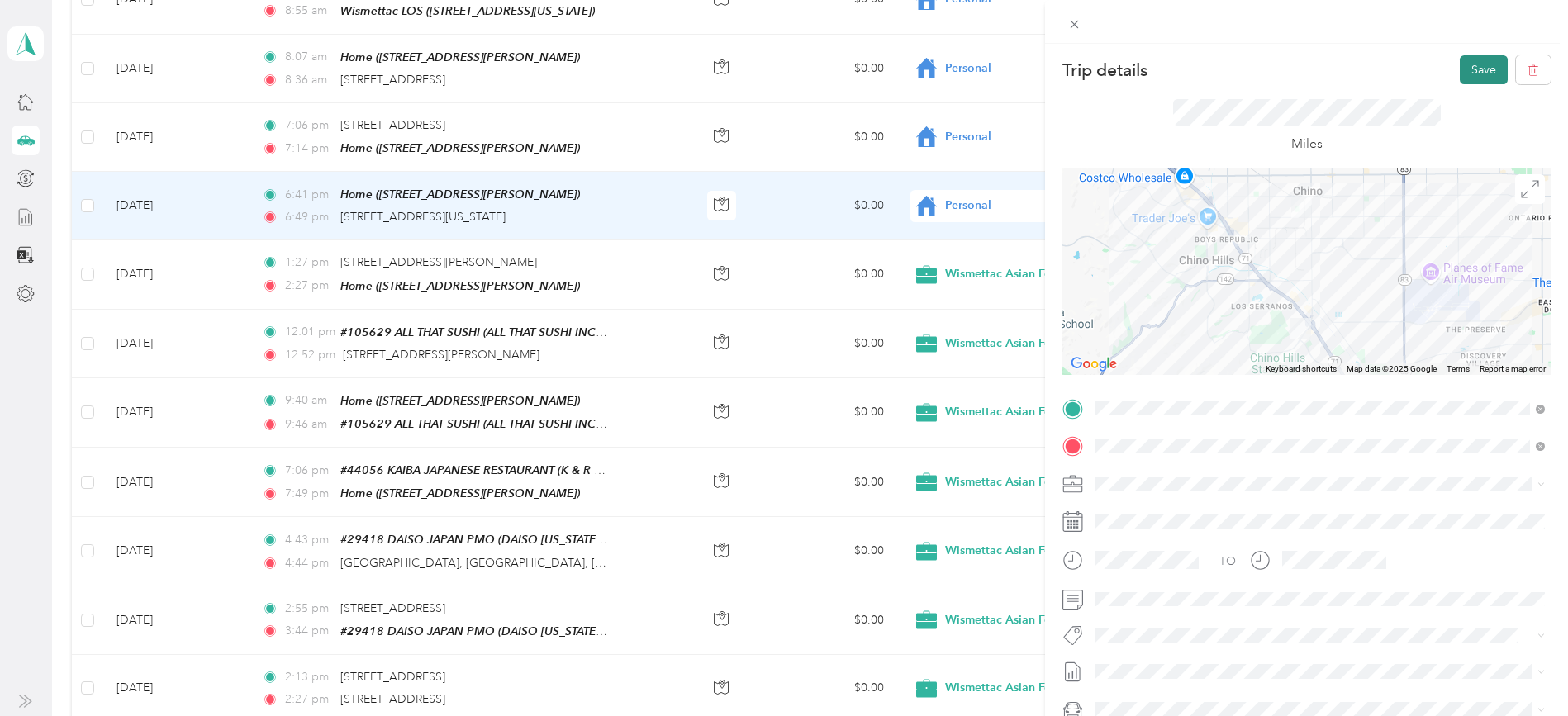 click on "Save" at bounding box center [1484, 69] 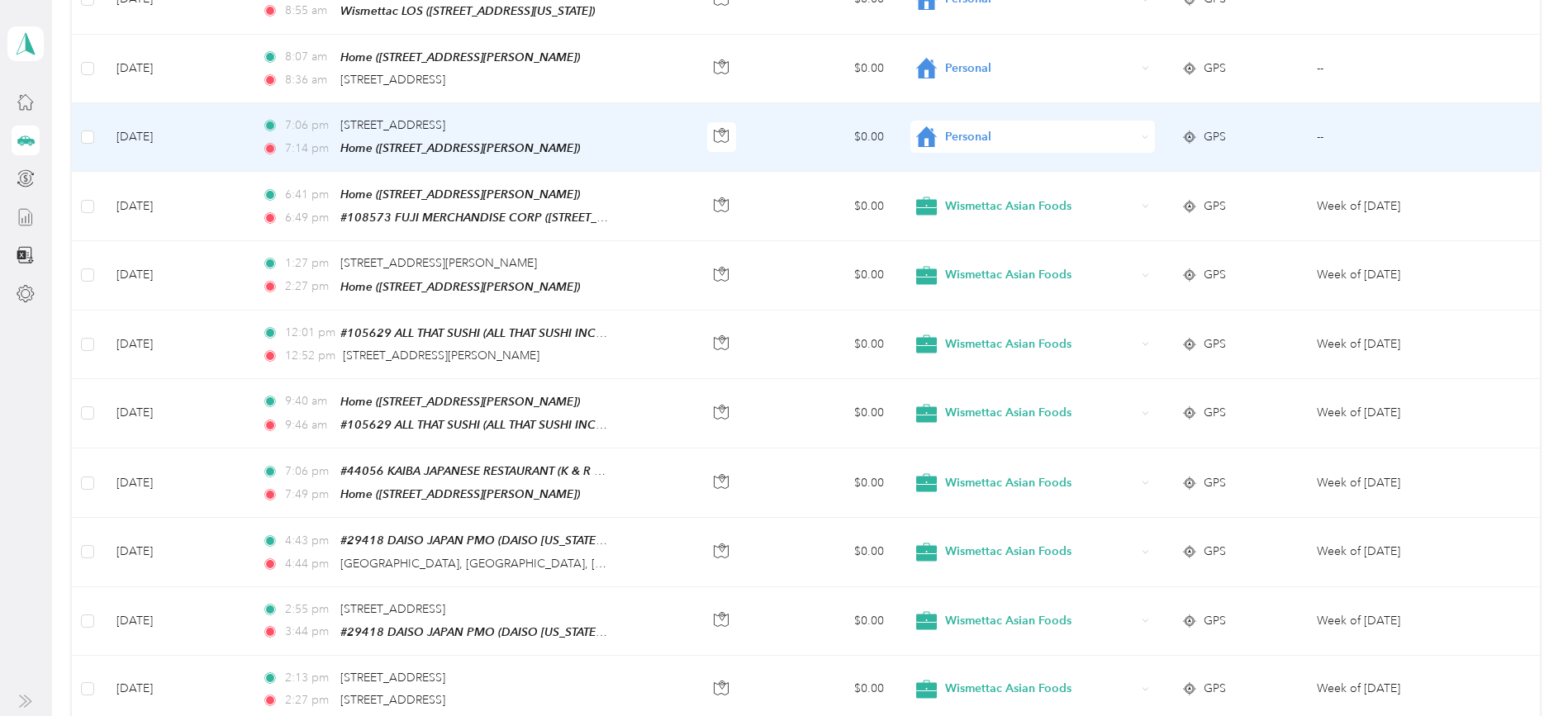 click on "$0.00" at bounding box center (829, 137) 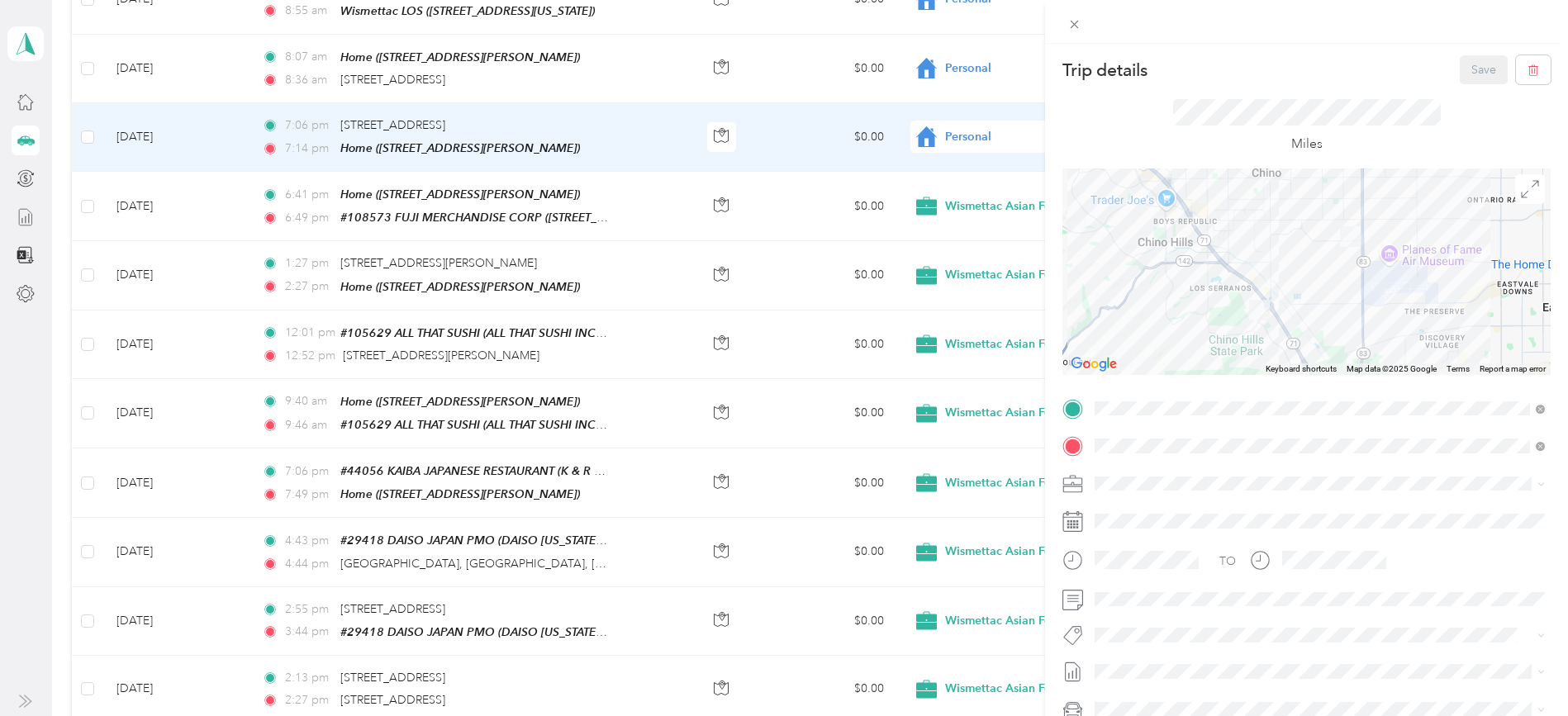 click on "#108573 FUJI MERCHANDISE CORP" at bounding box center [1285, 534] 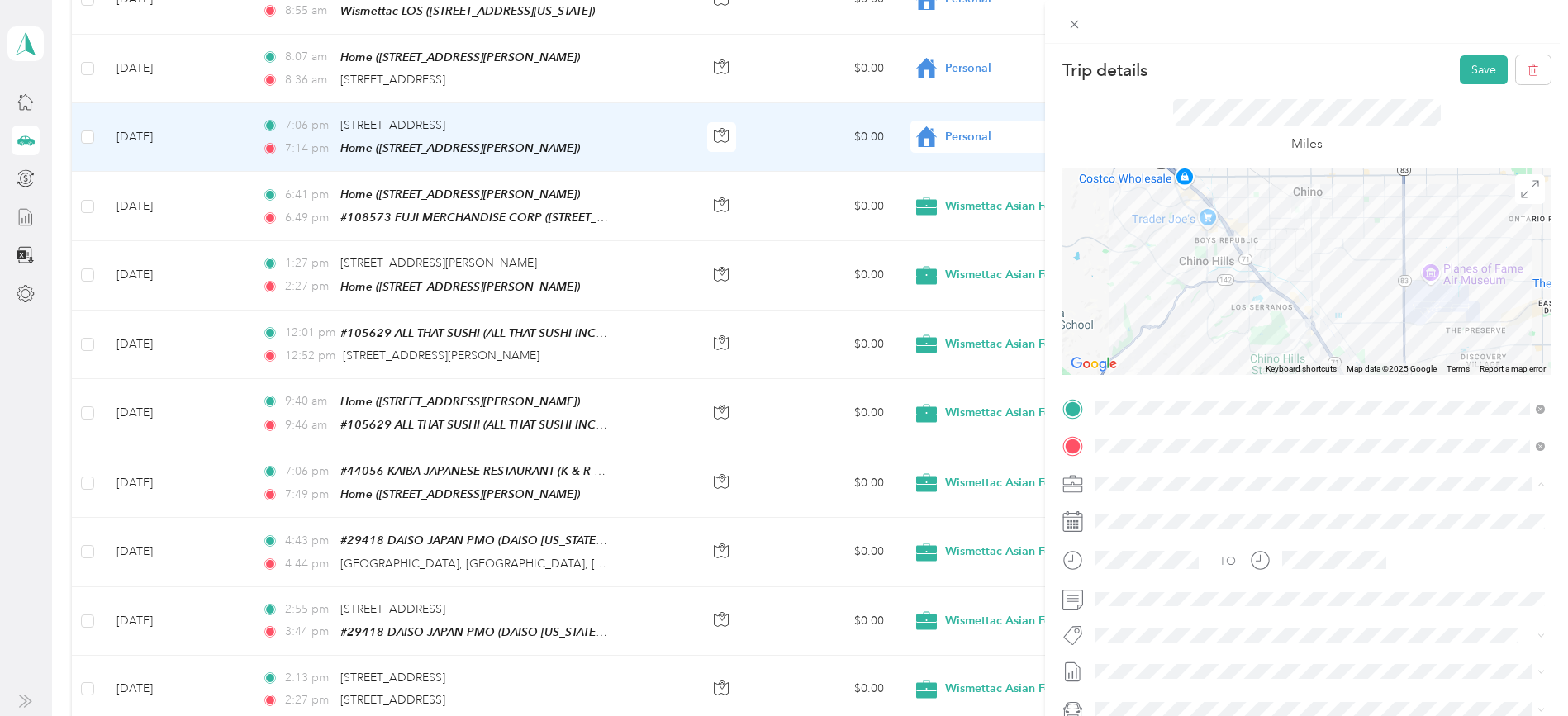 click on "Wismettac Asian Foods Personal" at bounding box center [1319, 527] 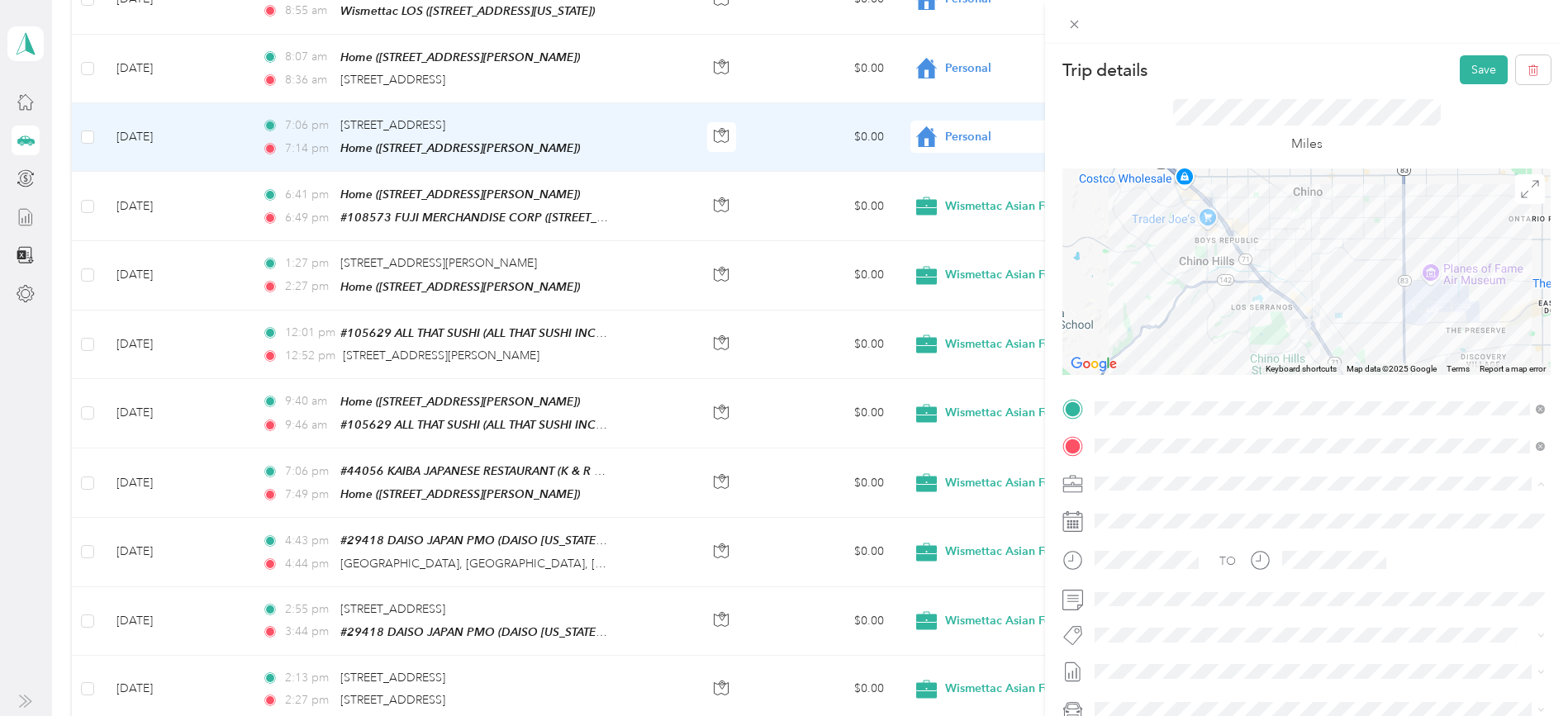 click on "Wismettac Asian Foods" at bounding box center [1319, 512] 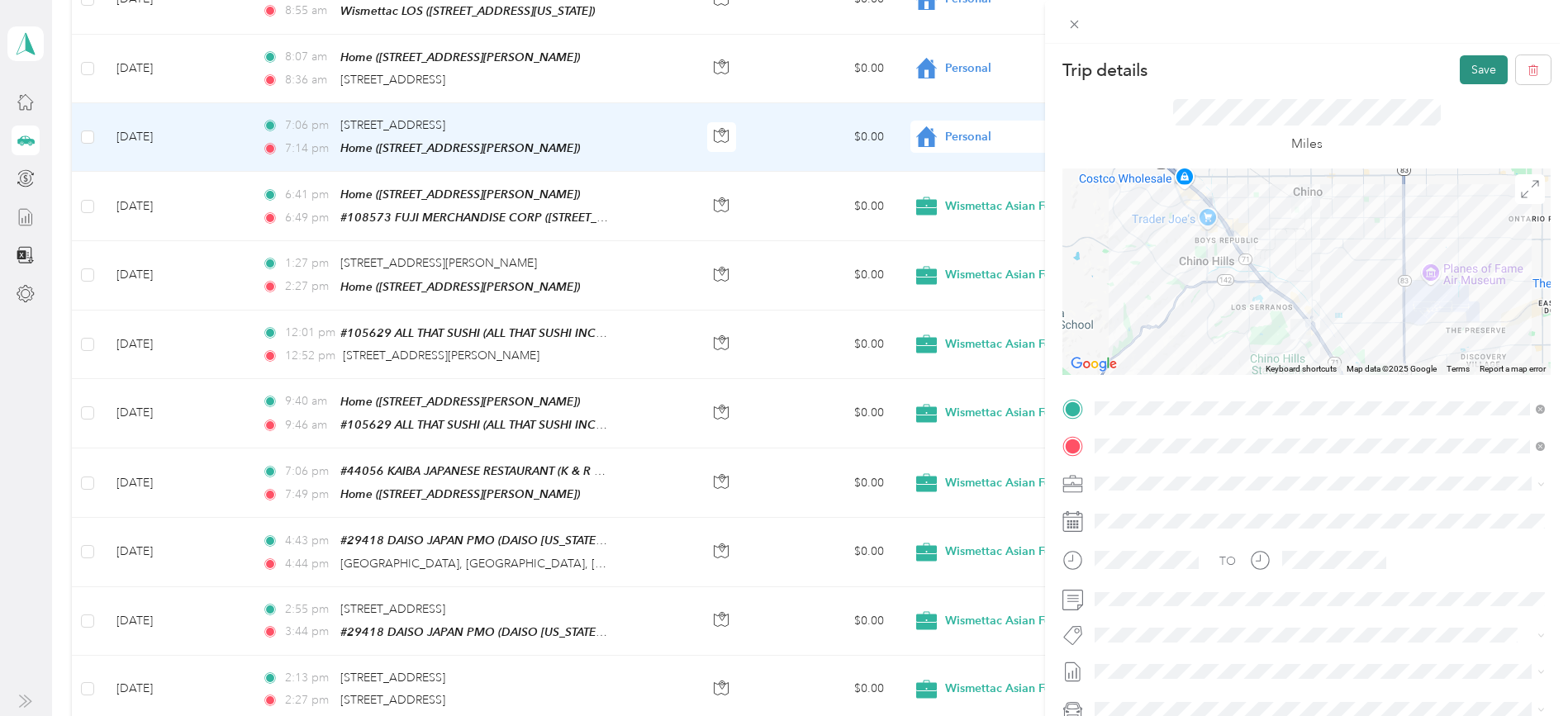 click on "Save" at bounding box center [1484, 69] 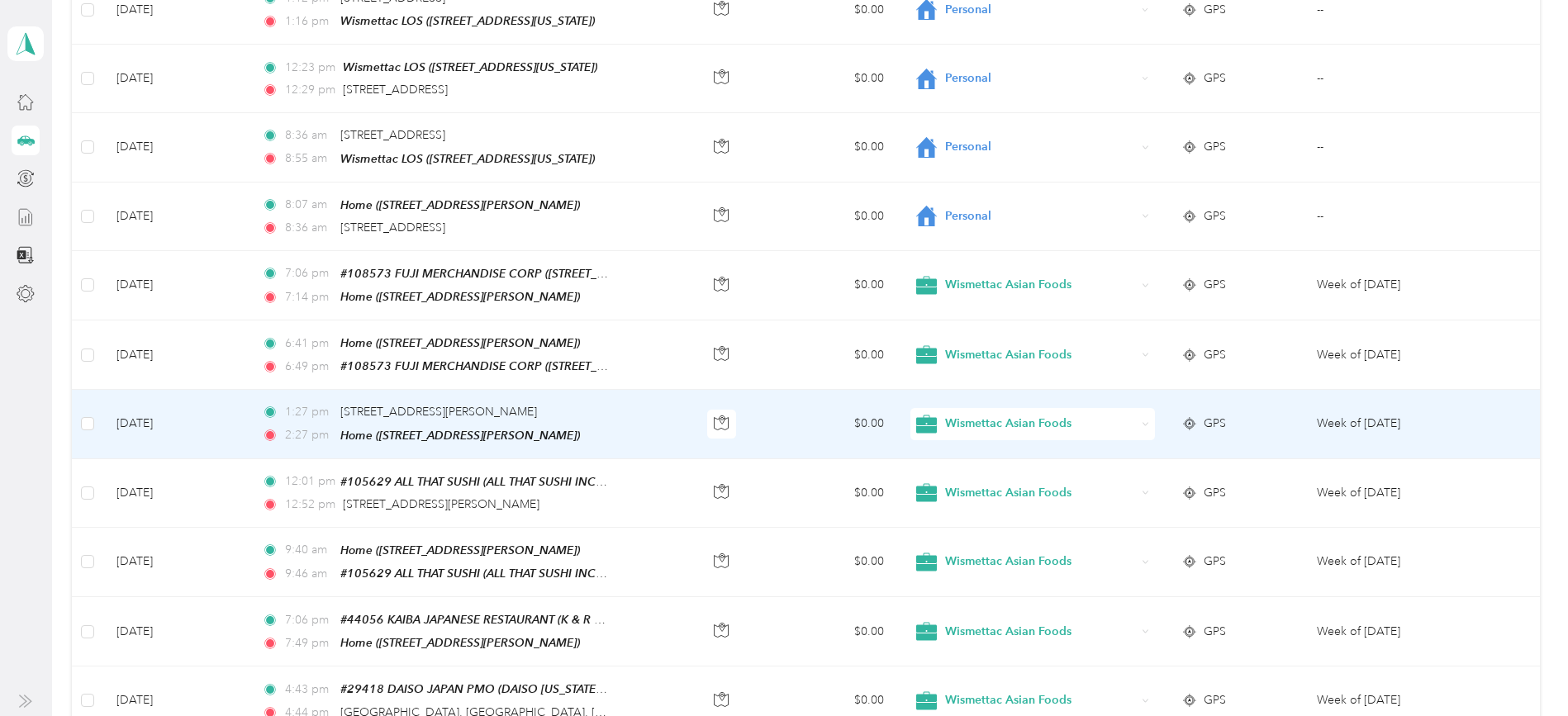 scroll, scrollTop: 1041, scrollLeft: 0, axis: vertical 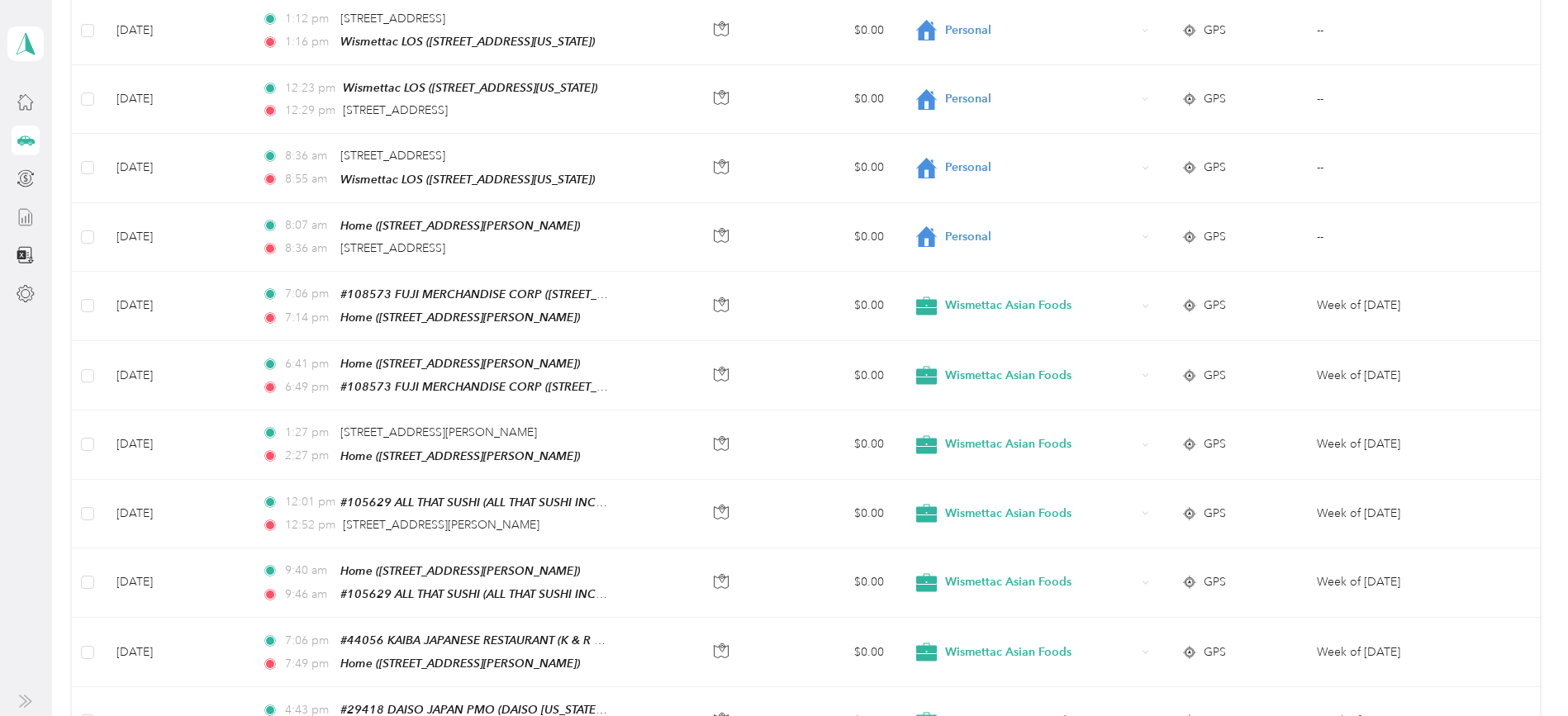 click on "[PERSON_NAME] Personal dashboard" at bounding box center (26, 358) 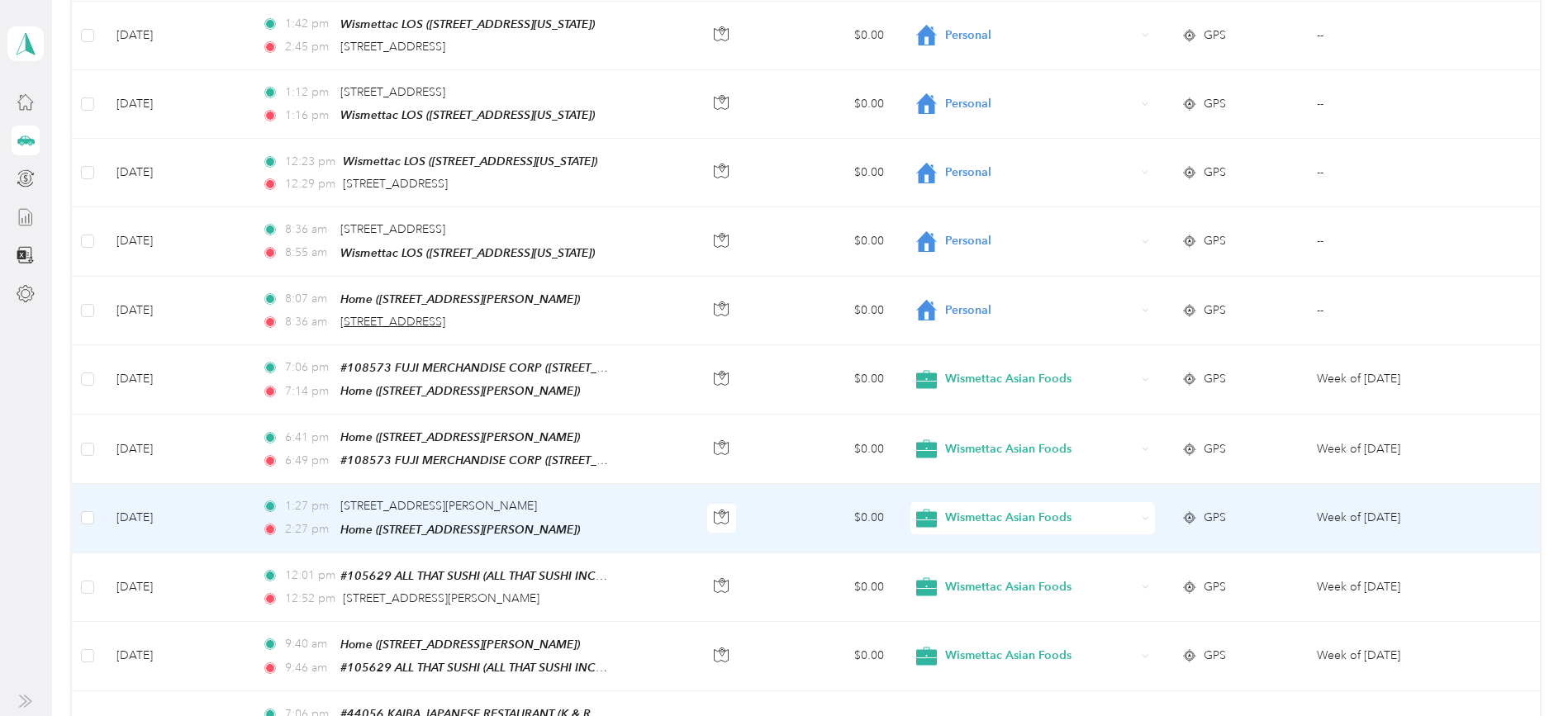 scroll, scrollTop: 873, scrollLeft: 0, axis: vertical 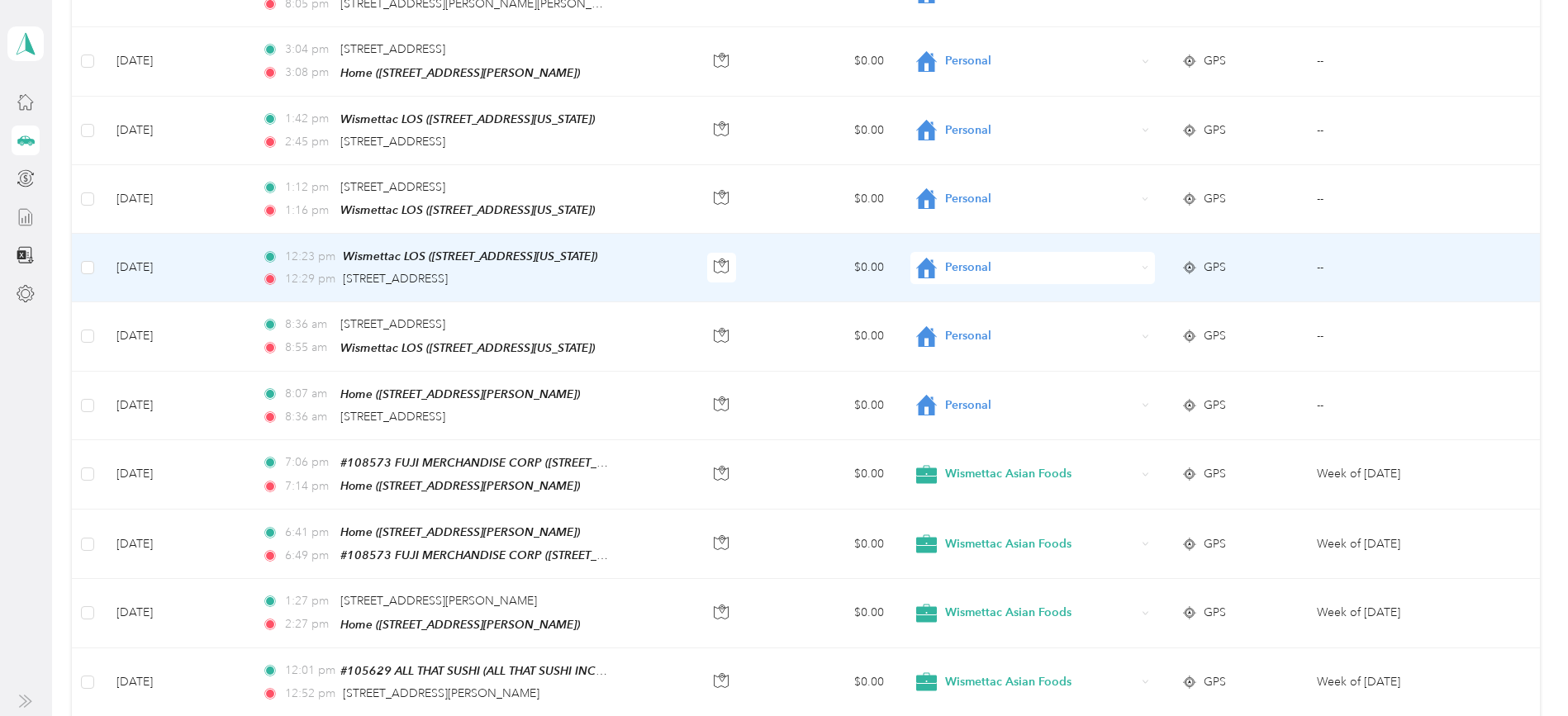click on "Personal" at bounding box center [1040, 268] 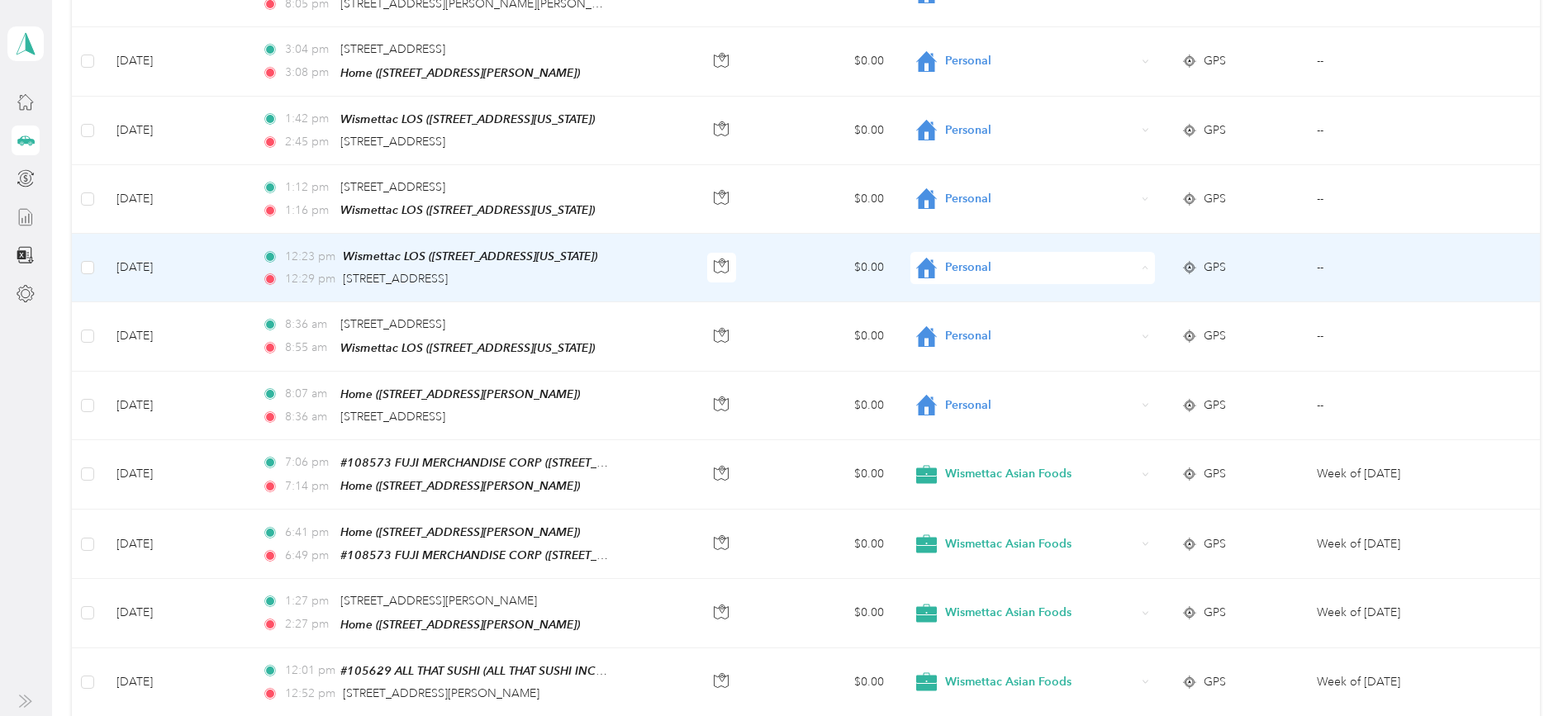 click on "Wismettac Asian Foods" at bounding box center [1047, 287] 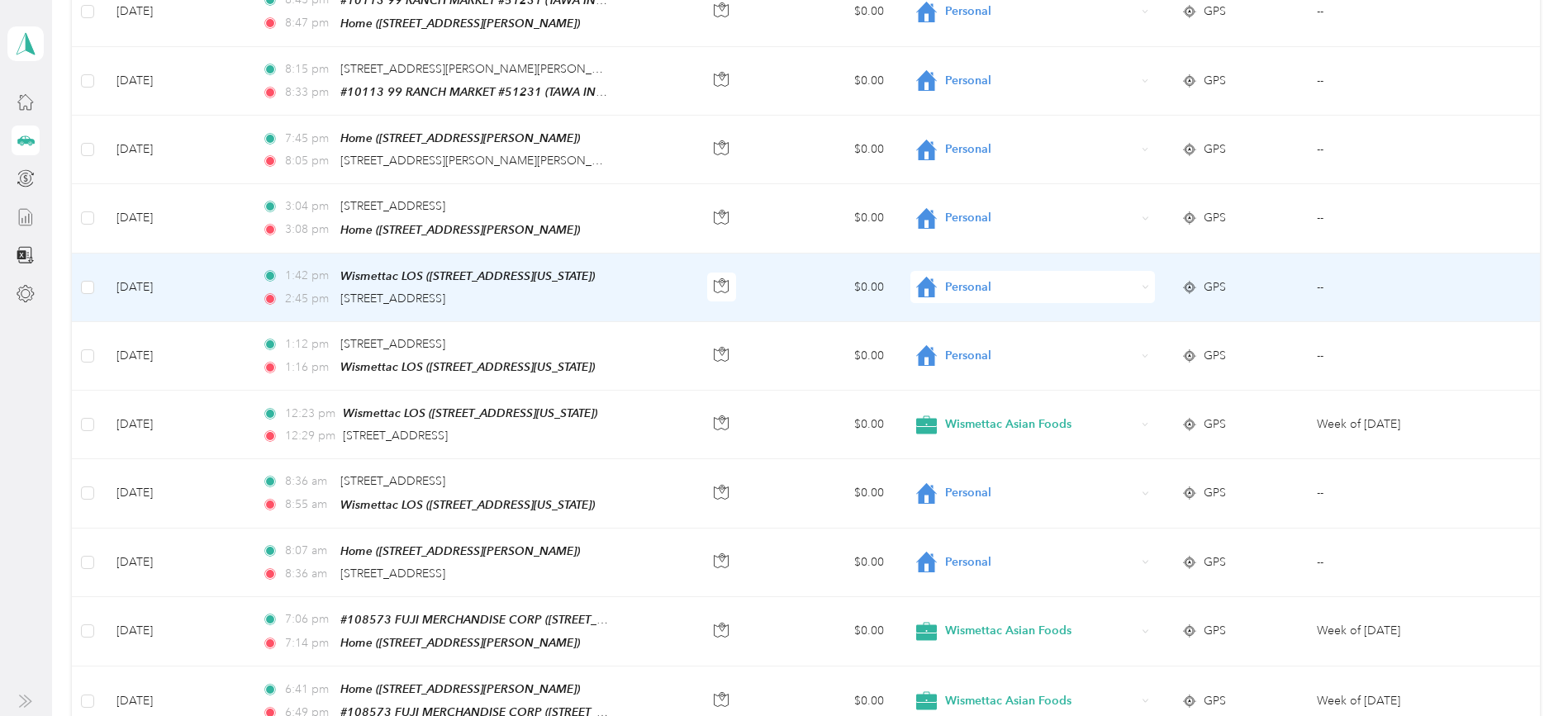 scroll, scrollTop: 704, scrollLeft: 0, axis: vertical 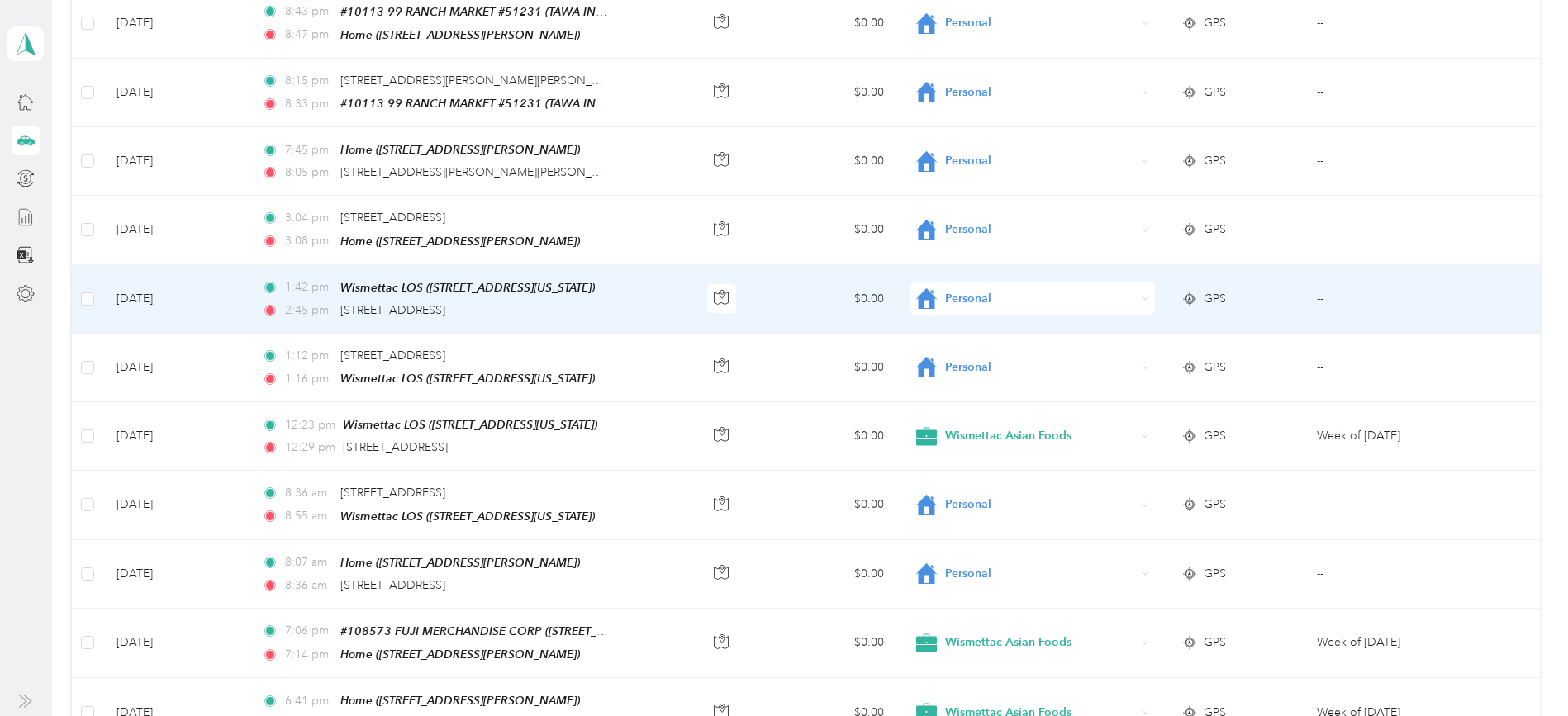 click on "Personal" at bounding box center (1040, 299) 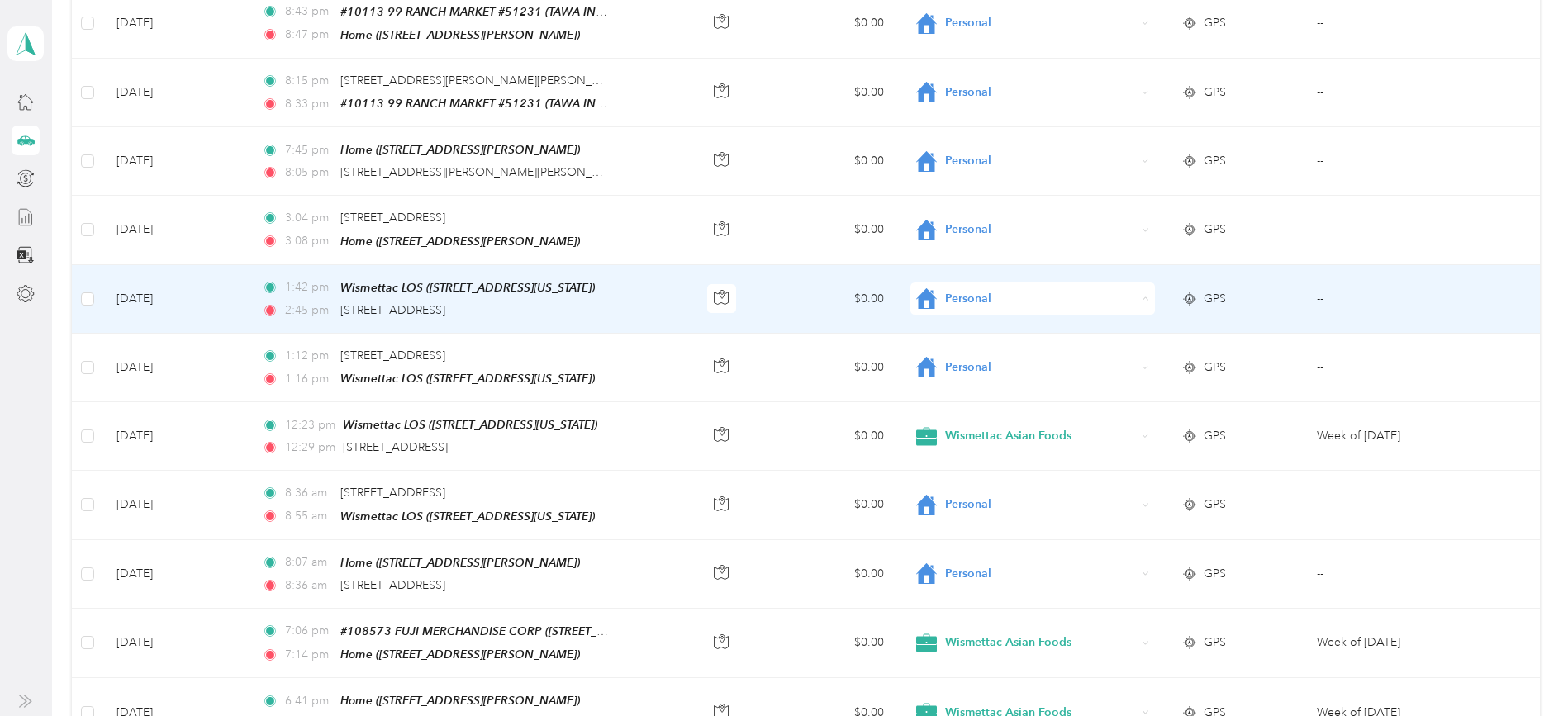 click on "Wismettac Asian Foods" at bounding box center (1033, 320) 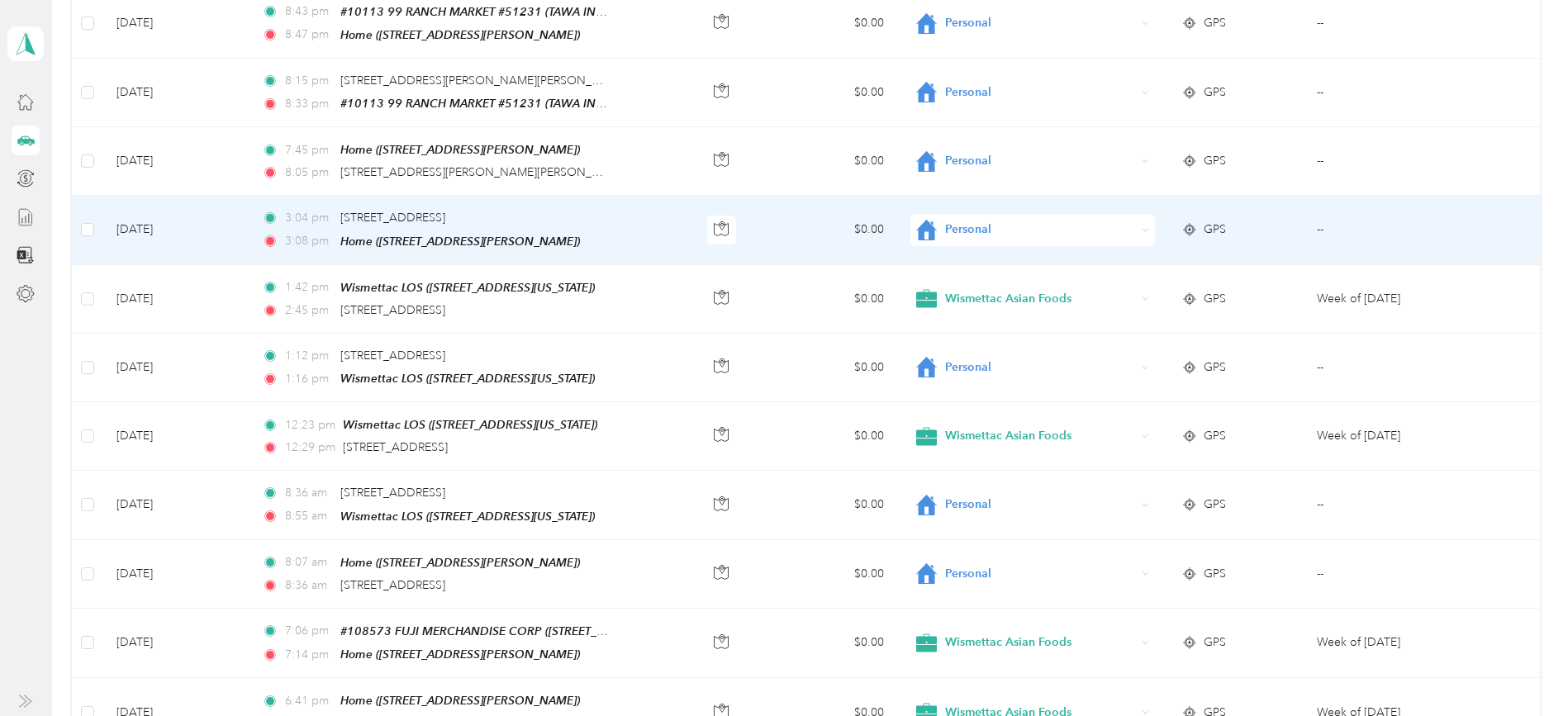 click on "$0.00" at bounding box center (829, 230) 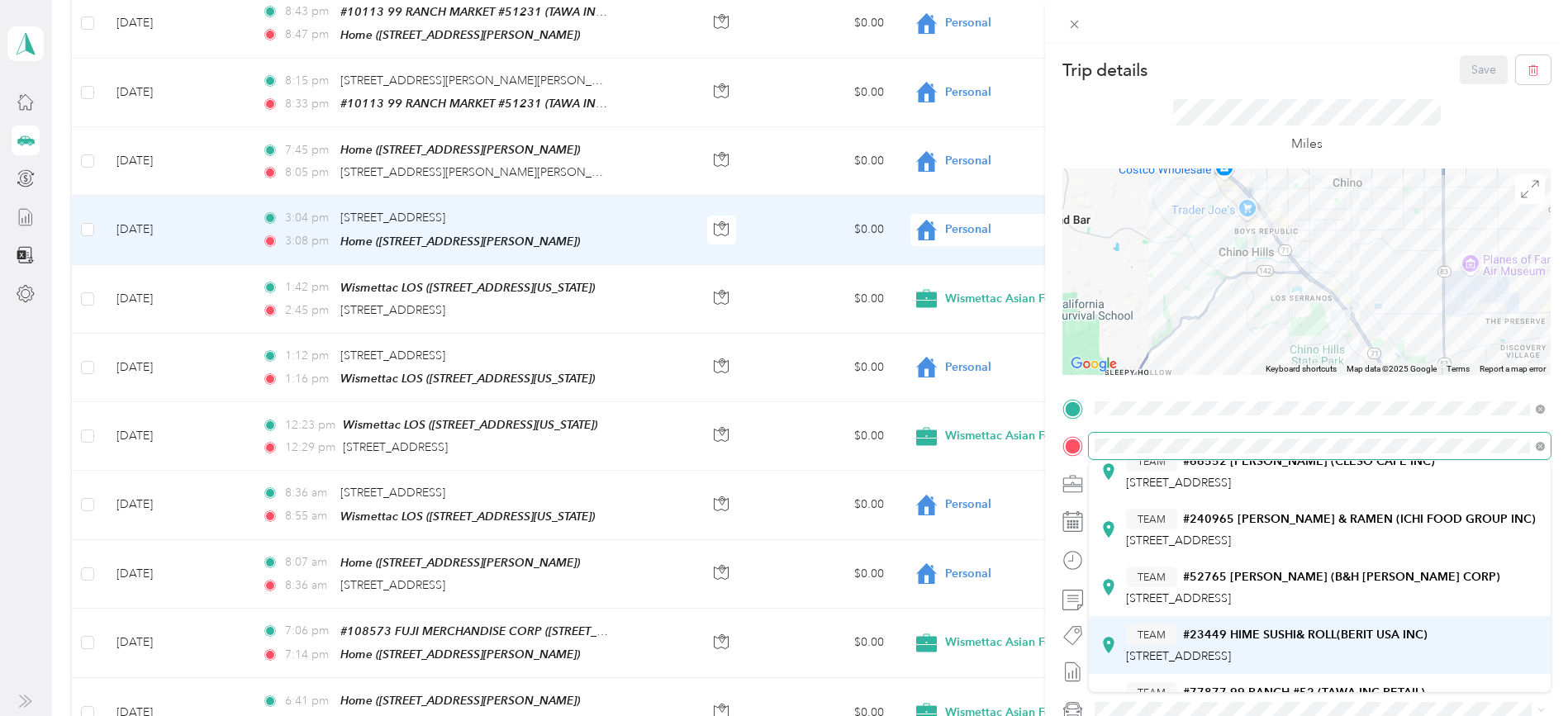 scroll, scrollTop: 253, scrollLeft: 0, axis: vertical 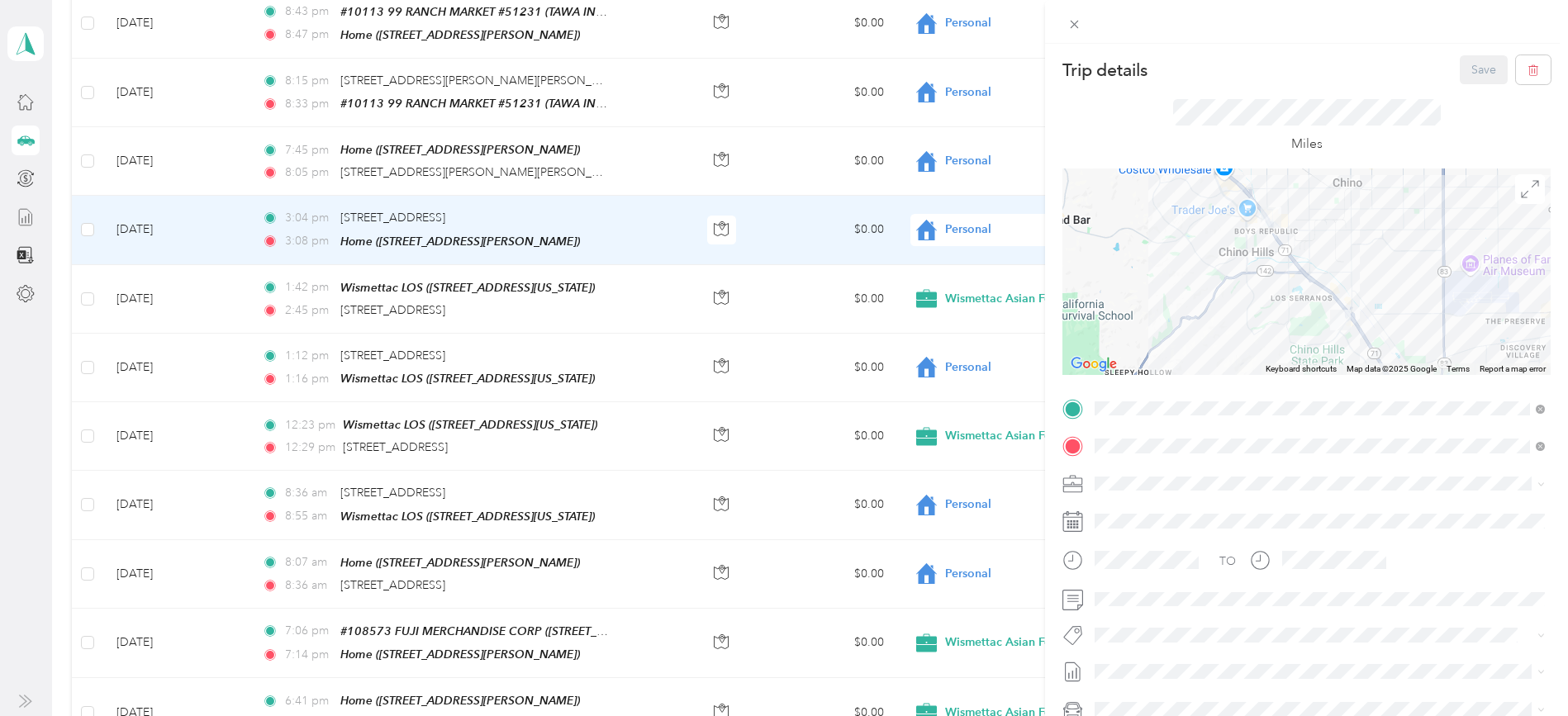 click on "TEAM #23449 HIME SUSHI& ROLL(BERIT USA INC) [STREET_ADDRESS]" at bounding box center (1276, 560) 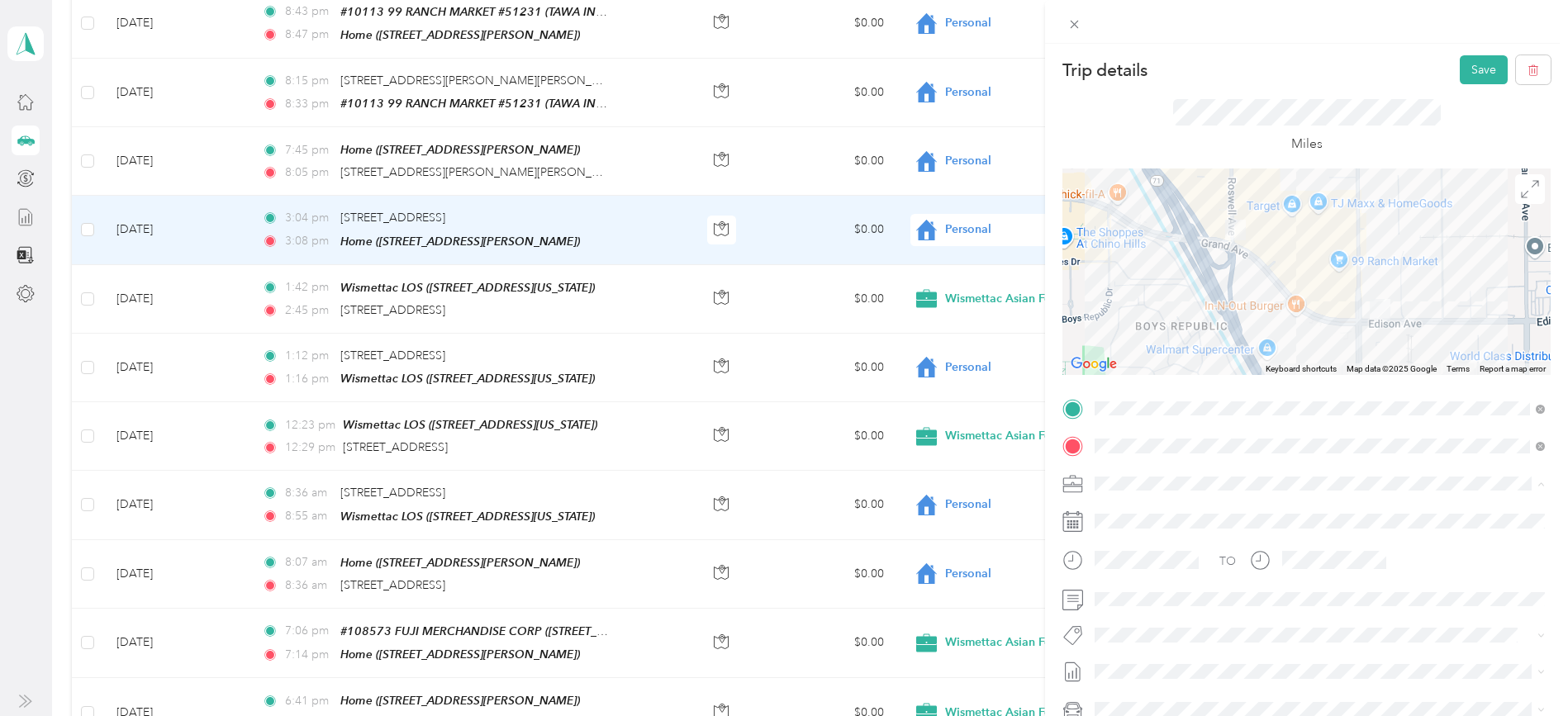 click on "Wismettac Asian Foods" at bounding box center (1161, 512) 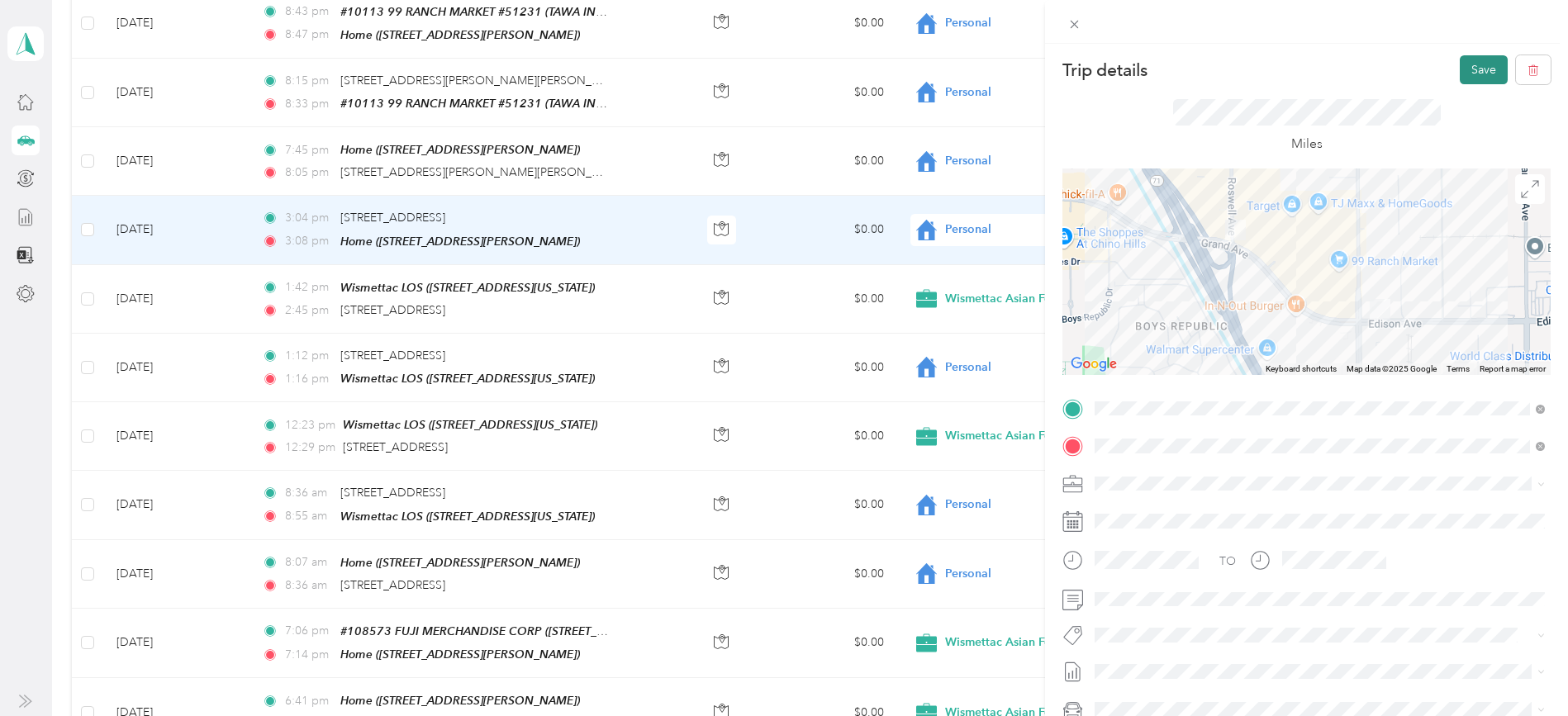 click on "Save" at bounding box center (1484, 69) 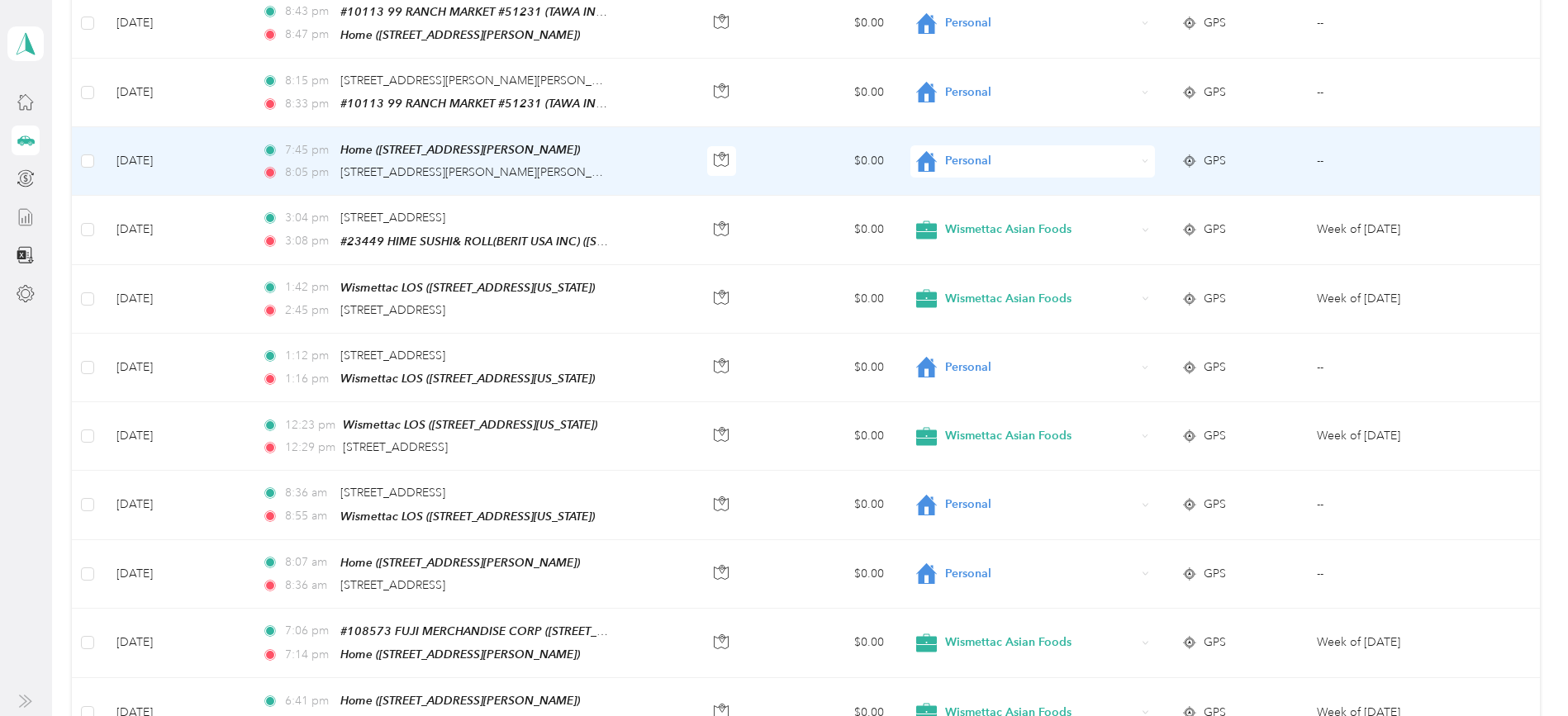 click on "$0.00" at bounding box center (829, 161) 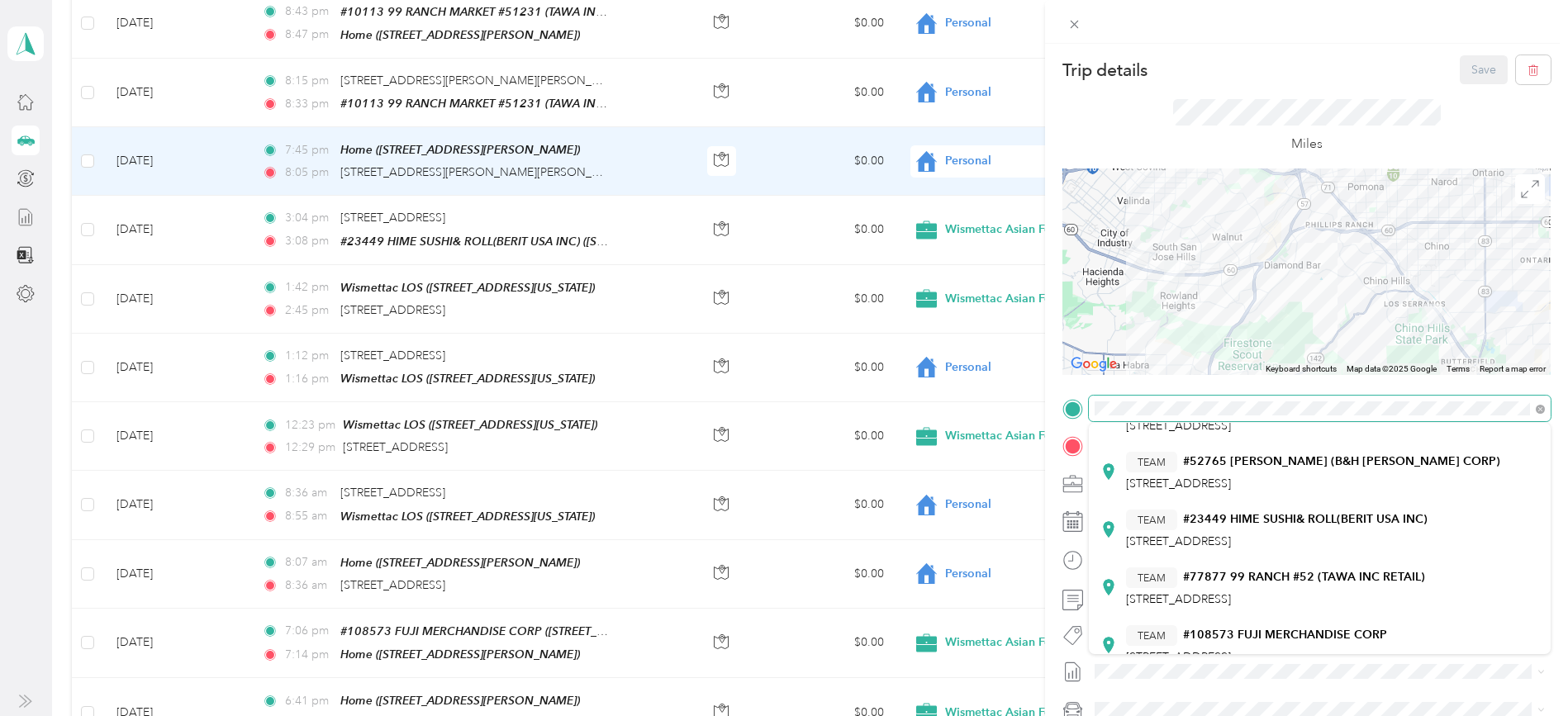 scroll, scrollTop: 253, scrollLeft: 0, axis: vertical 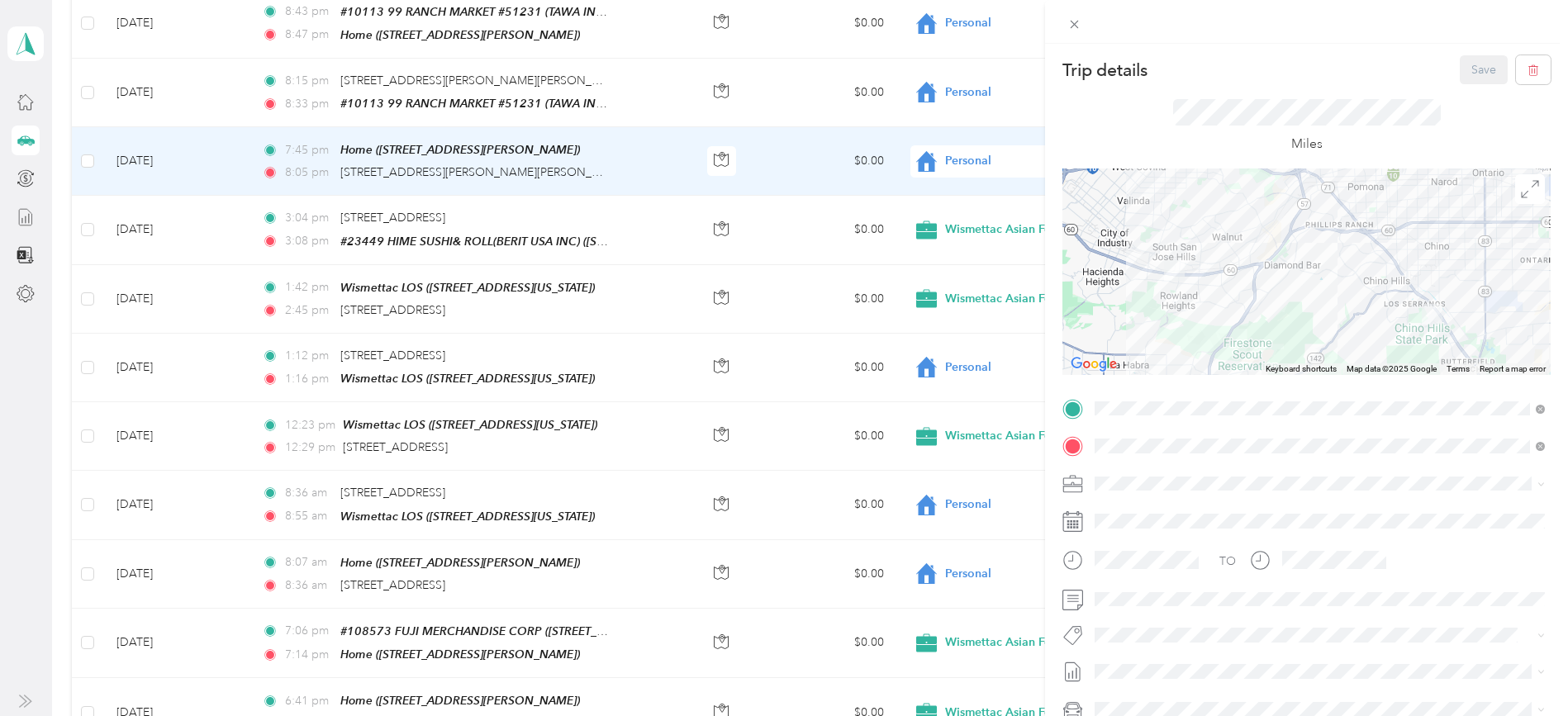 click on "TEAM #23449 HIME SUSHI& ROLL(BERIT USA INC)" at bounding box center [1276, 513] 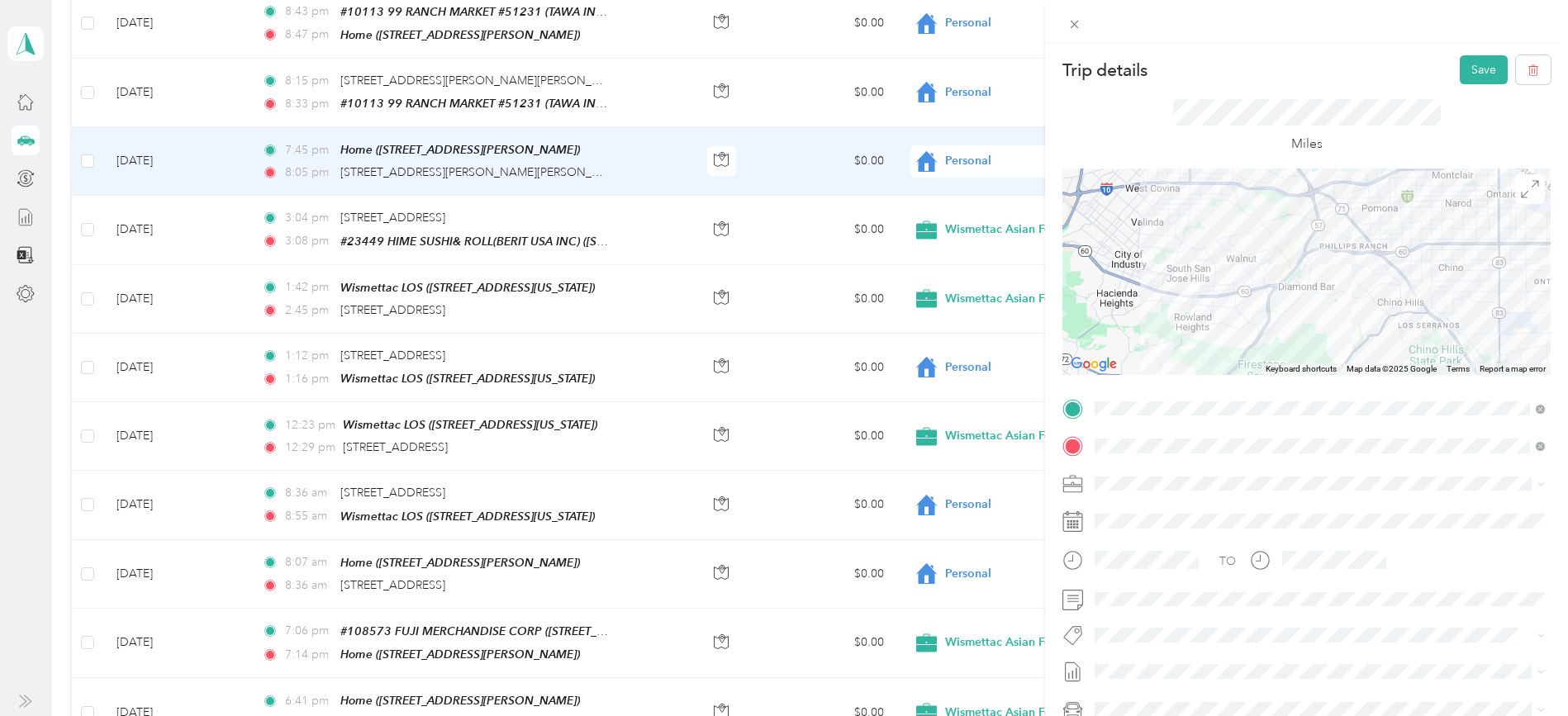 click on "Wismettac Asian Foods" at bounding box center [1161, 510] 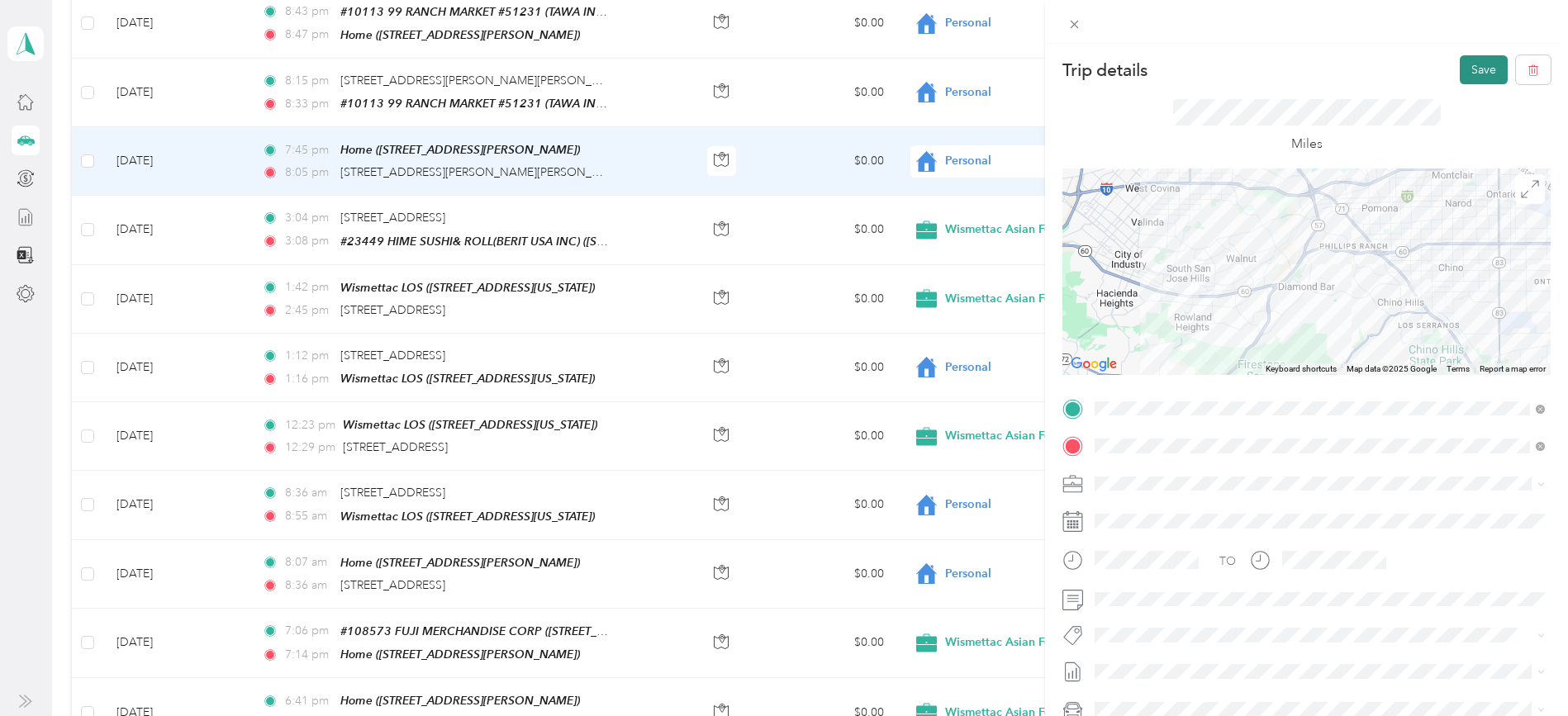 click on "Save" at bounding box center [1484, 69] 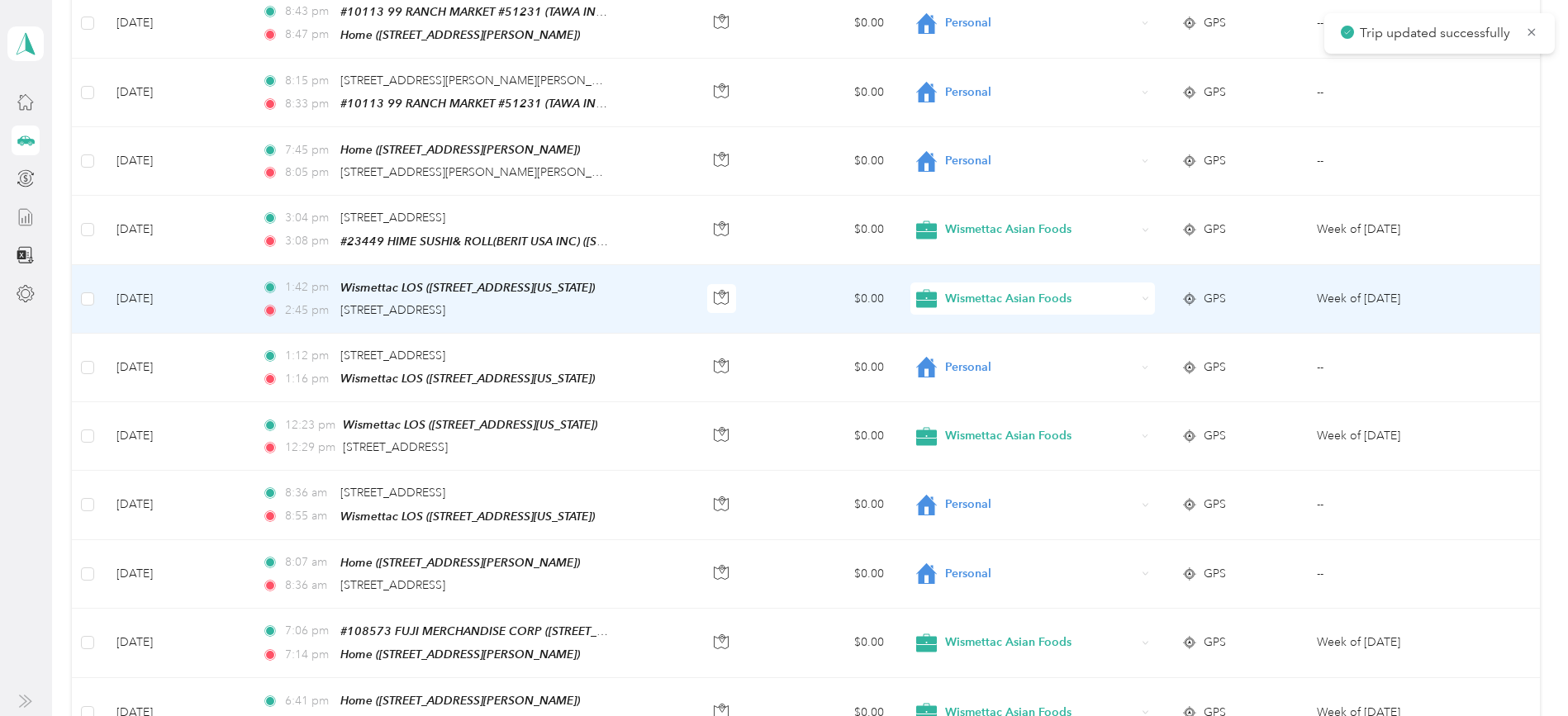scroll, scrollTop: 620, scrollLeft: 0, axis: vertical 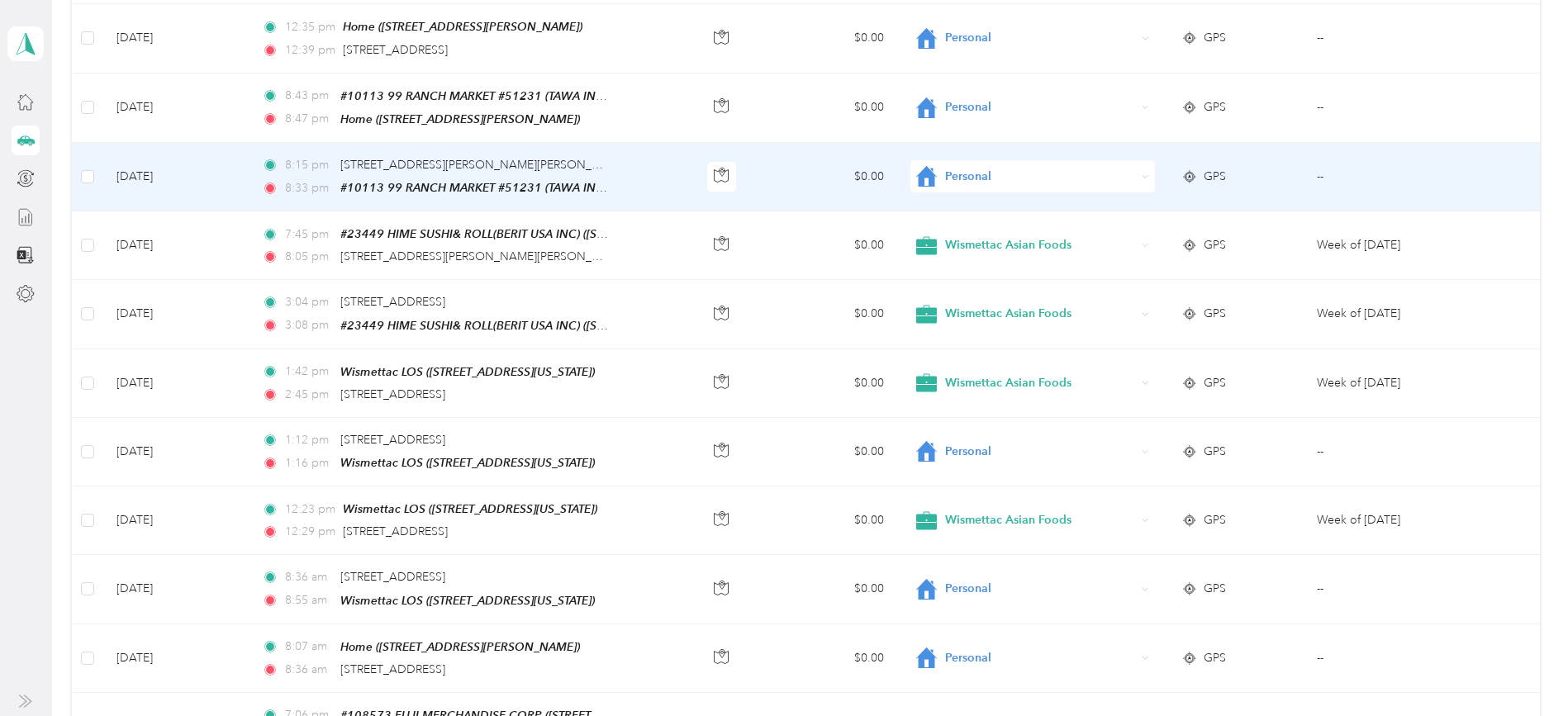 click on "Personal" at bounding box center [1040, 177] 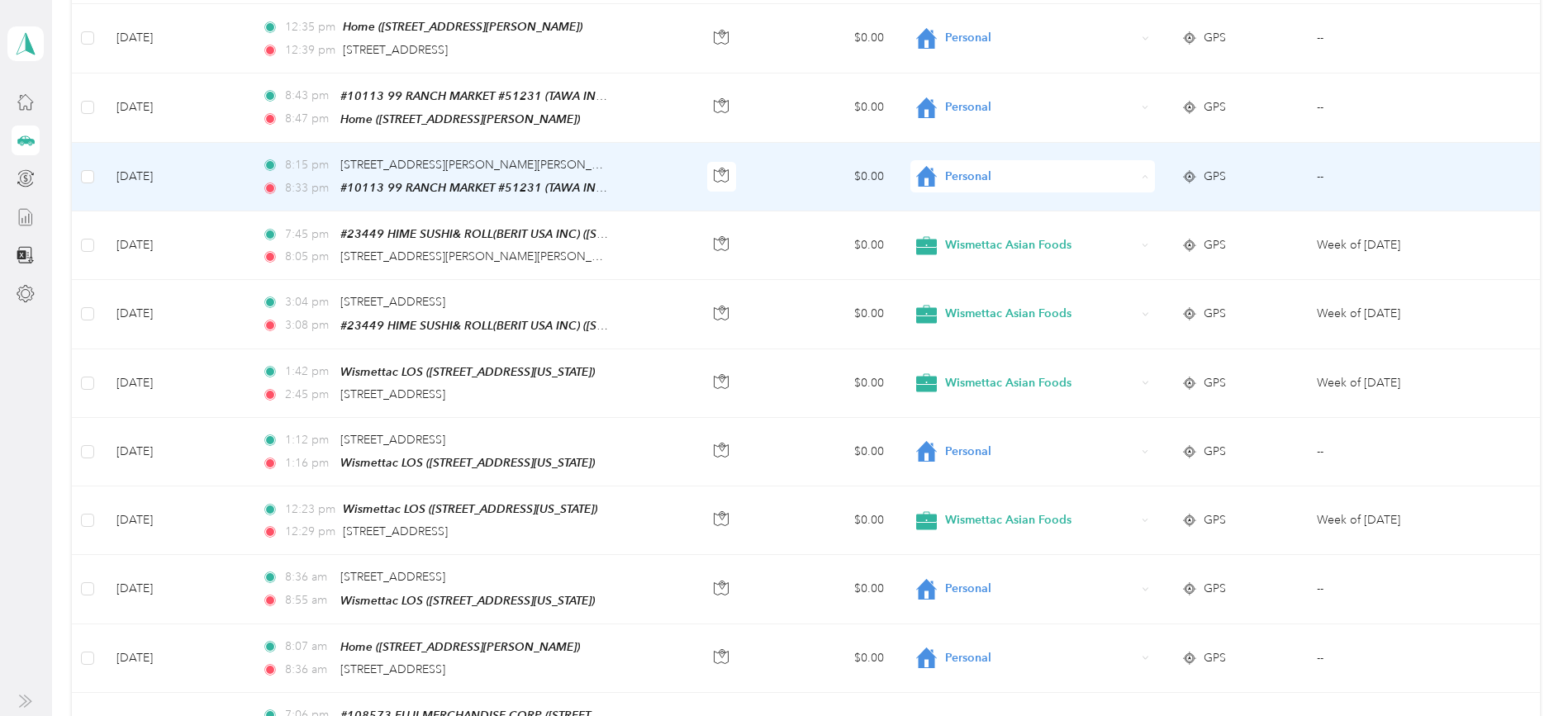 click on "Wismettac Asian Foods" at bounding box center [1047, 201] 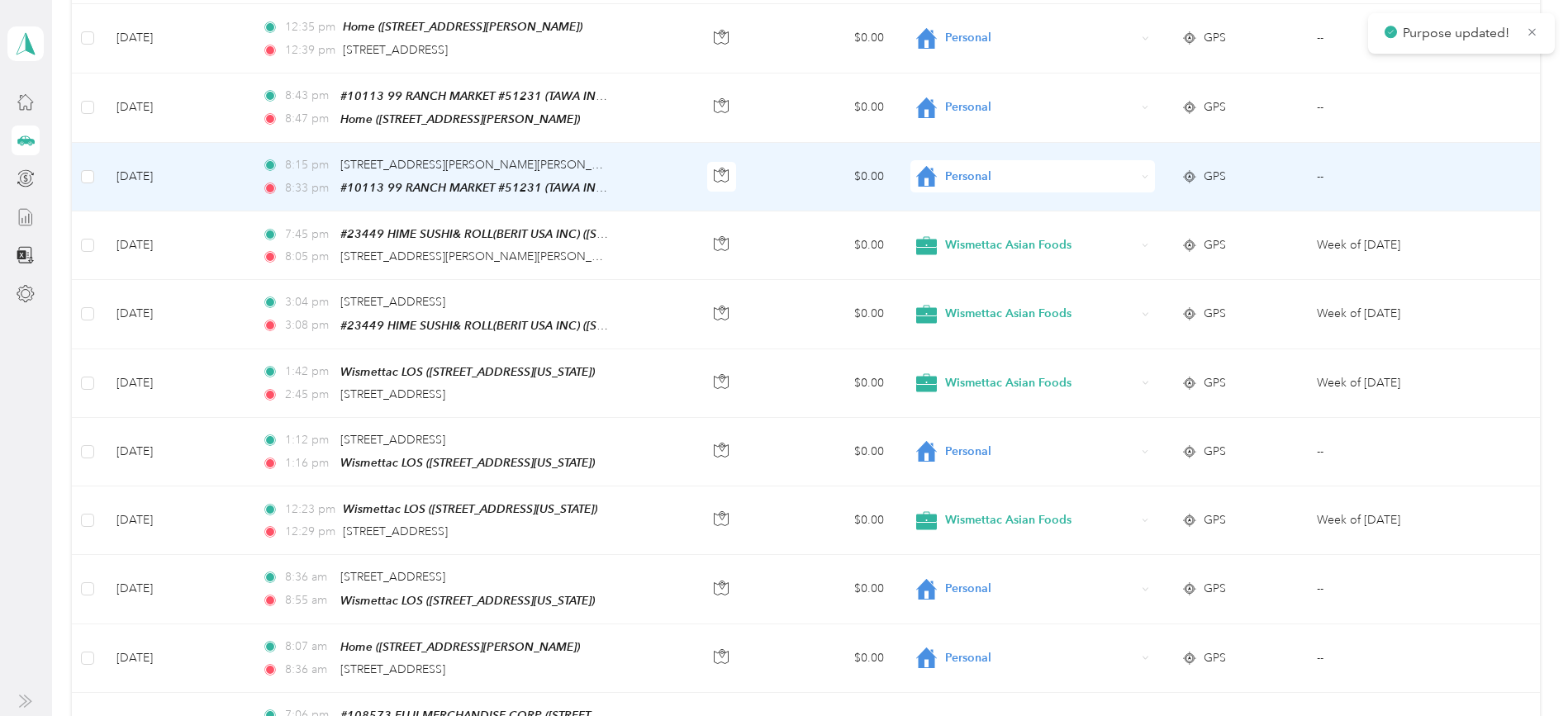 scroll, scrollTop: 536, scrollLeft: 0, axis: vertical 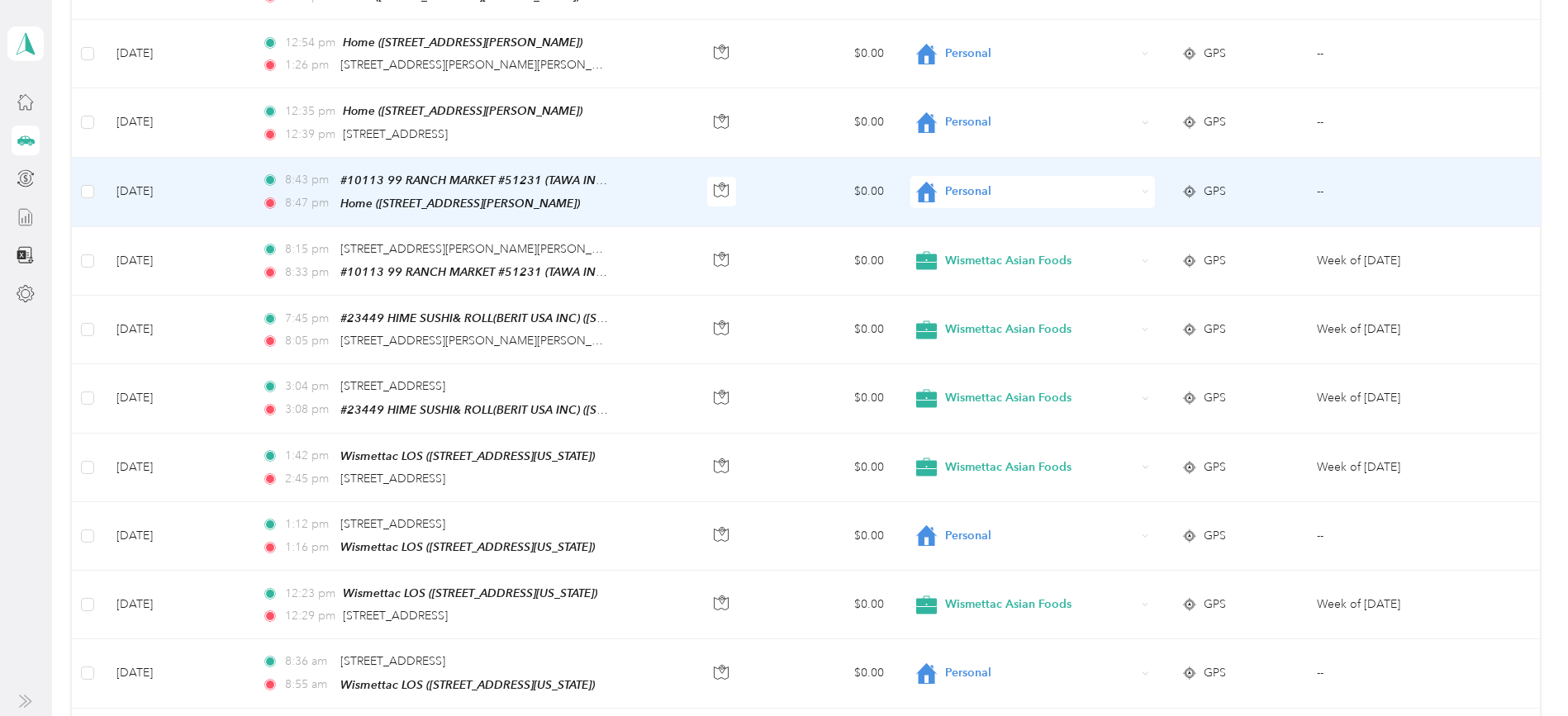 click on "Personal" at bounding box center (1040, 192) 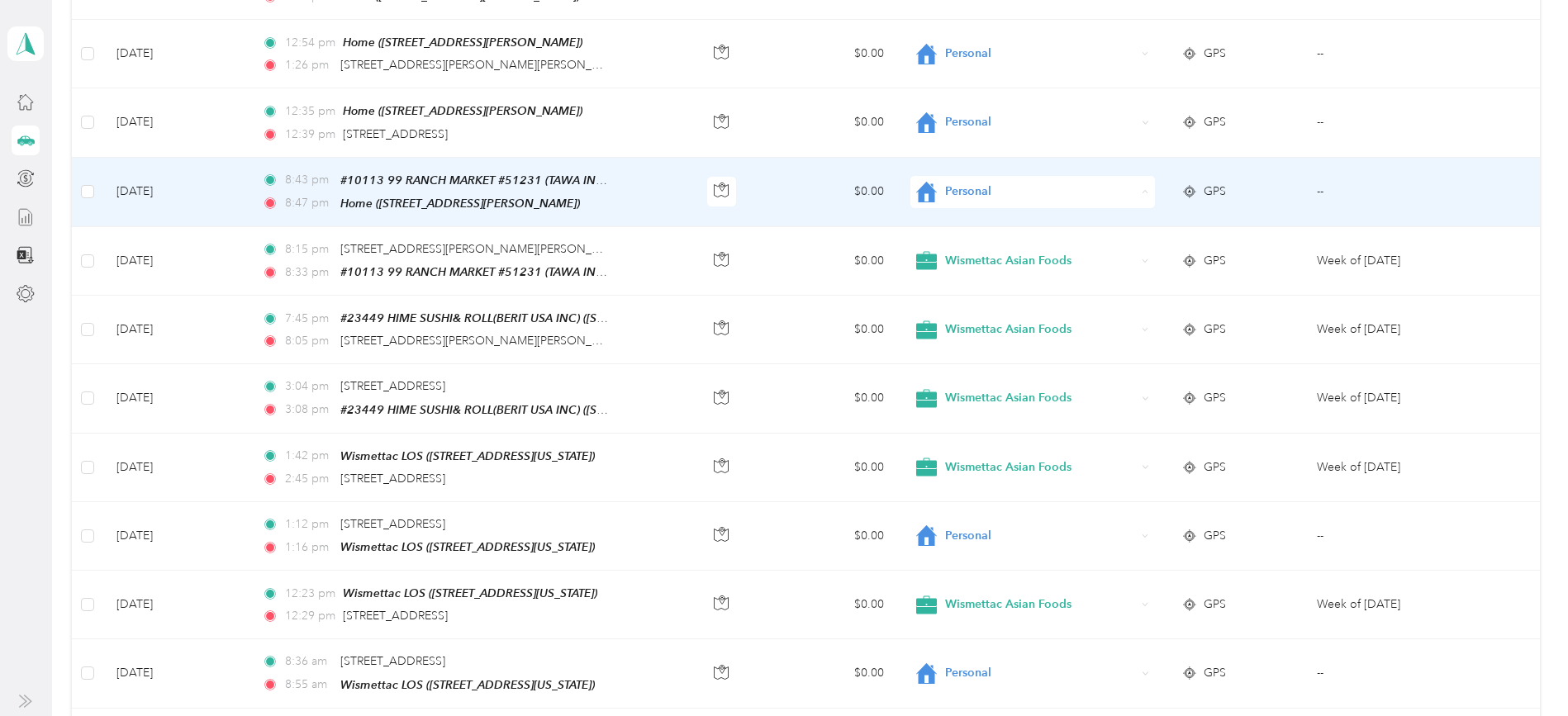 click on "Wismettac Asian Foods" at bounding box center (1047, 217) 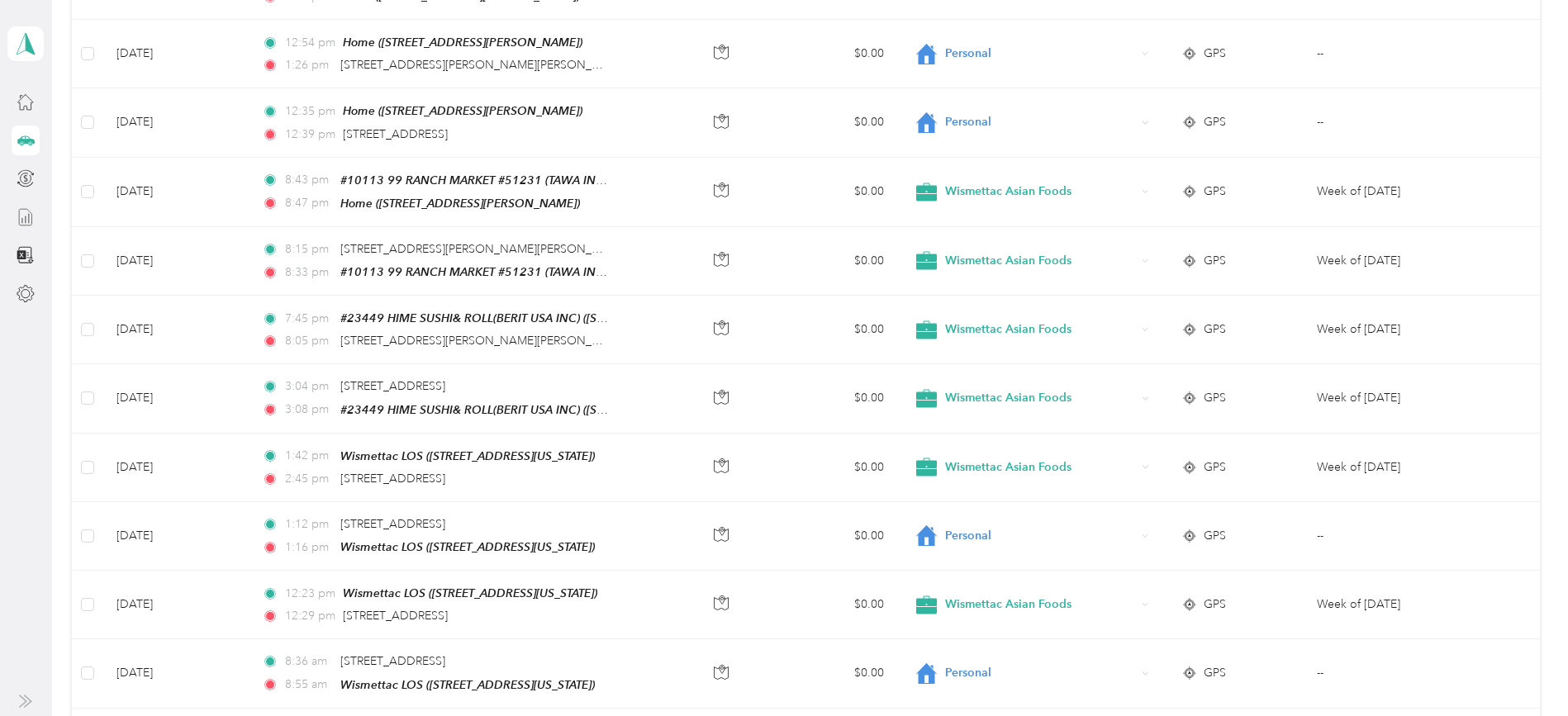 click on "[PERSON_NAME] Personal dashboard" at bounding box center [26, 358] 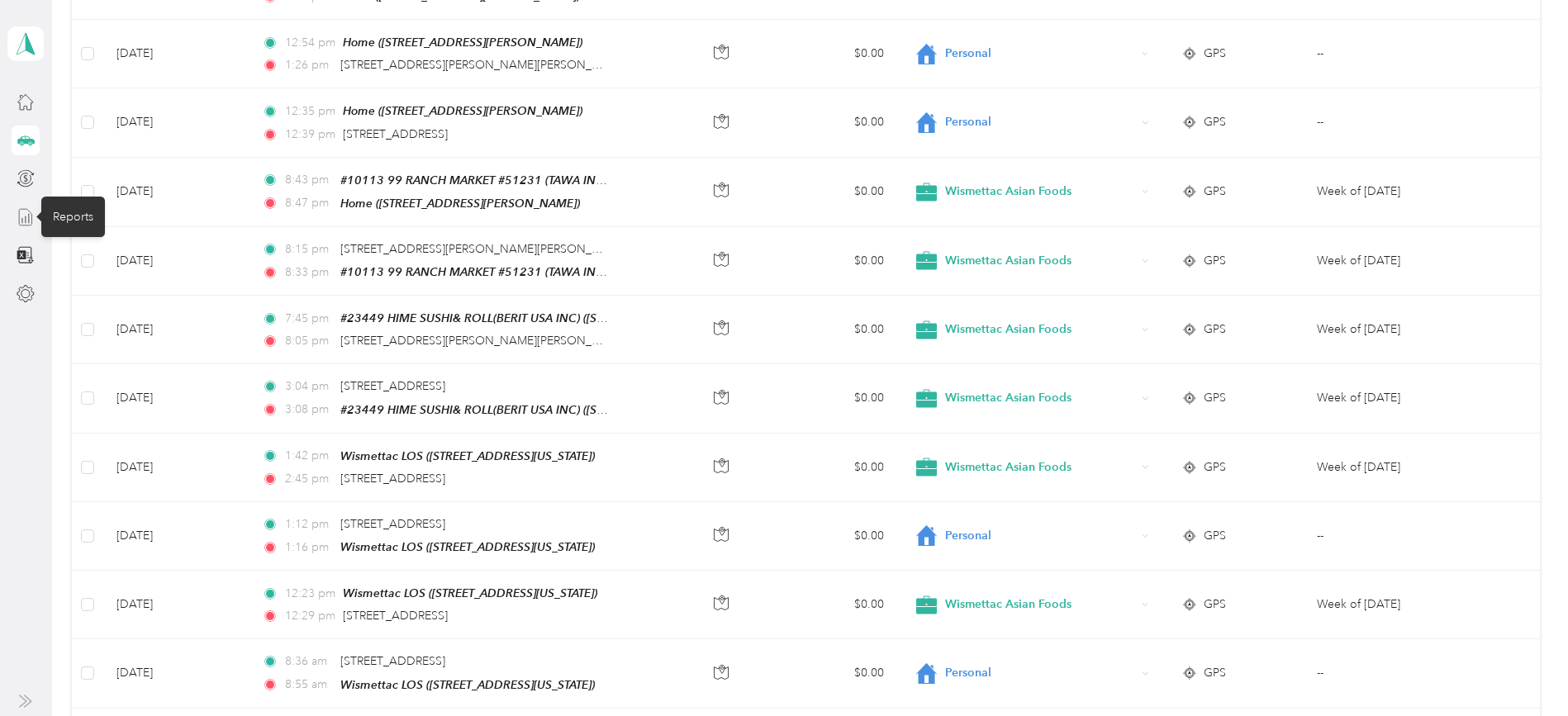 click 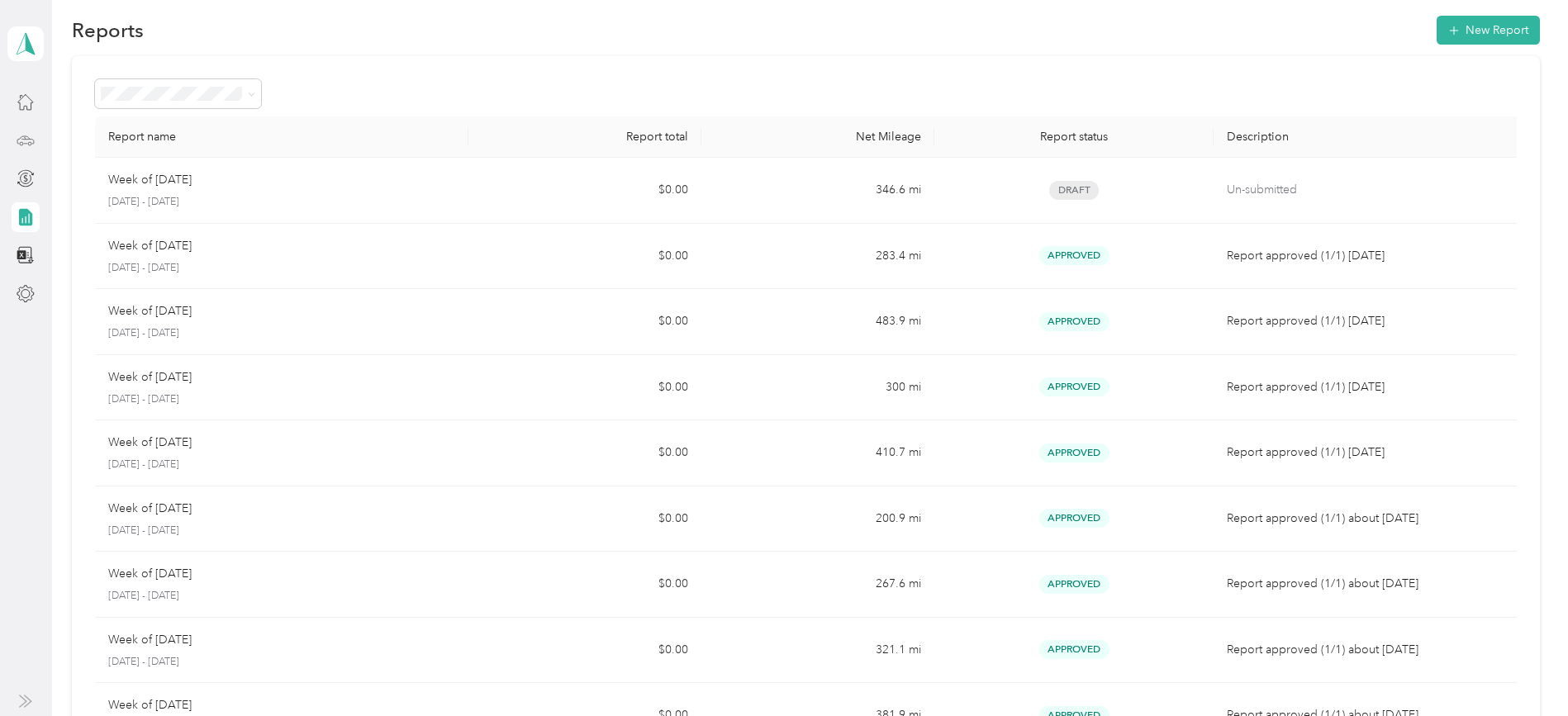 scroll, scrollTop: 0, scrollLeft: 0, axis: both 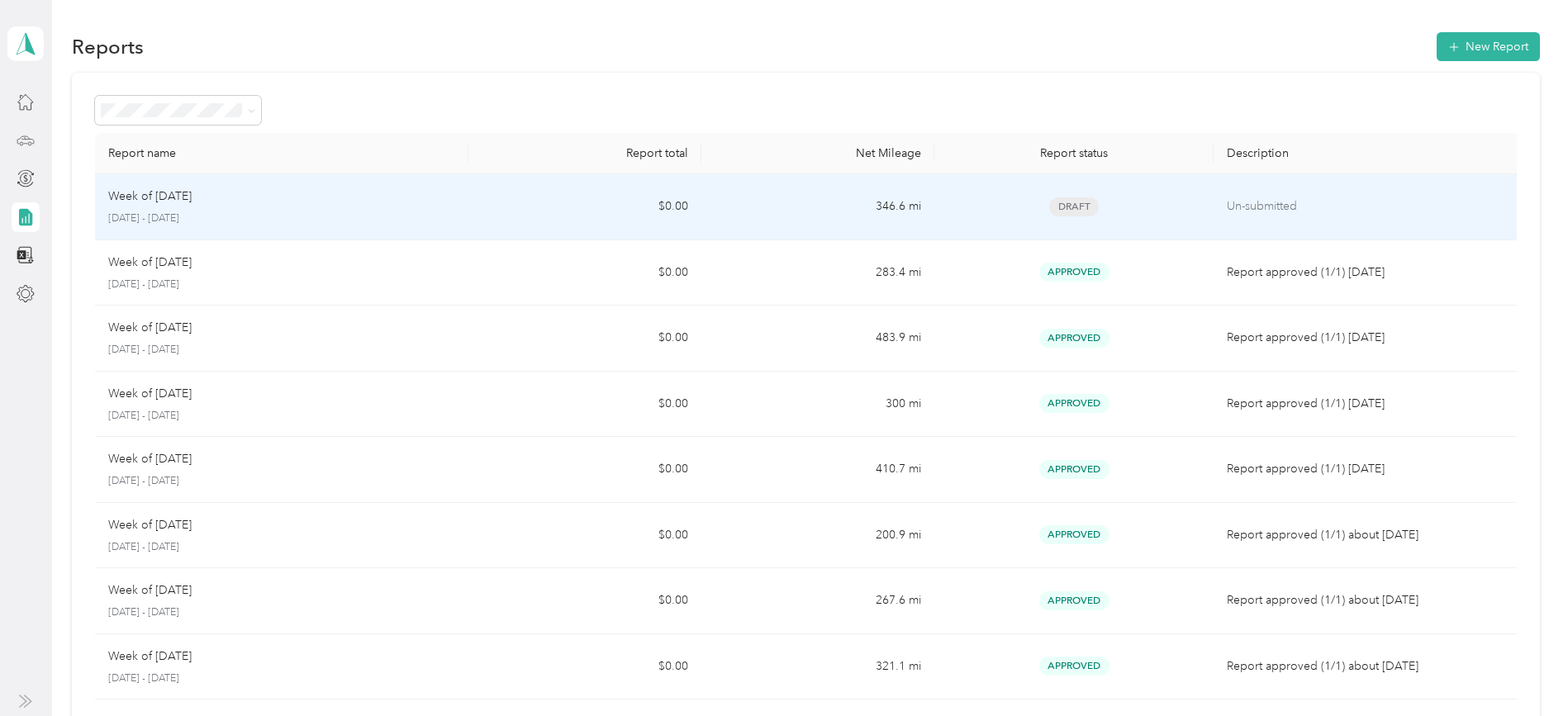 click on "346.6 mi" at bounding box center [818, 207] 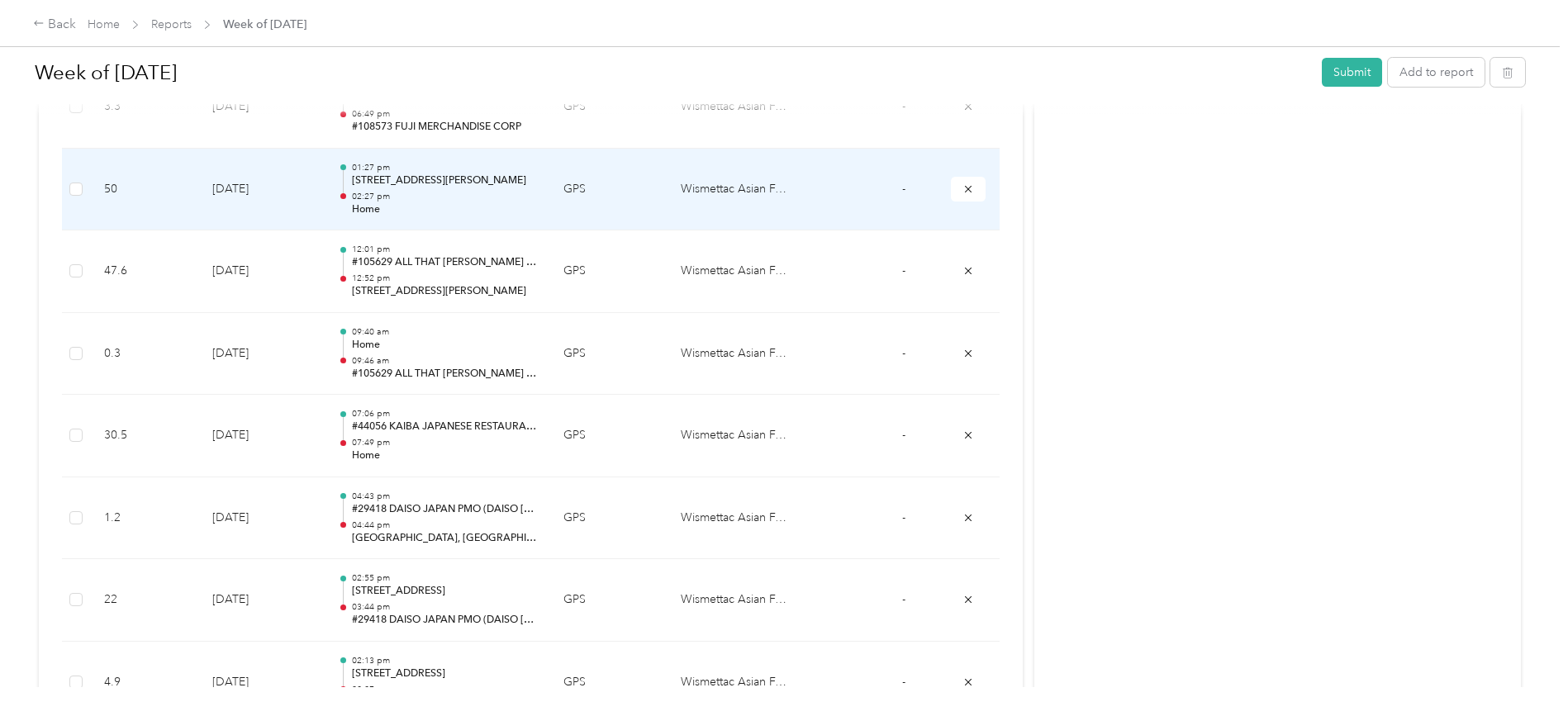scroll, scrollTop: 758, scrollLeft: 0, axis: vertical 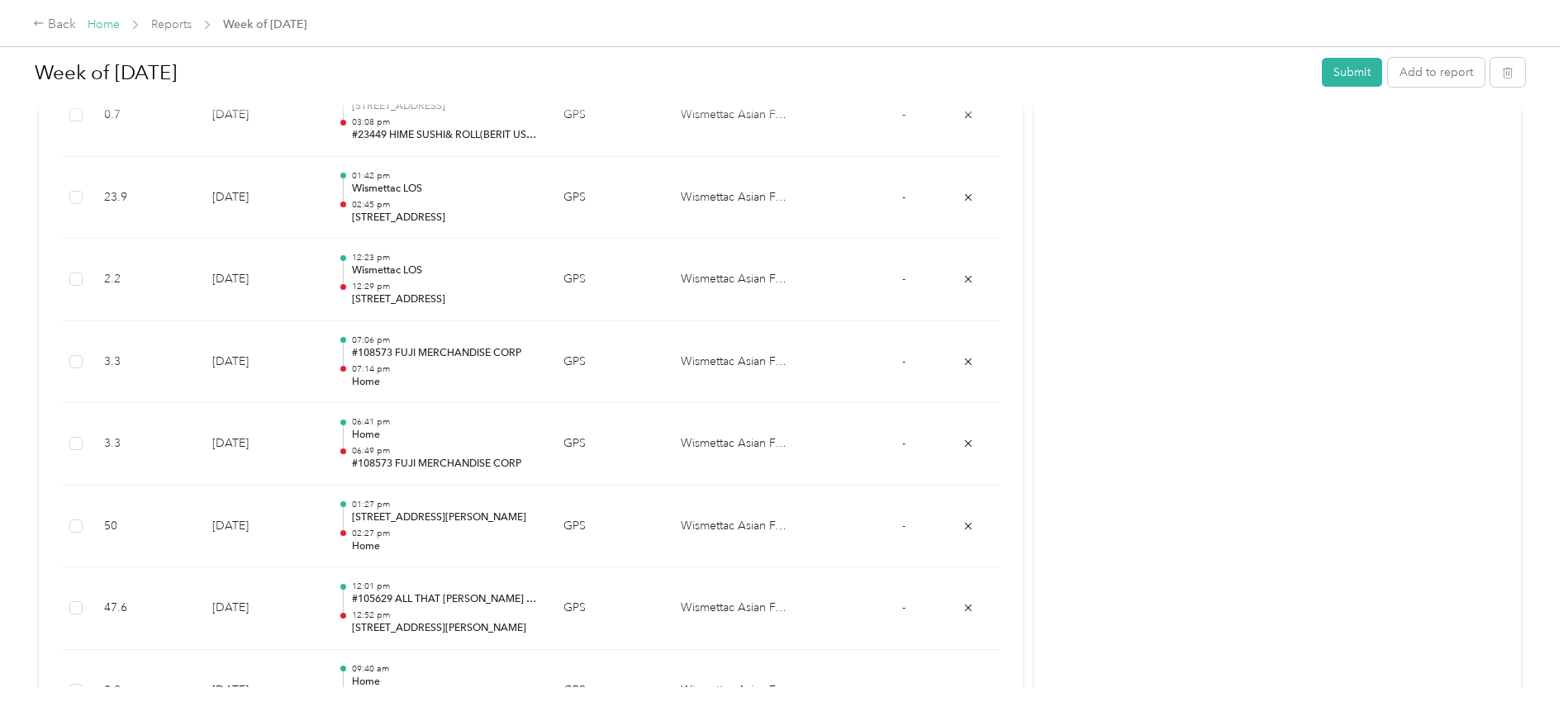 click on "Home" at bounding box center [103, 24] 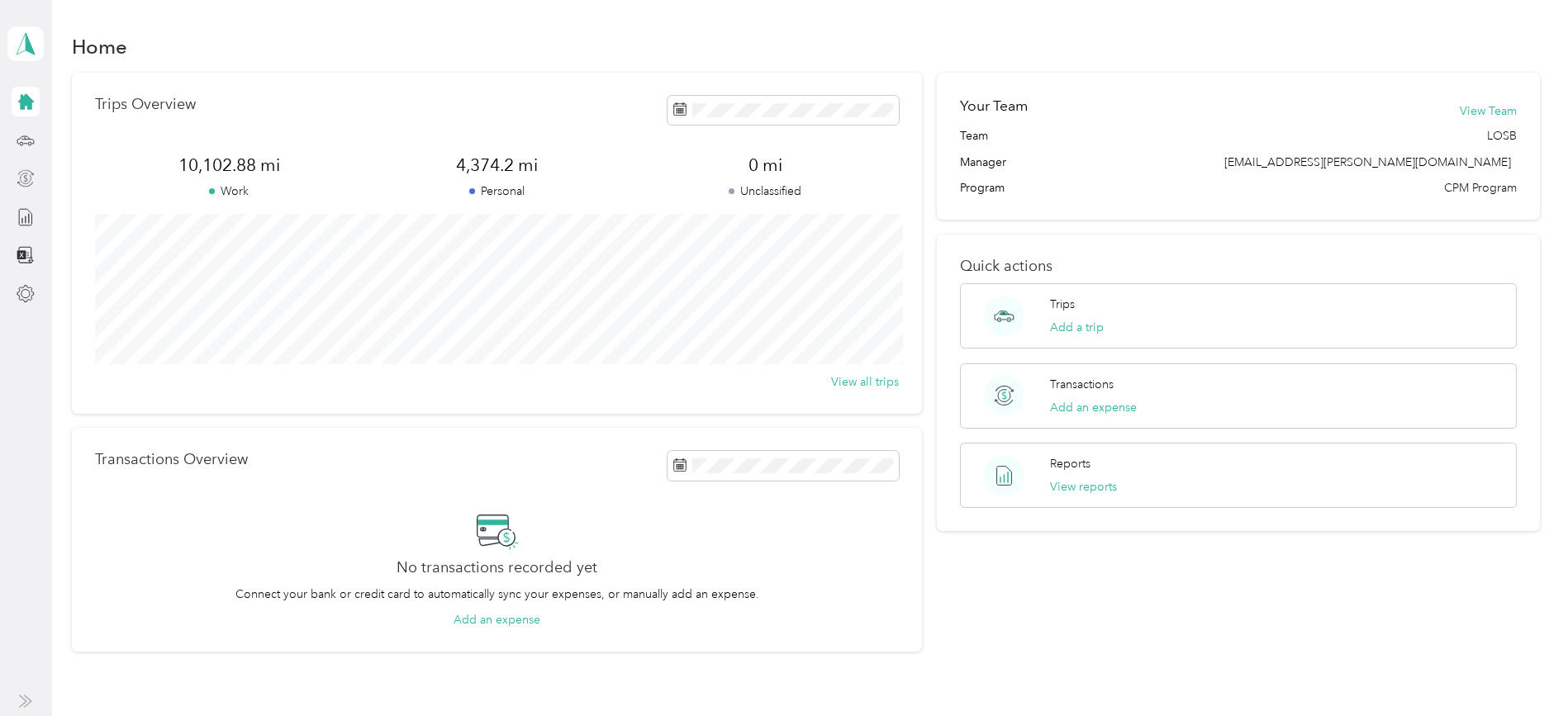 click 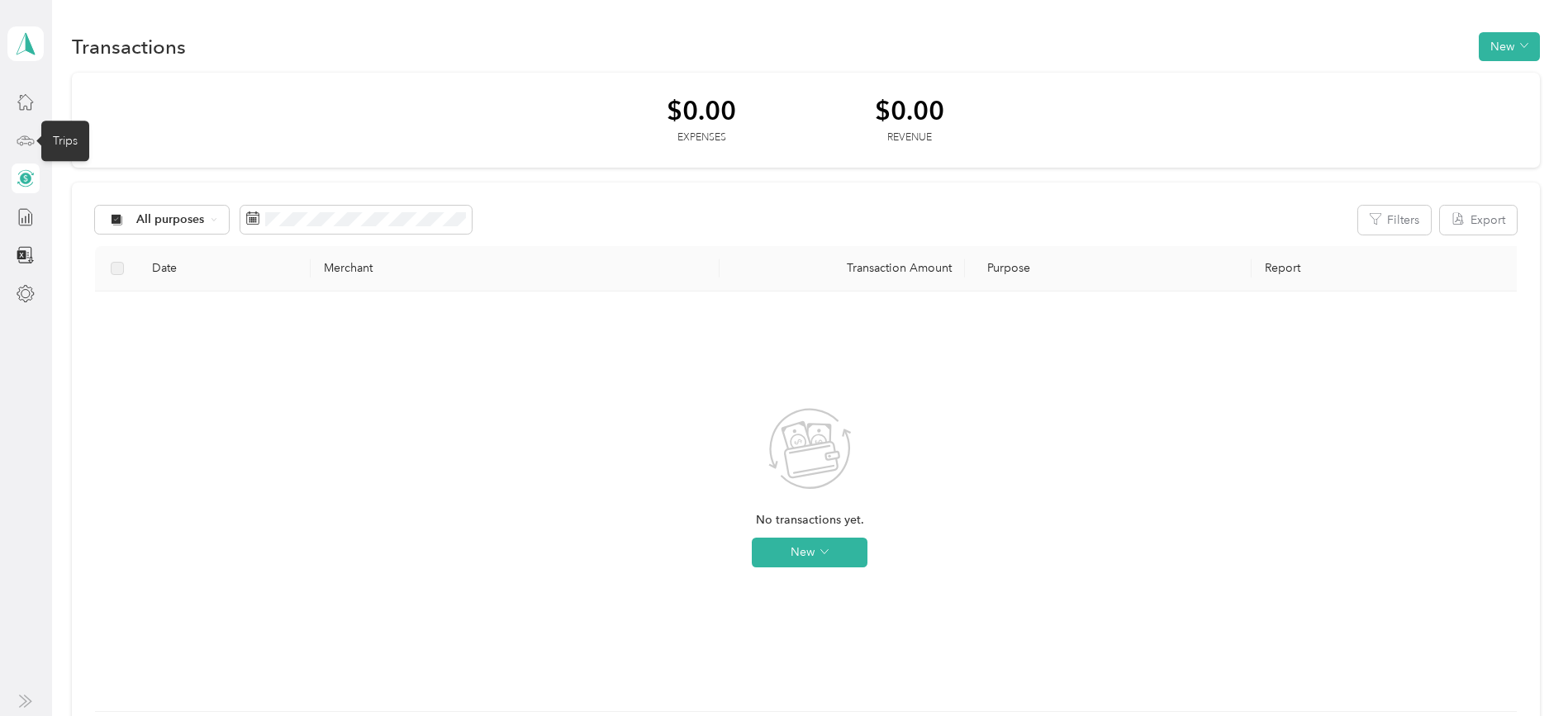 click 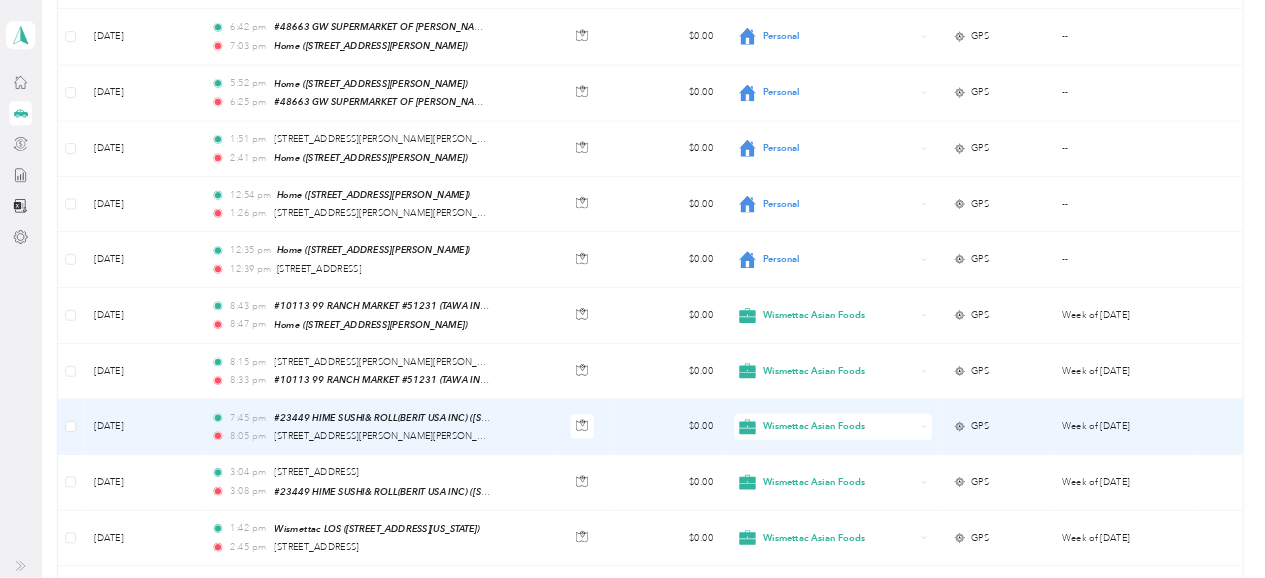 scroll, scrollTop: 0, scrollLeft: 0, axis: both 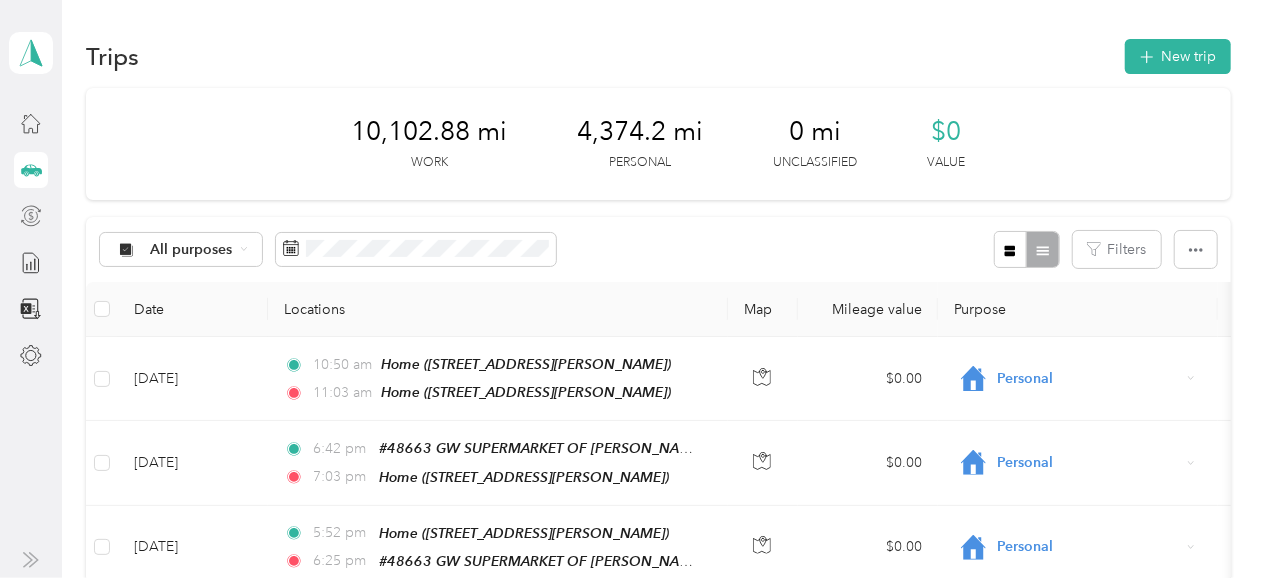 click on "All purposes Filters" at bounding box center [658, 249] 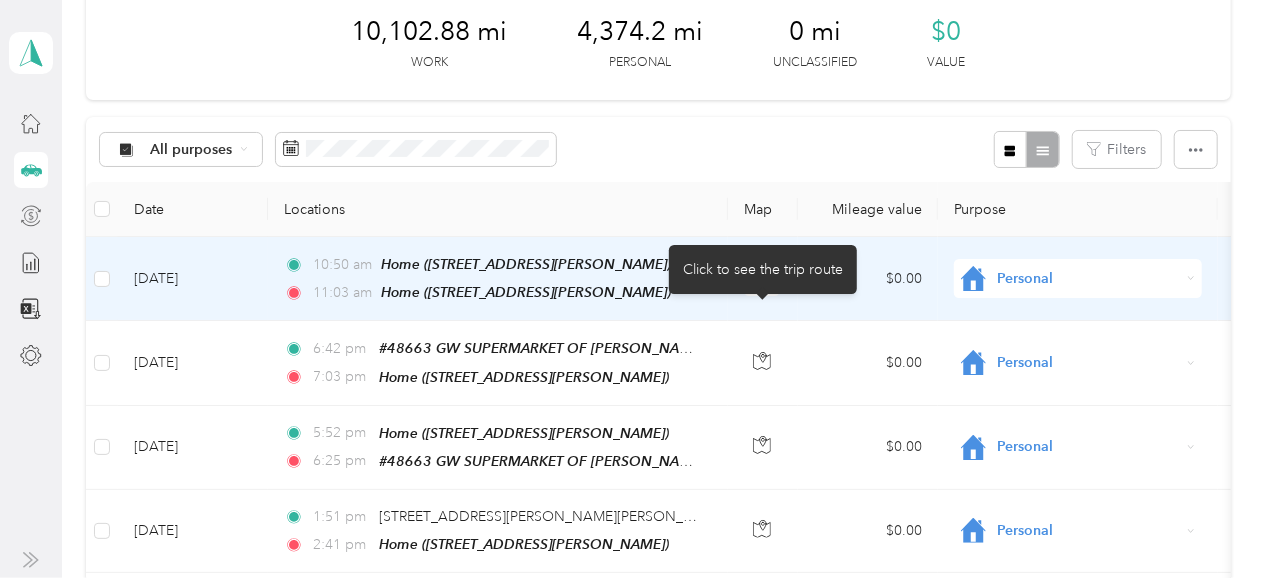 scroll, scrollTop: 0, scrollLeft: 0, axis: both 